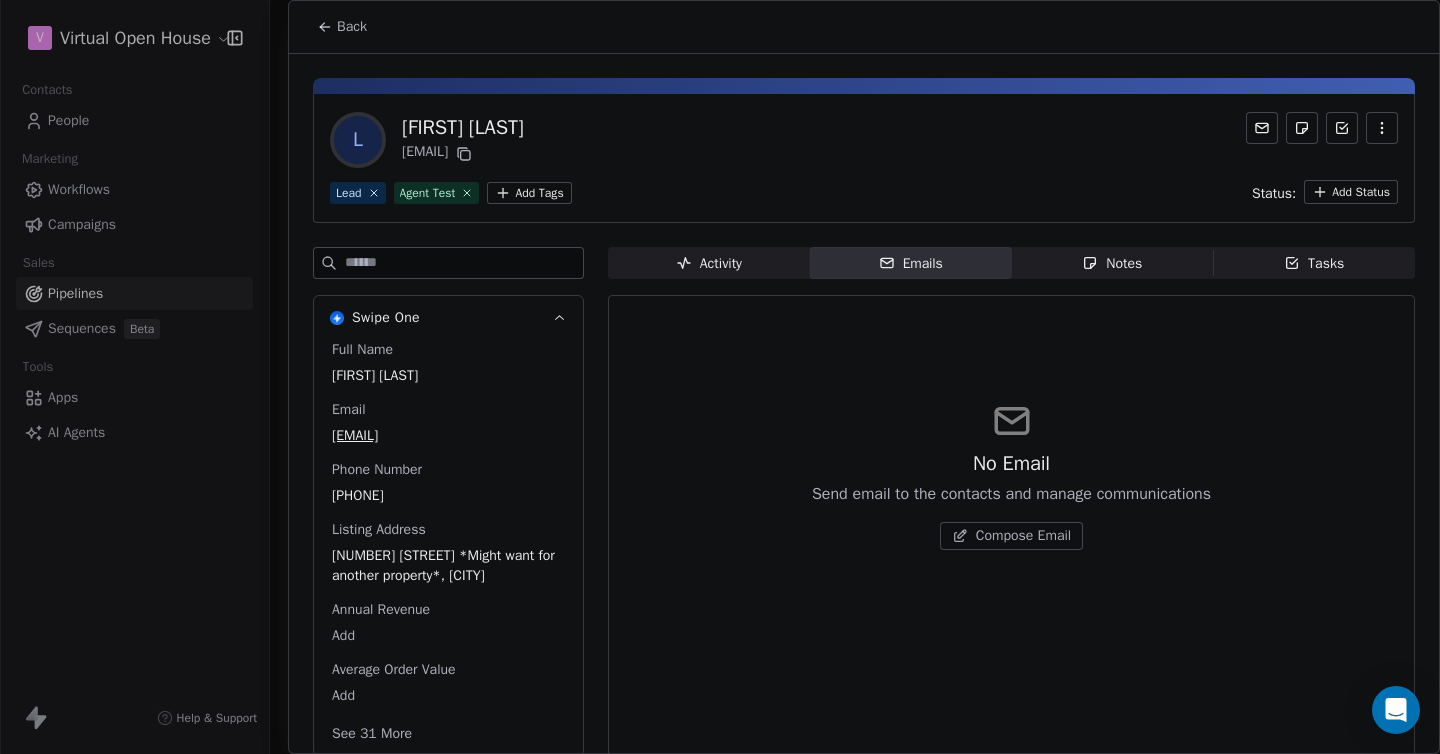 scroll, scrollTop: 0, scrollLeft: 0, axis: both 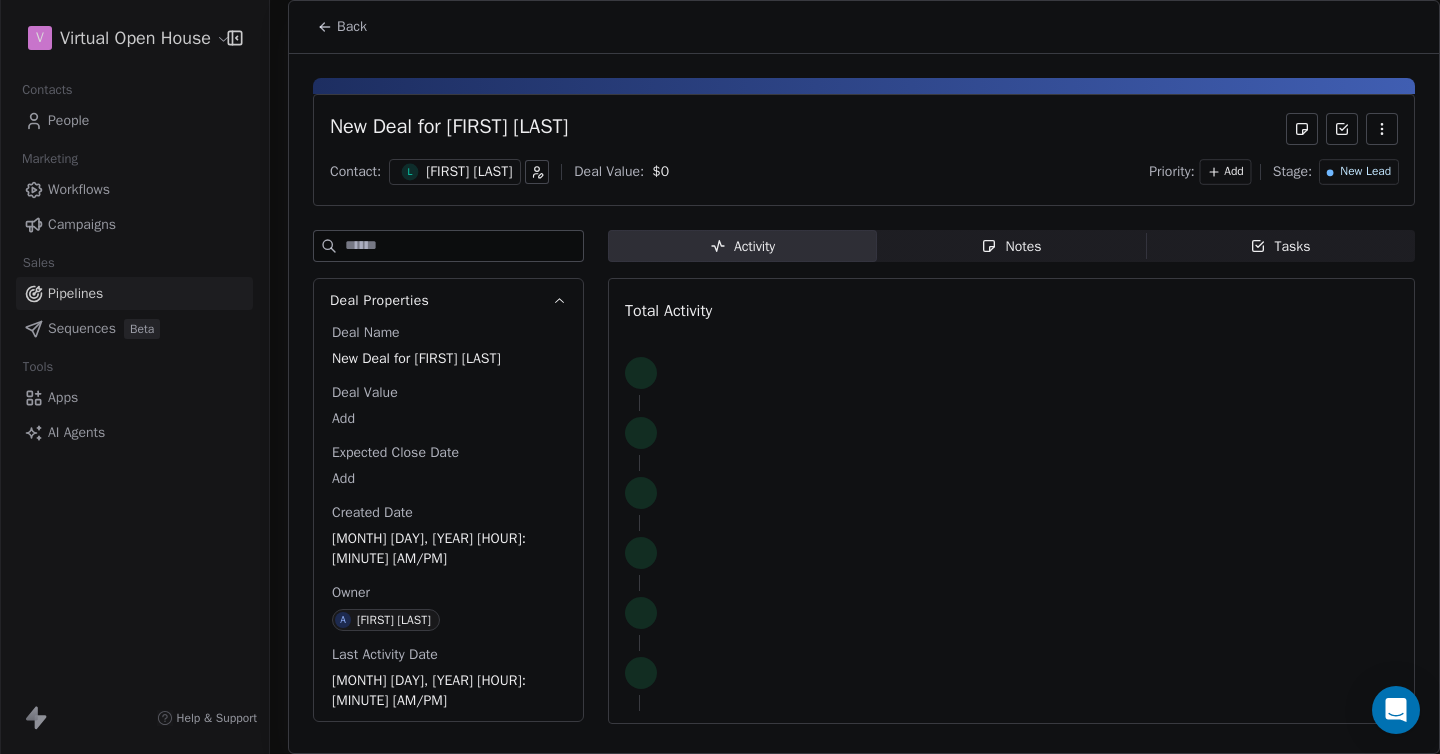 click at bounding box center [720, 377] 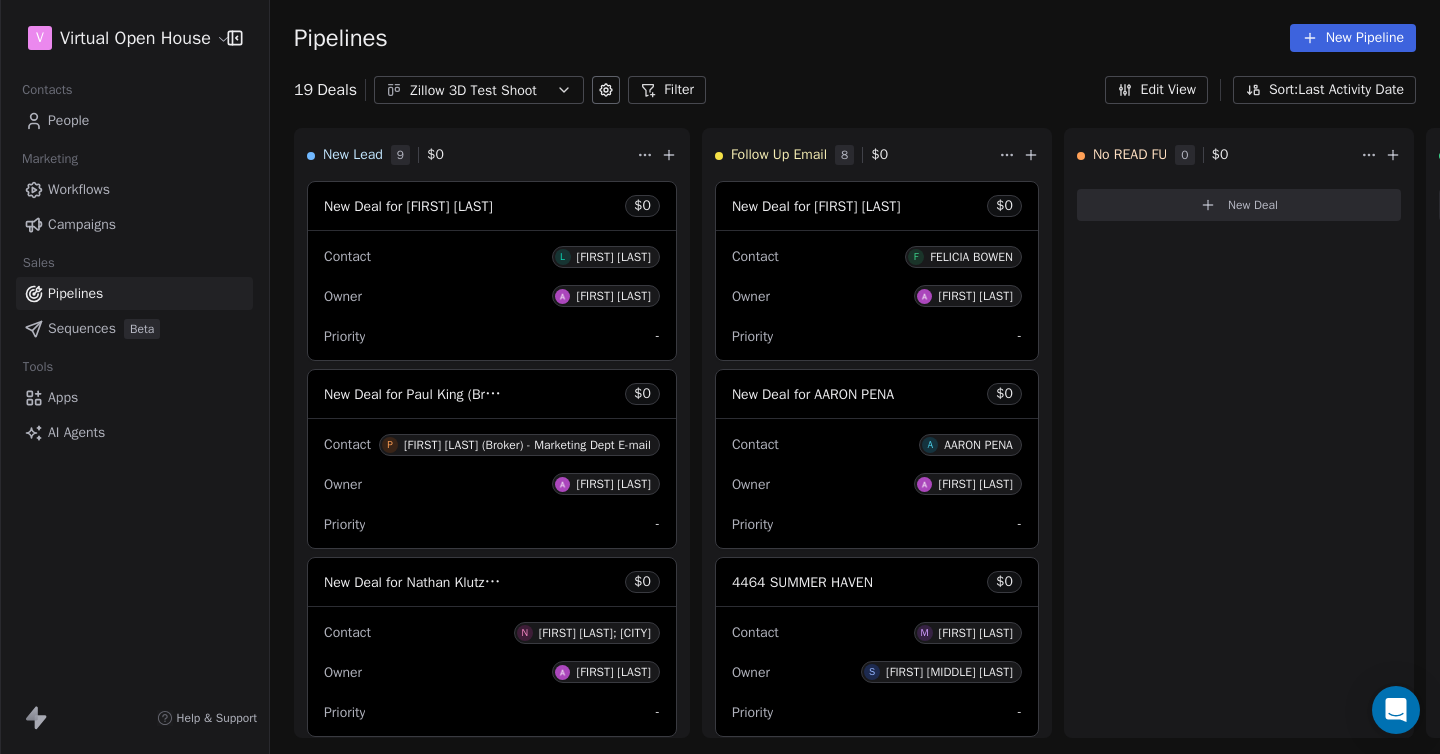 click on "Workflows" at bounding box center (79, 189) 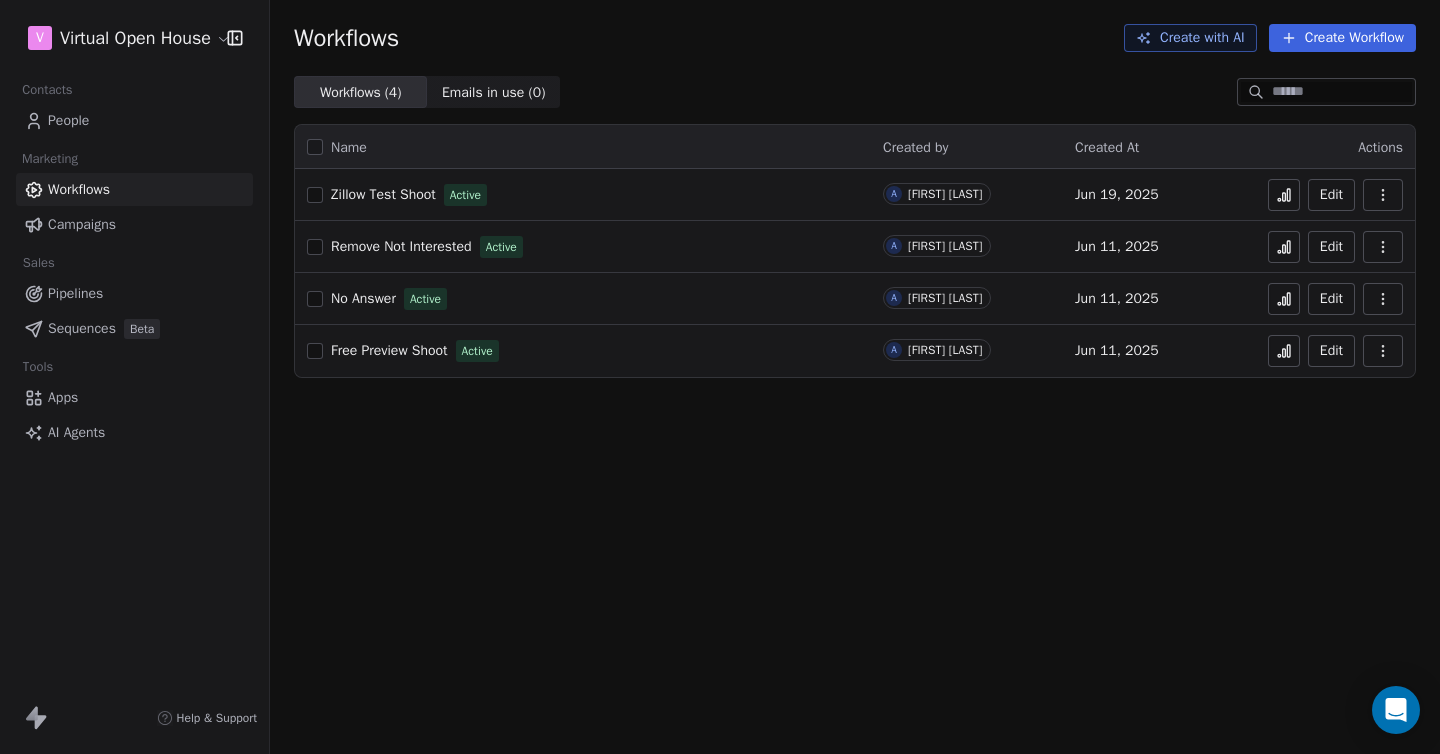 click on "Zillow Test Shoot" at bounding box center [383, 194] 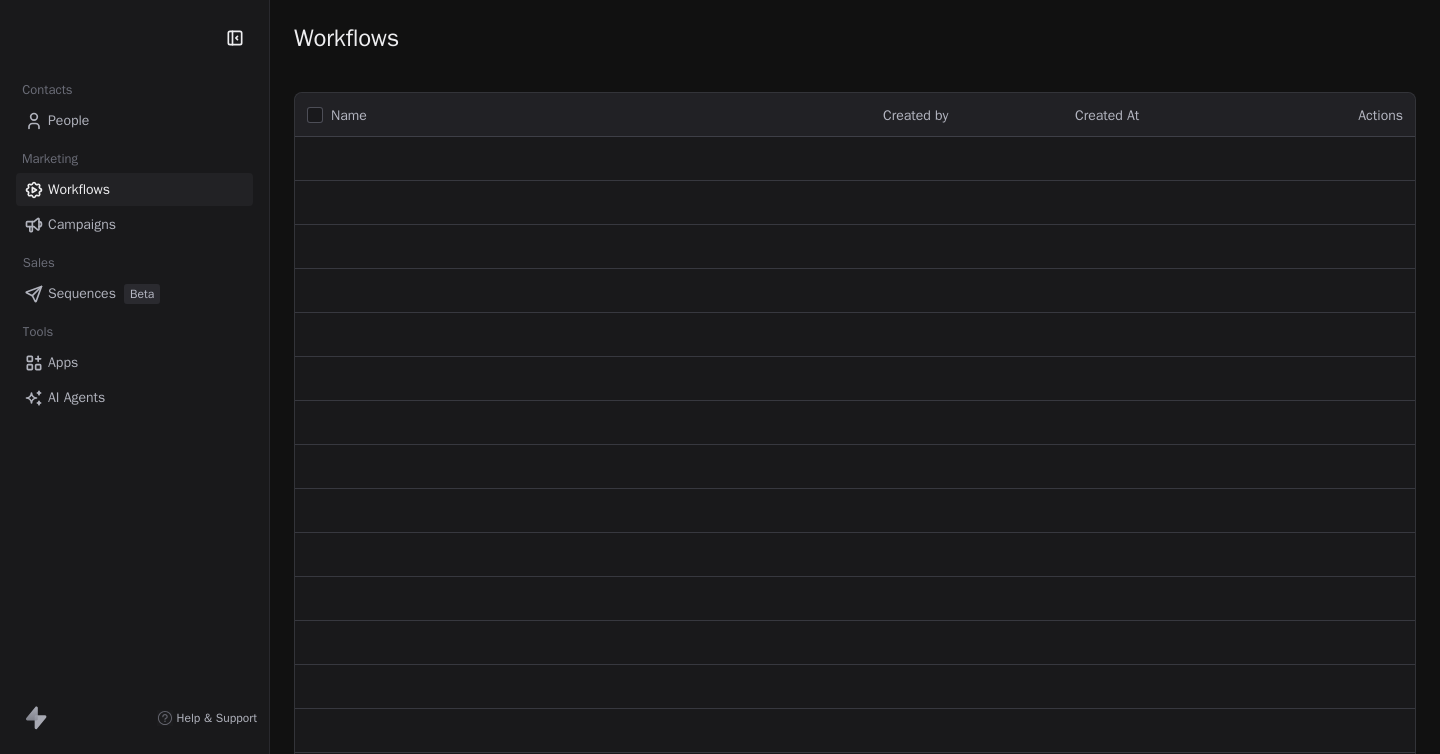 scroll, scrollTop: 0, scrollLeft: 0, axis: both 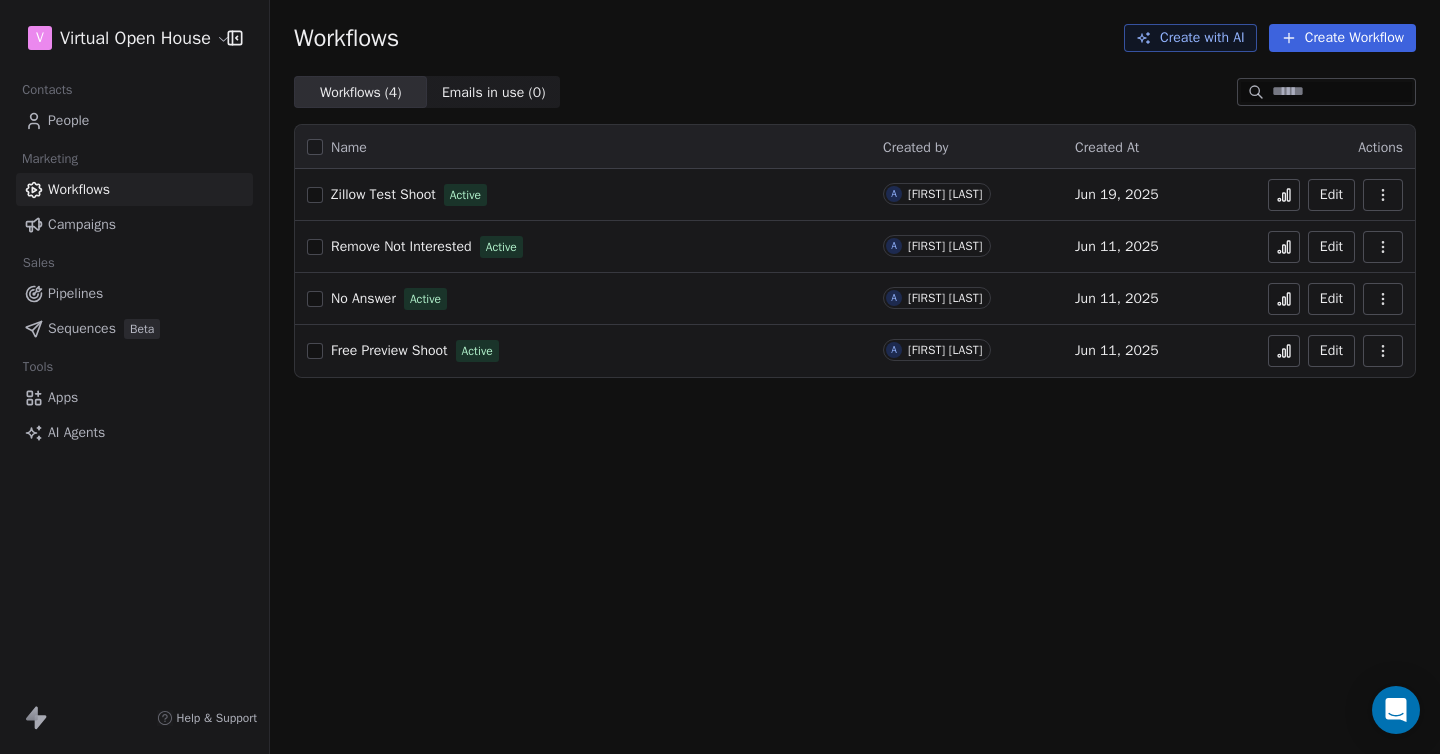 click on "People" at bounding box center [68, 120] 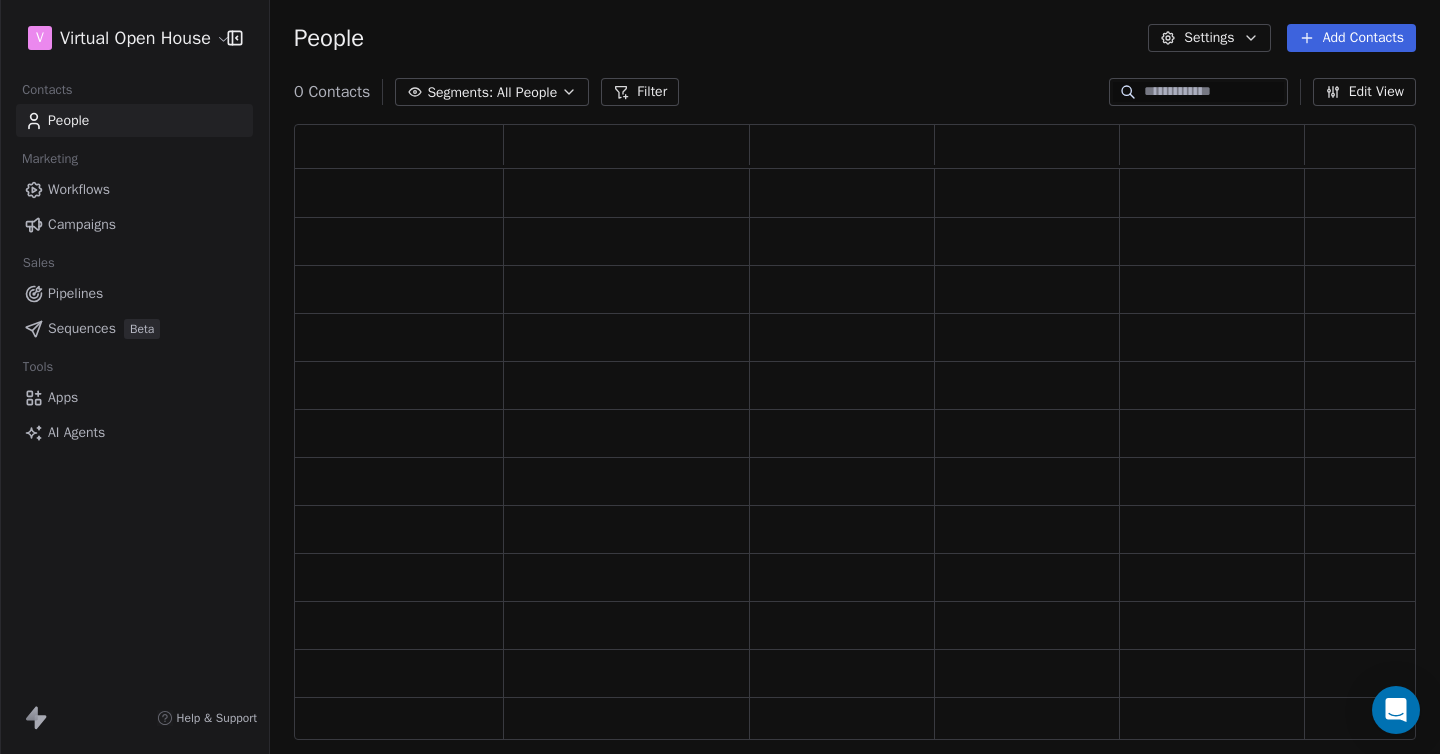 scroll, scrollTop: 1, scrollLeft: 1, axis: both 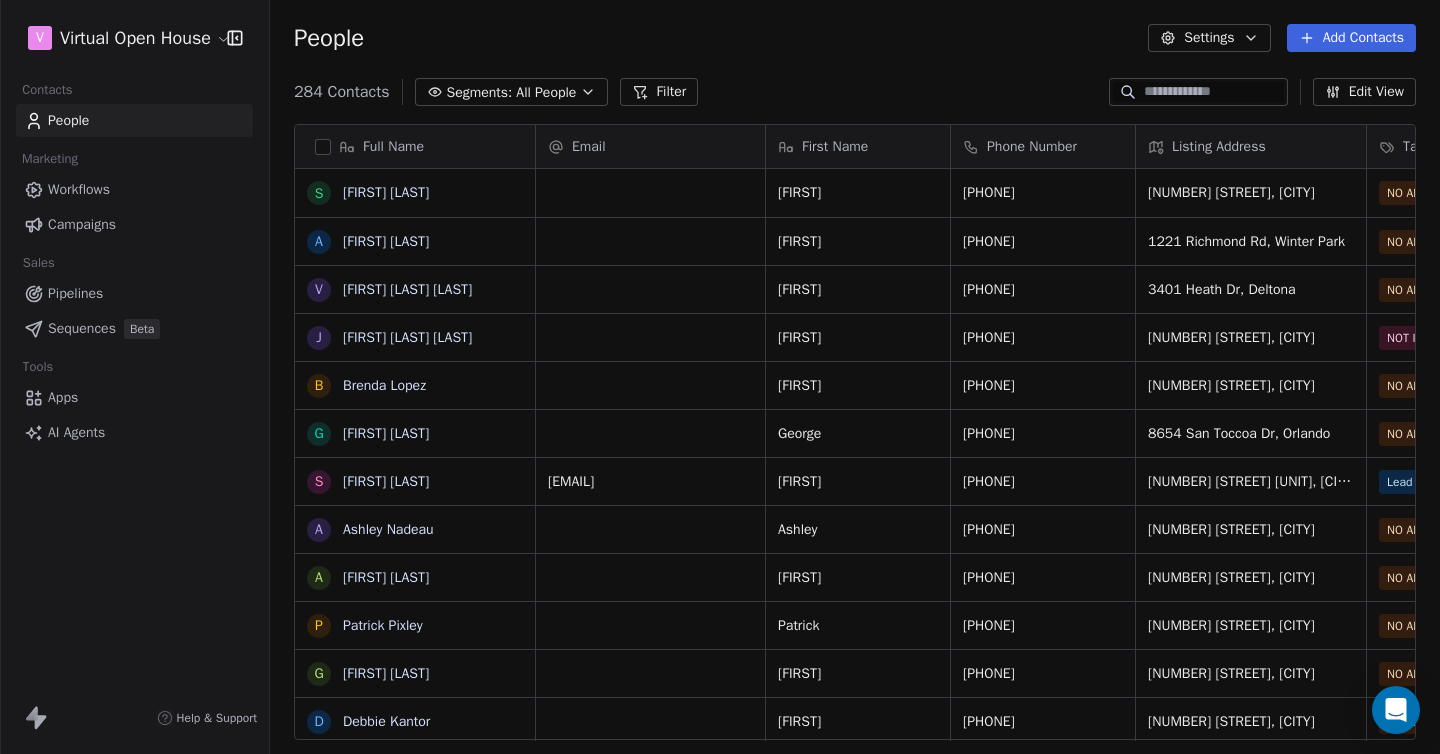 click on "Pipelines" at bounding box center (75, 293) 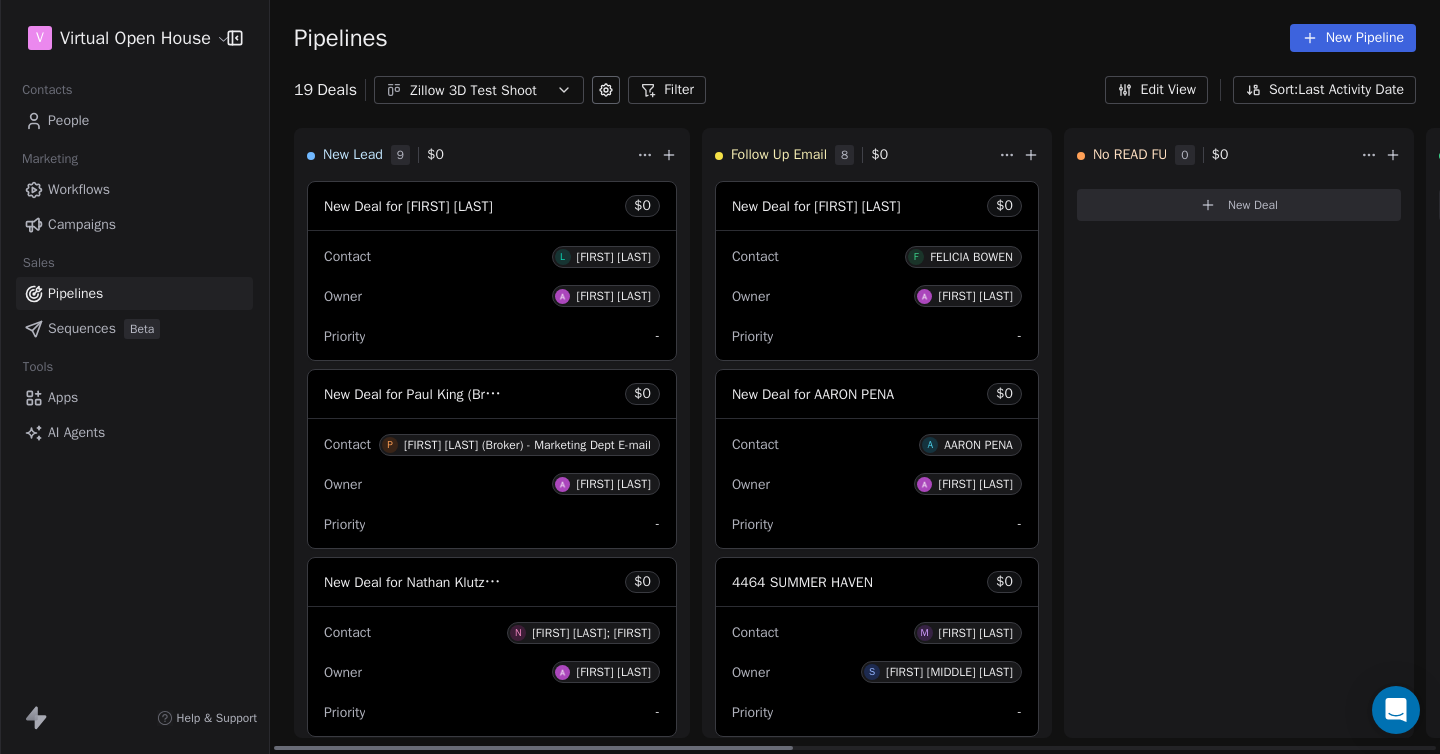 click on "[FIRST] [LAST]" at bounding box center [614, 257] 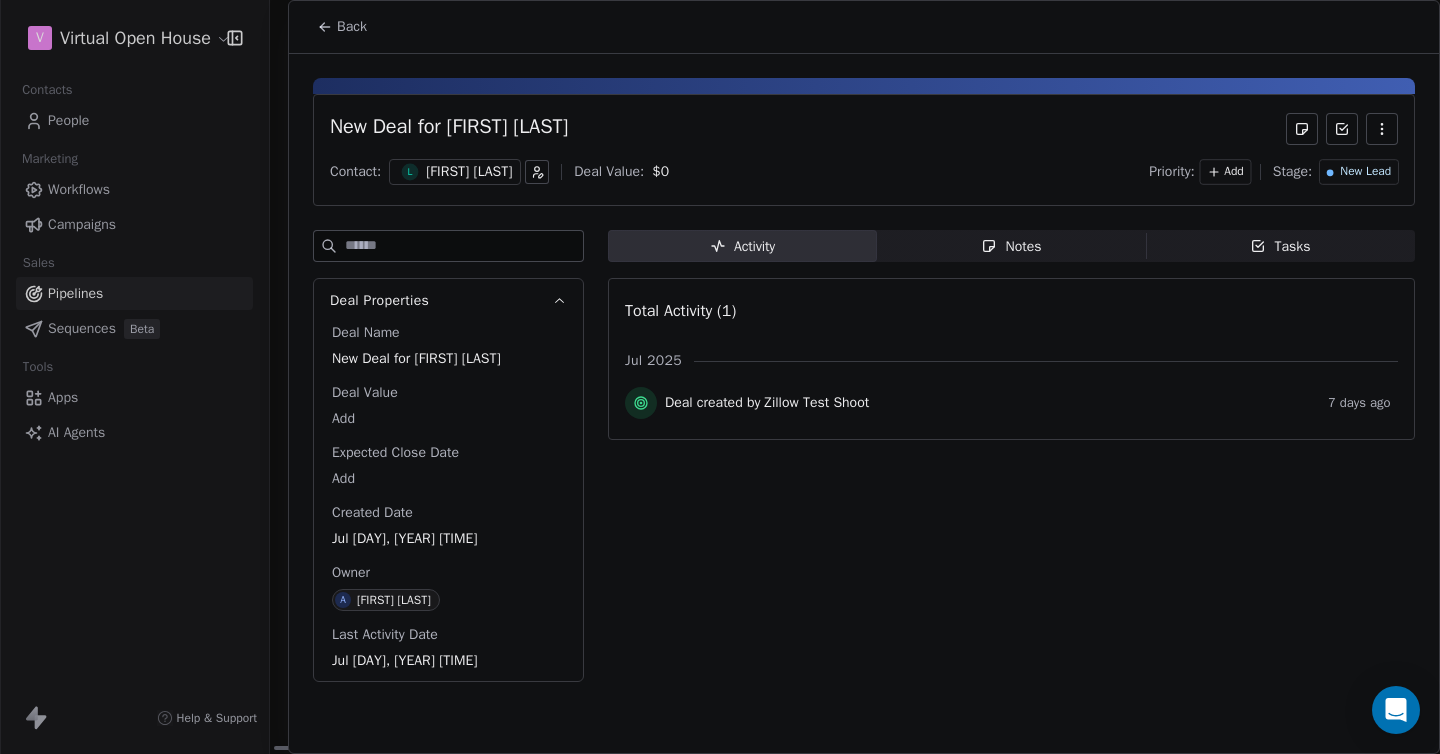 click on "[FIRST] [LAST]" at bounding box center [469, 172] 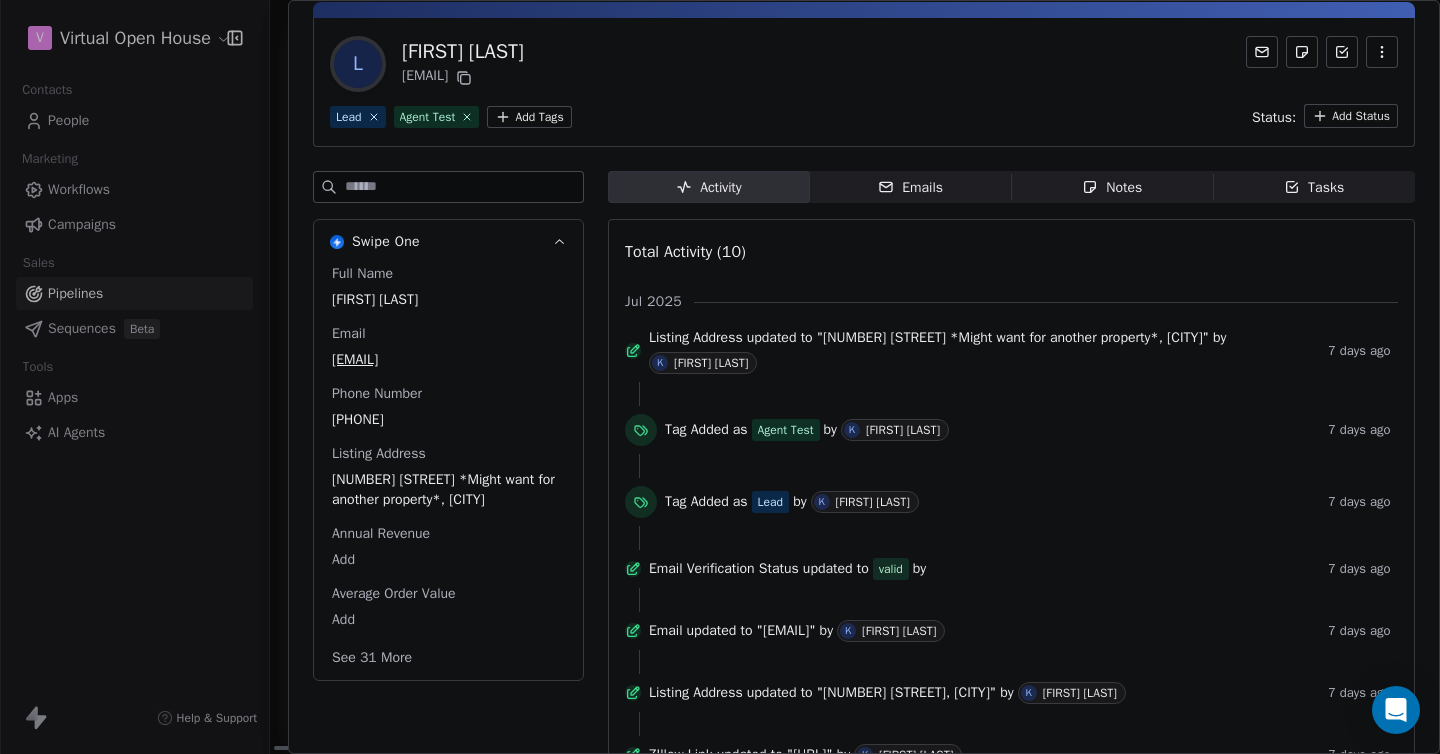 scroll, scrollTop: 0, scrollLeft: 0, axis: both 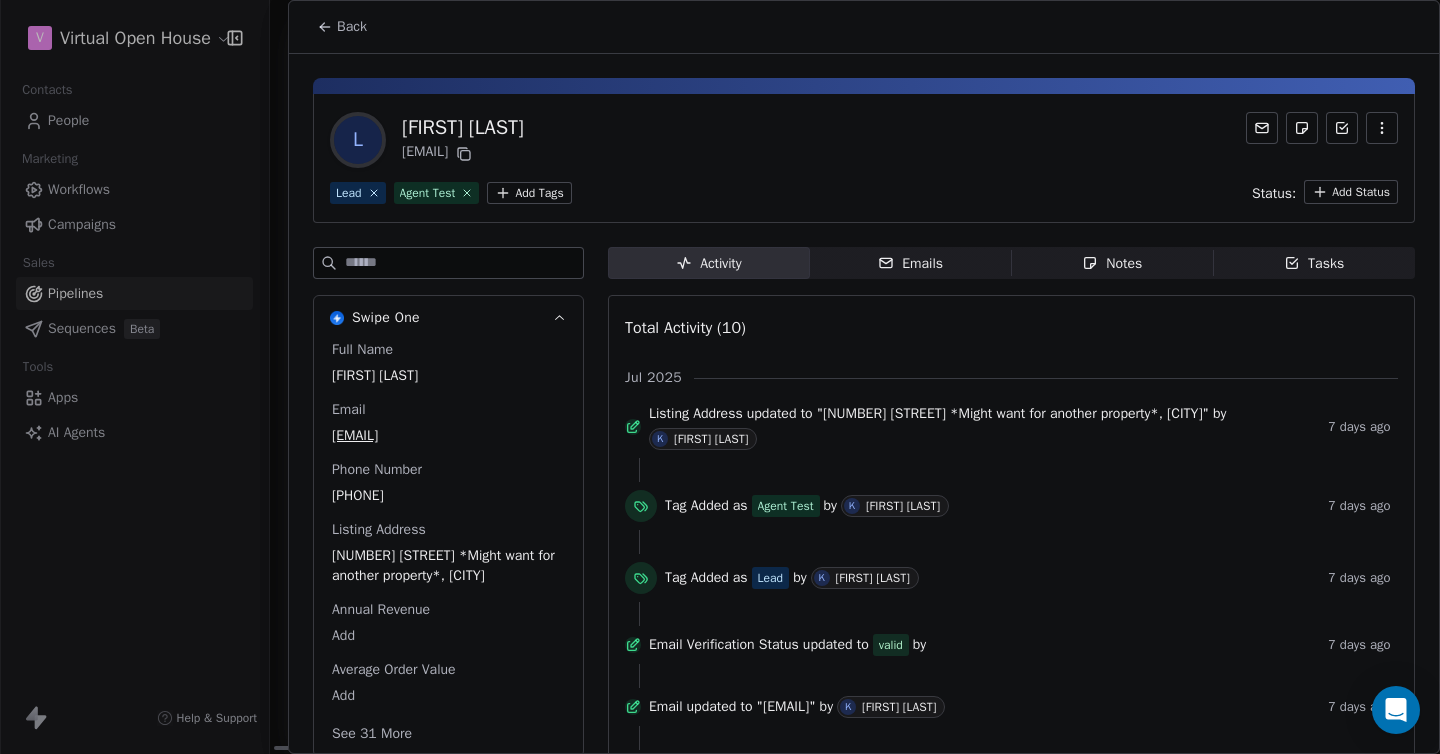 click on "Emails" at bounding box center [910, 263] 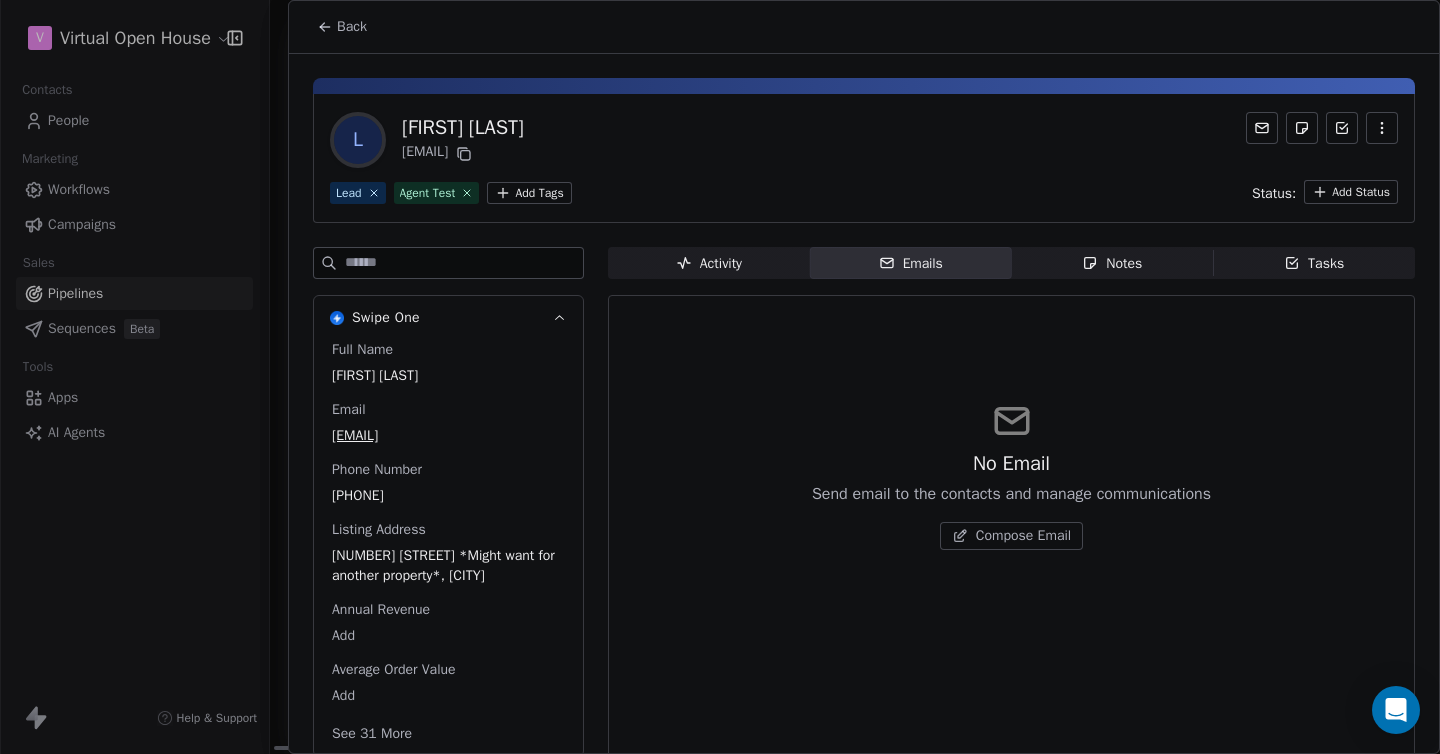 click on "Notes" at bounding box center (1112, 263) 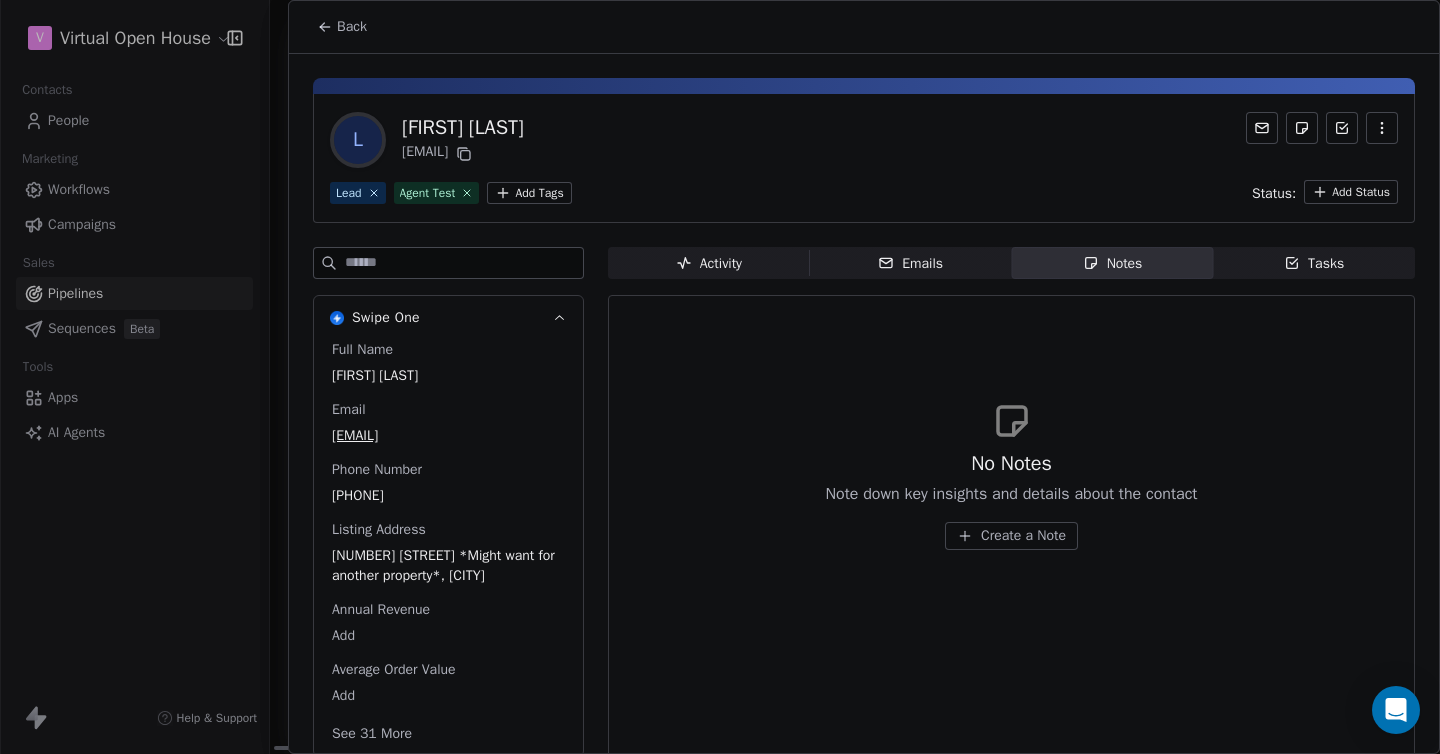 click on "Tasks Tasks" at bounding box center (1314, 263) 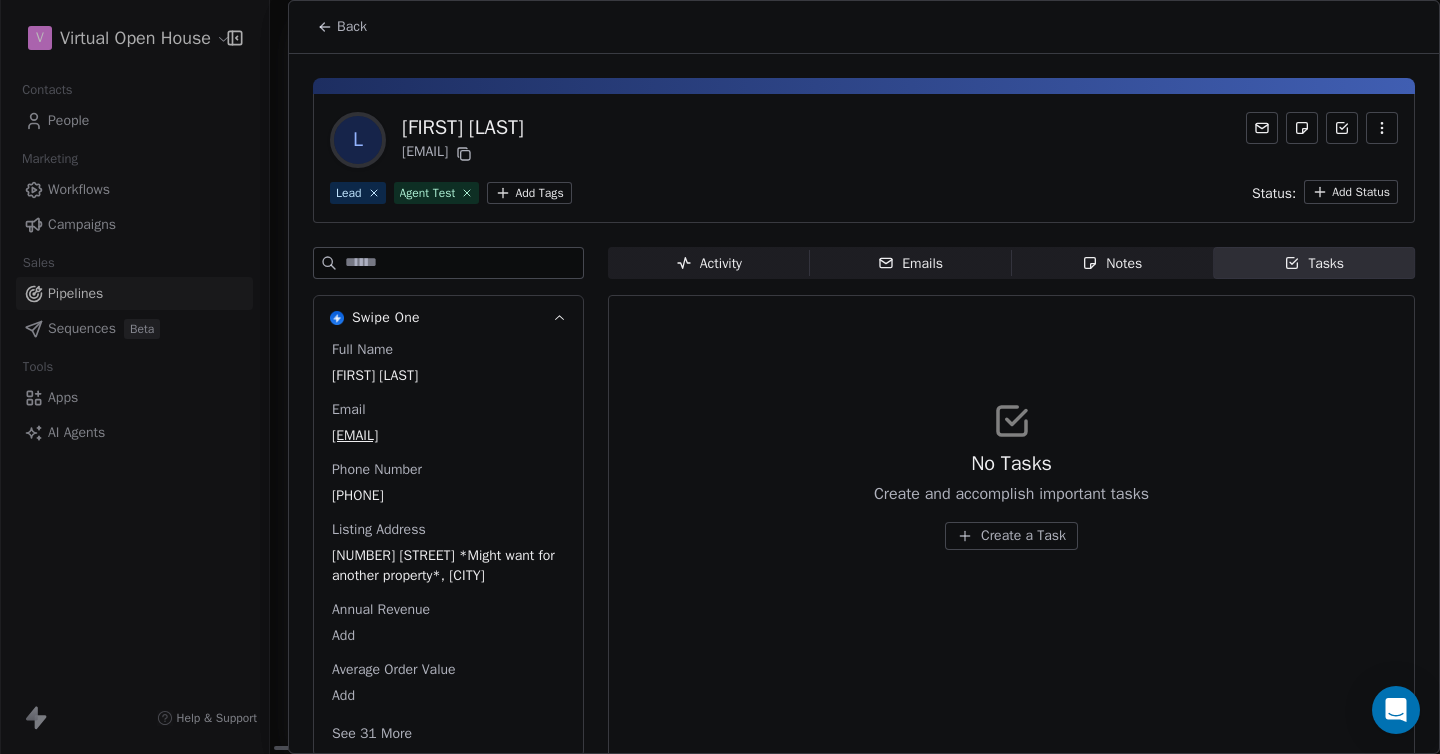 click on "Emails Emails" at bounding box center (911, 263) 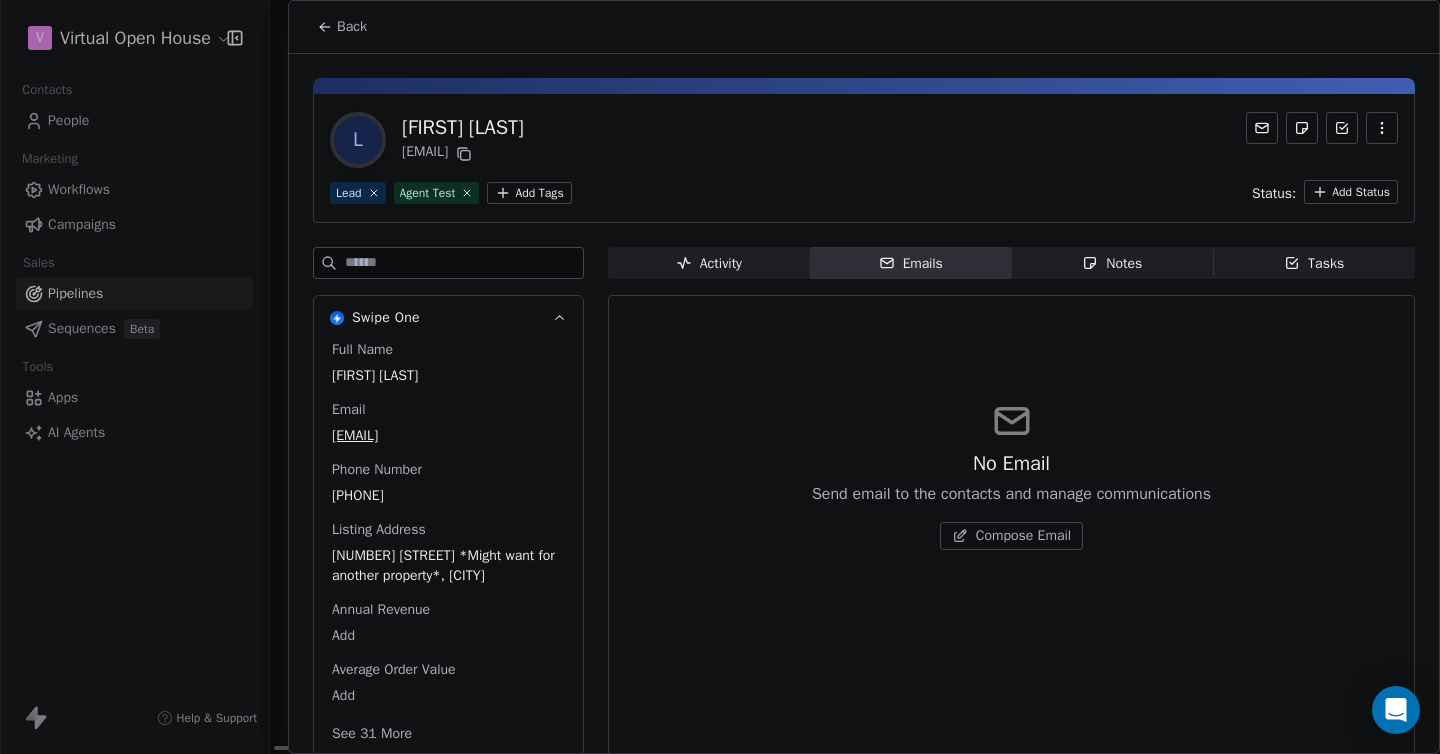 click on "Back" at bounding box center [352, 27] 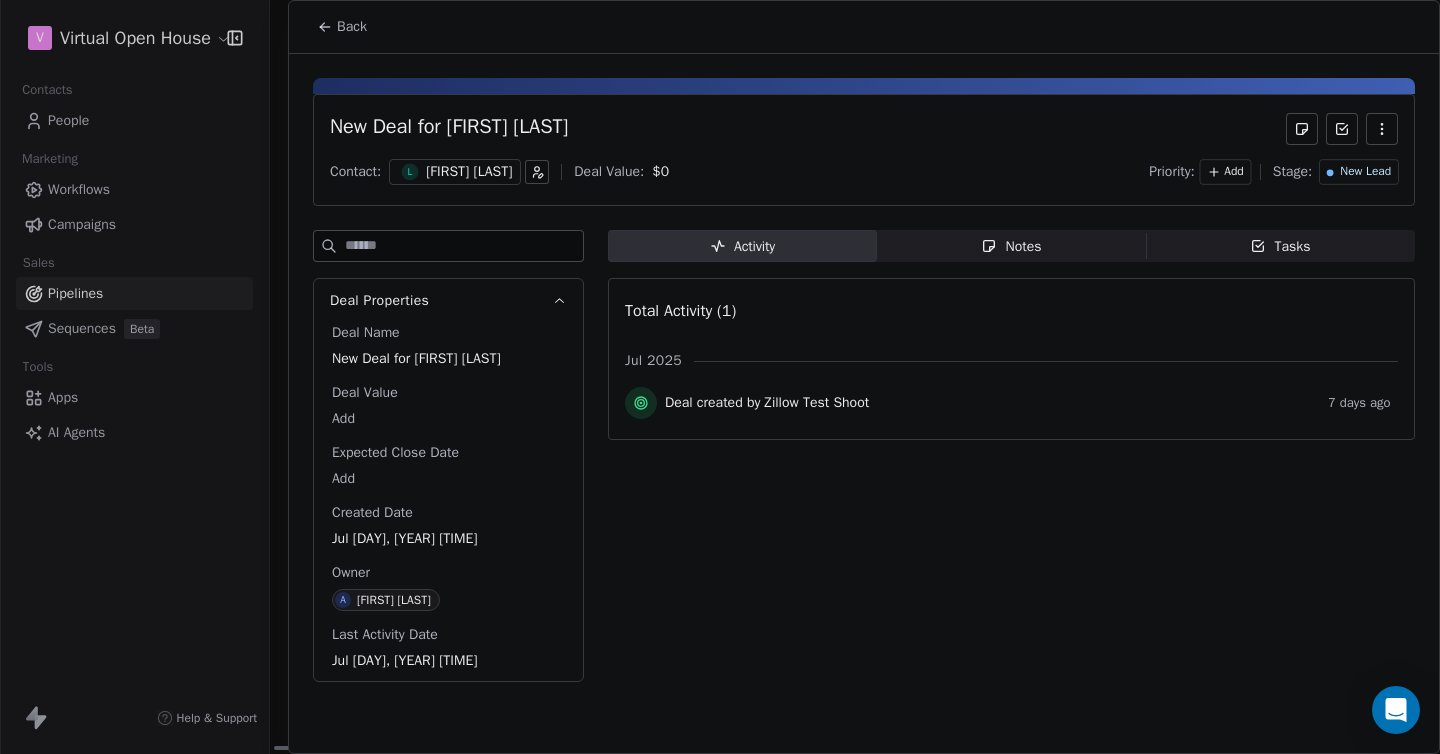 click on "Back" at bounding box center [352, 27] 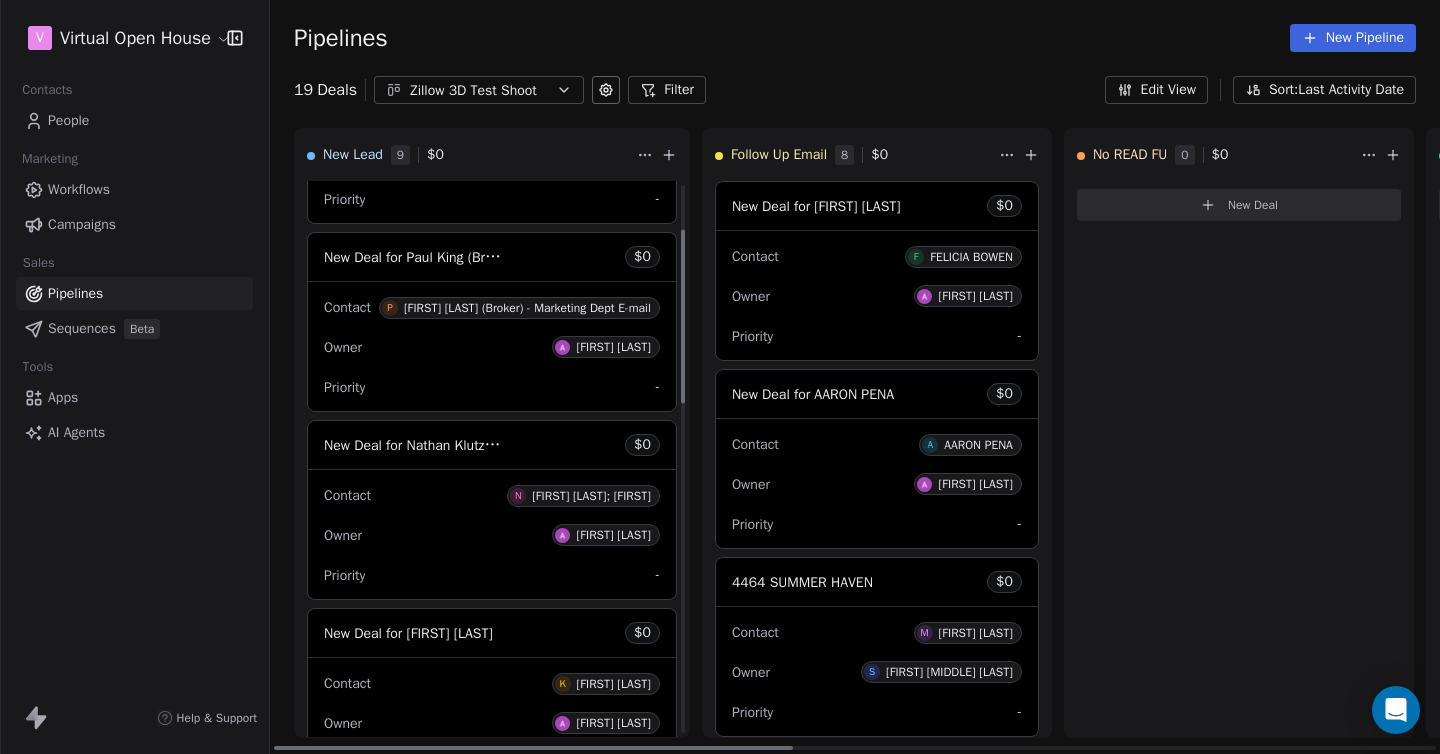 scroll, scrollTop: 142, scrollLeft: 0, axis: vertical 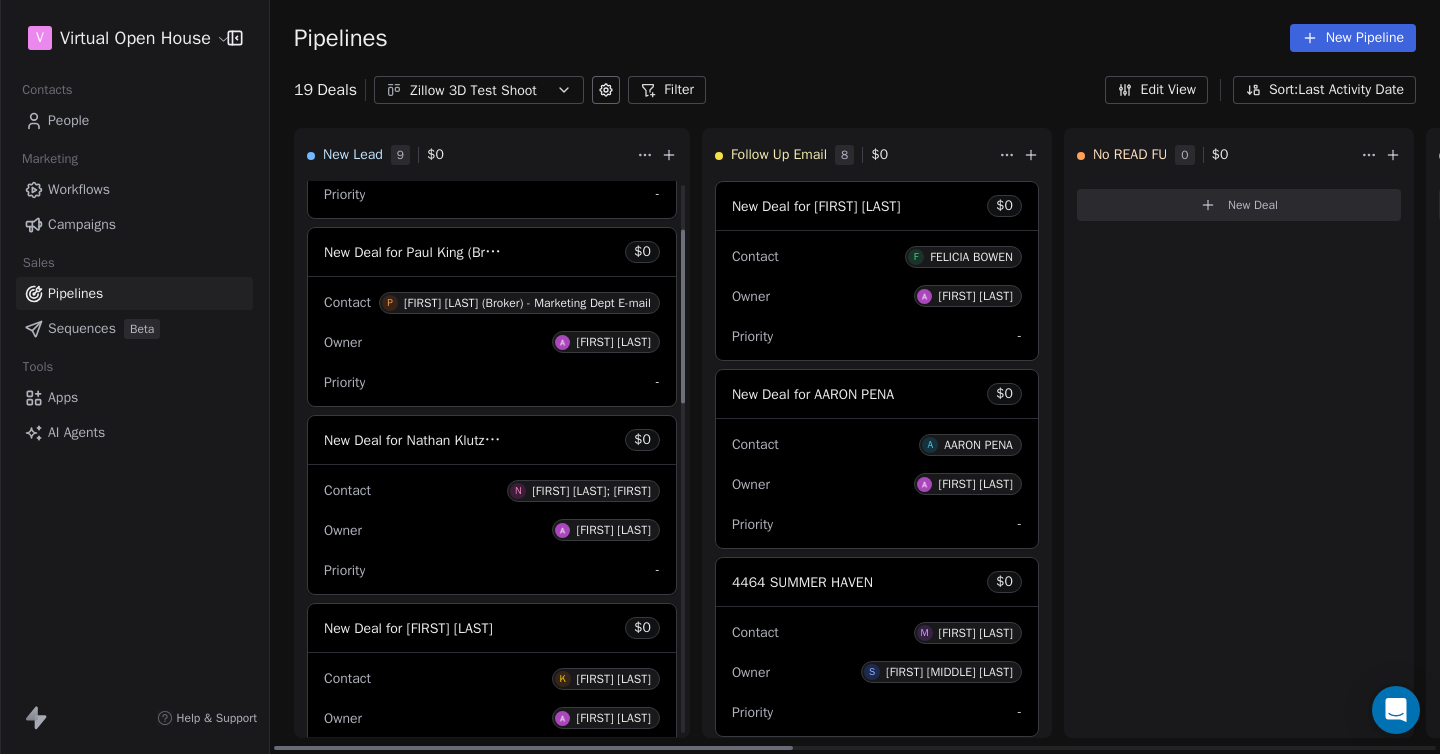 click on "[FIRST] [LAST]; [FIRST]" at bounding box center (591, 491) 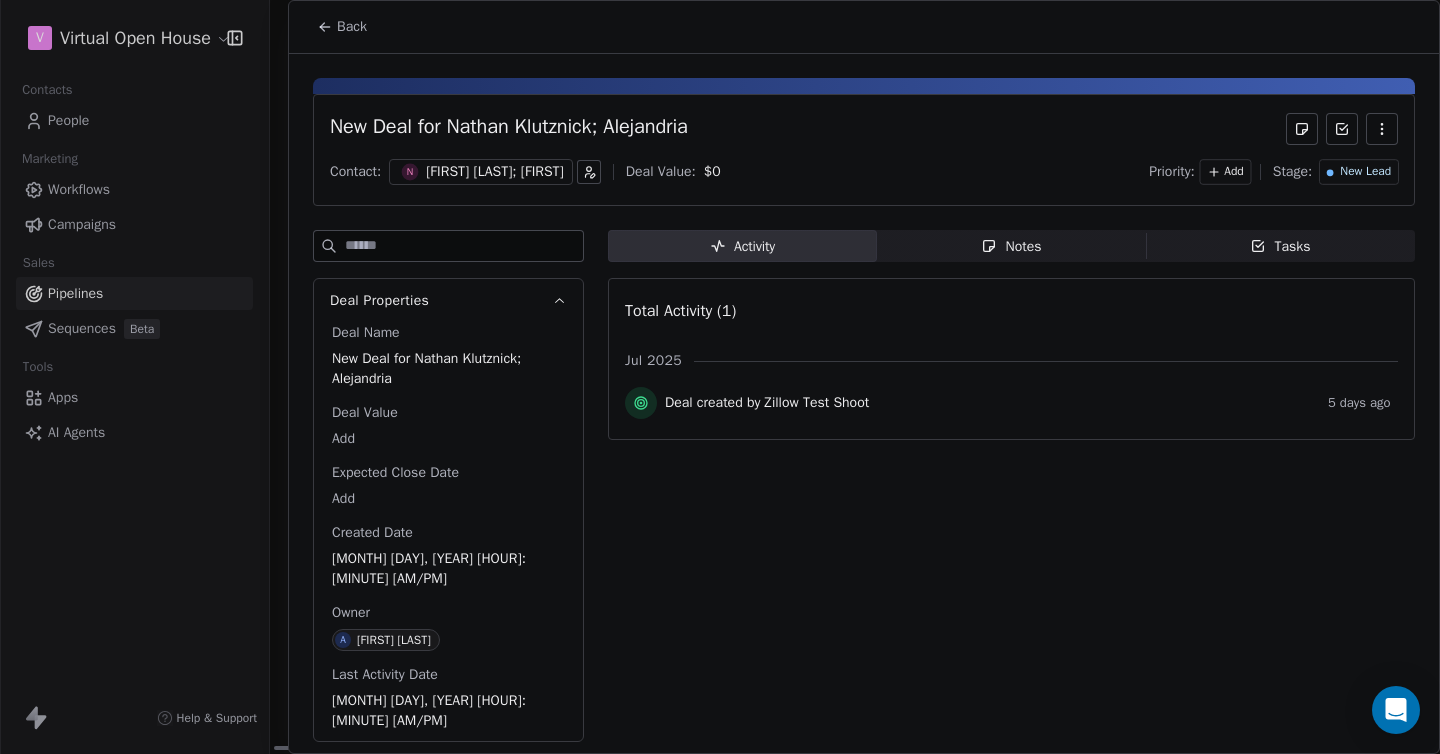click on "[FIRST] [LAST]; [FIRST]" at bounding box center (495, 172) 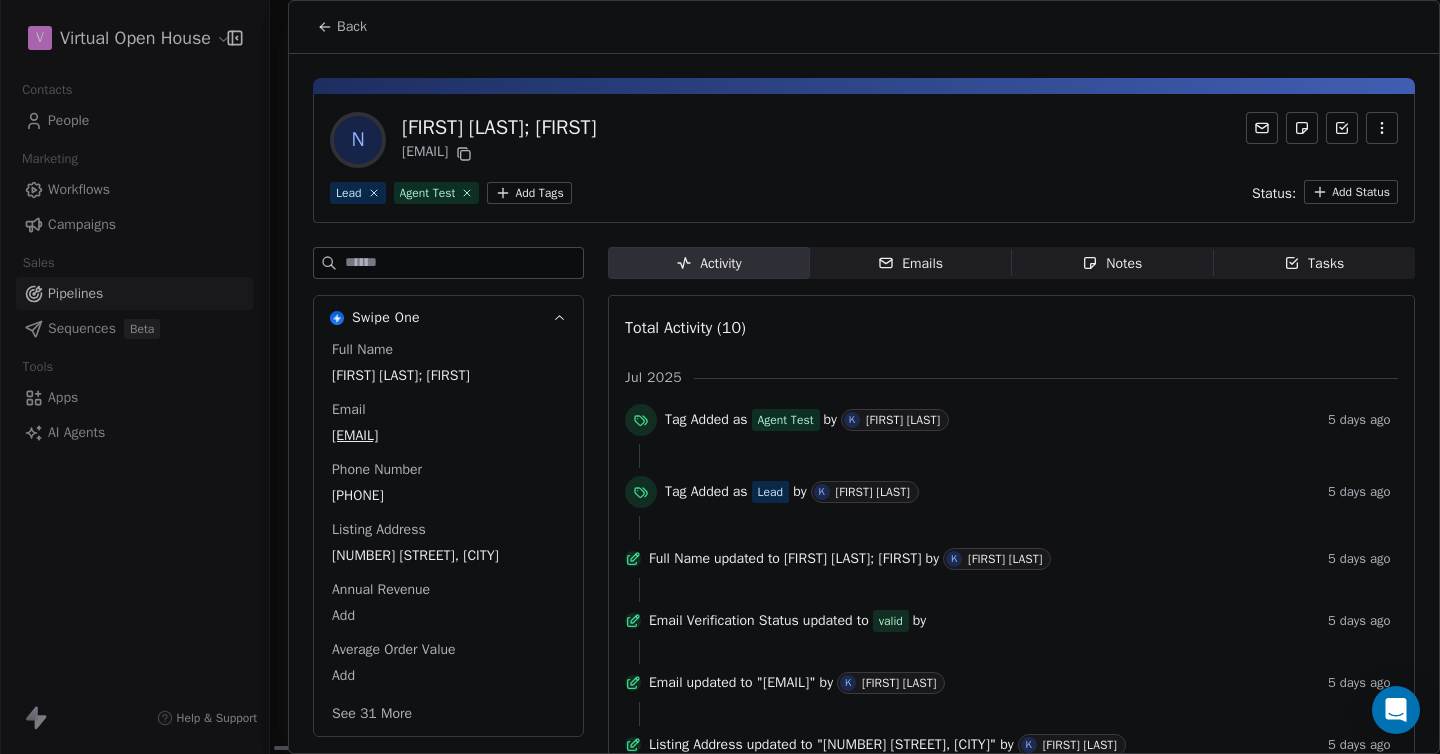 click on "Emails" at bounding box center [910, 263] 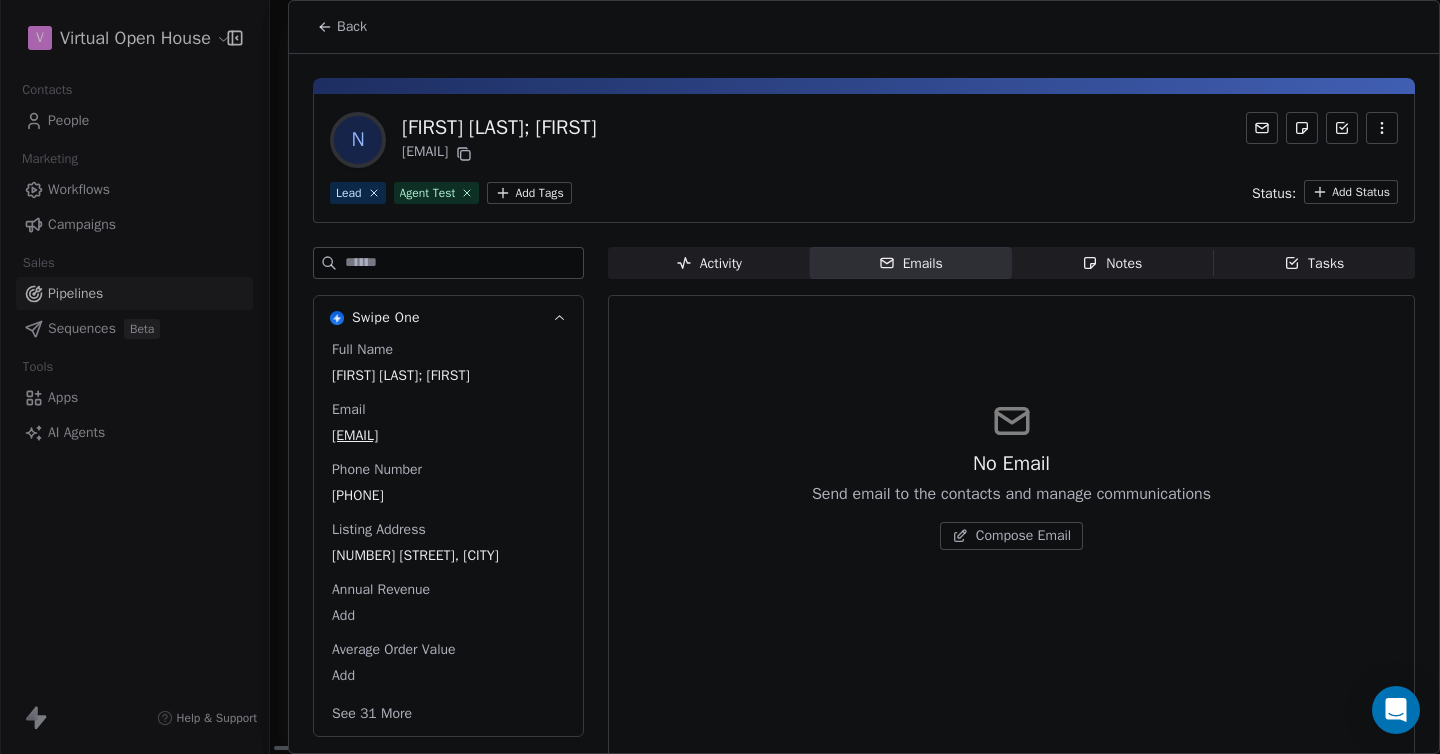 click on "Back" at bounding box center (352, 27) 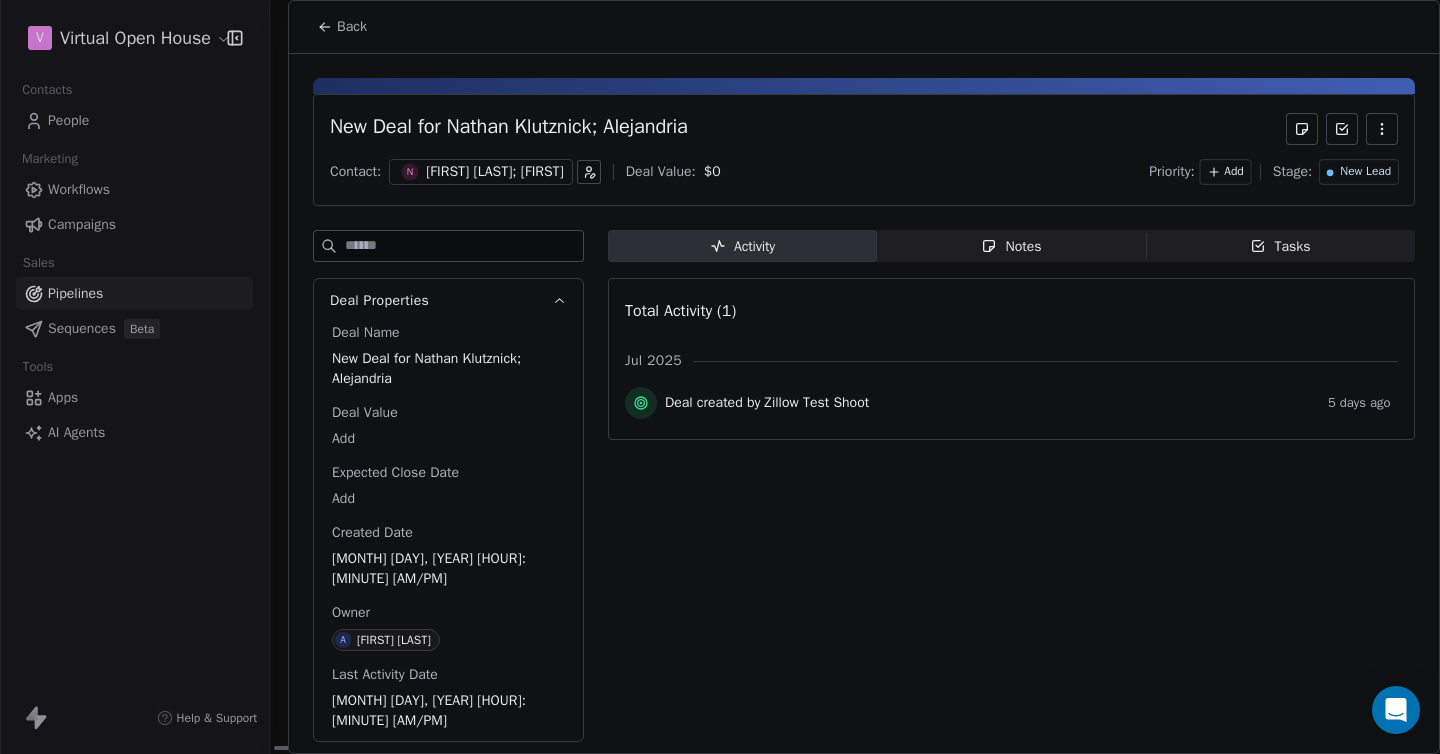 click on "Back" at bounding box center (352, 27) 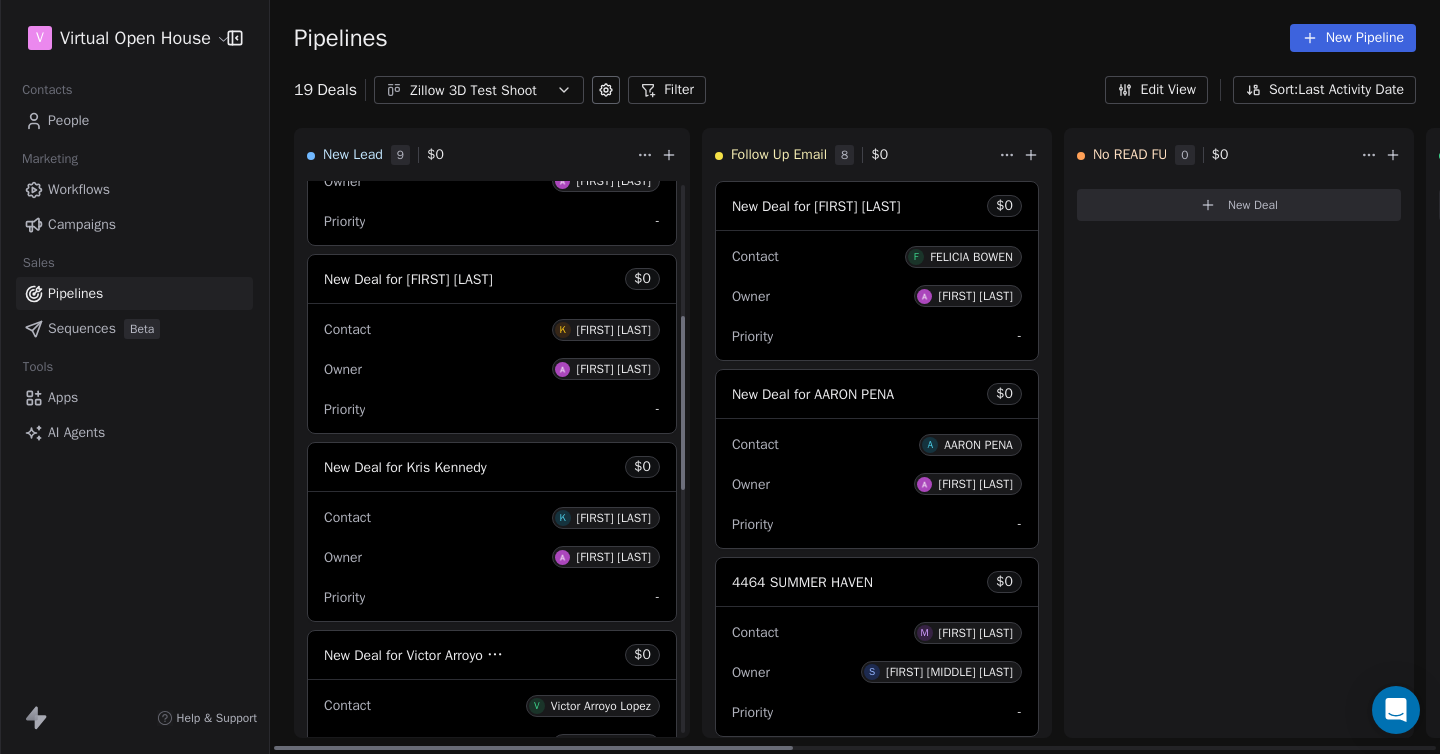 scroll, scrollTop: 543, scrollLeft: 0, axis: vertical 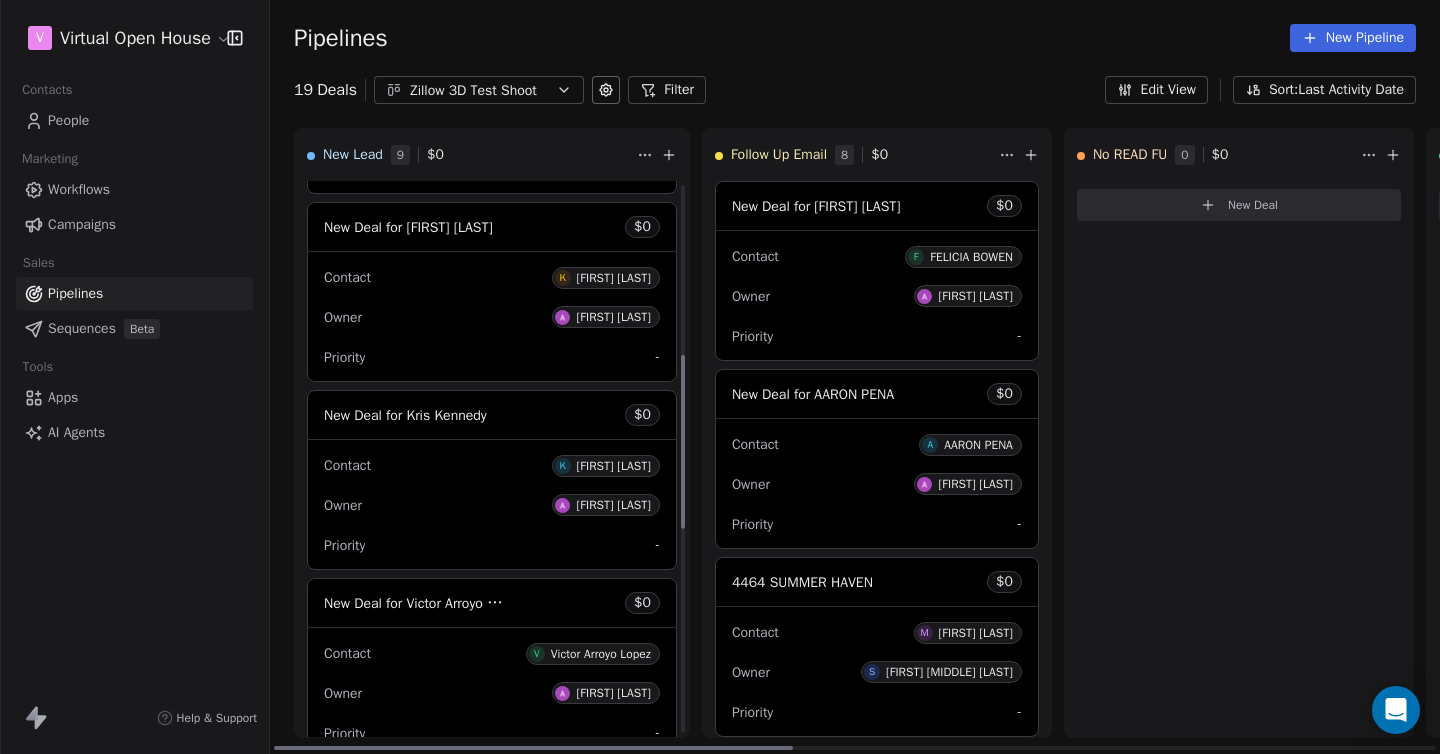 click on "[FIRST] [LAST]" at bounding box center [614, 278] 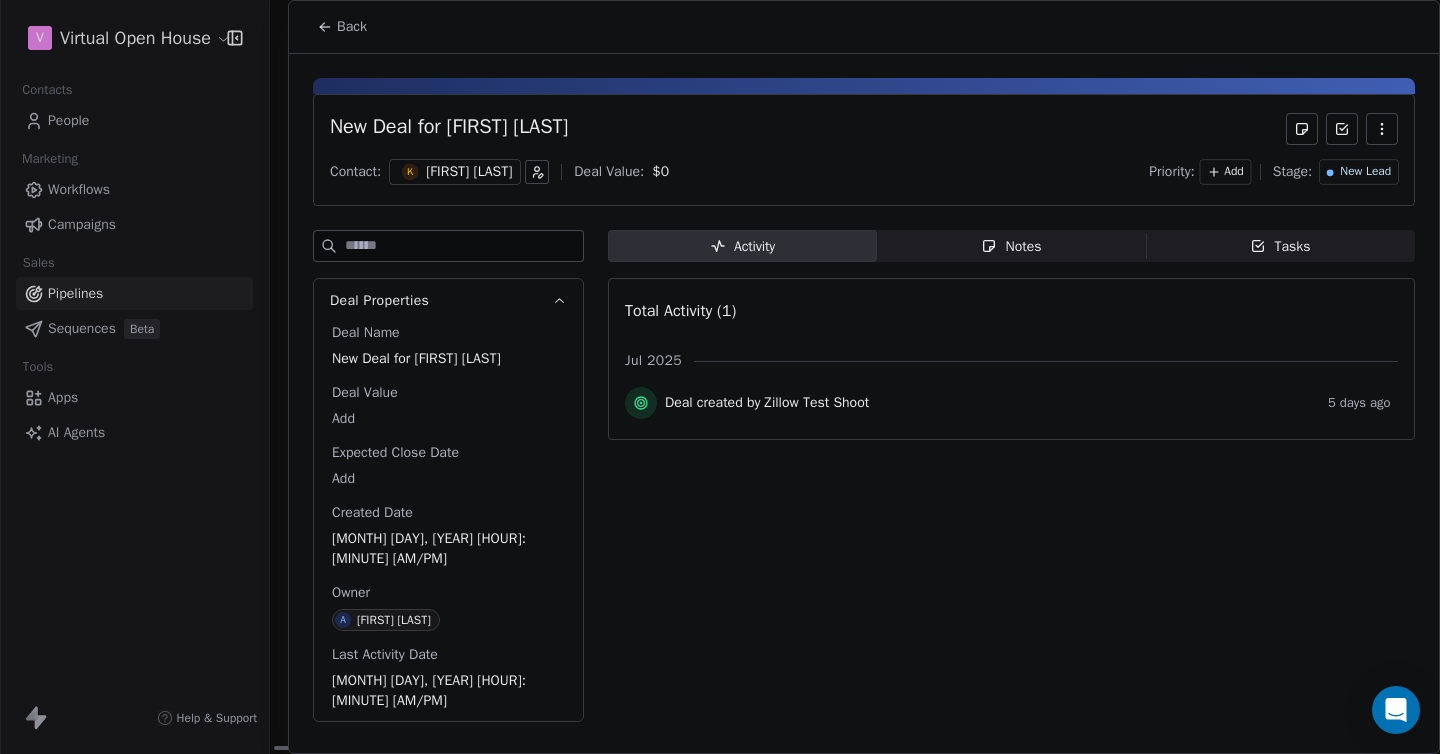 click on "[FIRST] [LAST]" at bounding box center [469, 172] 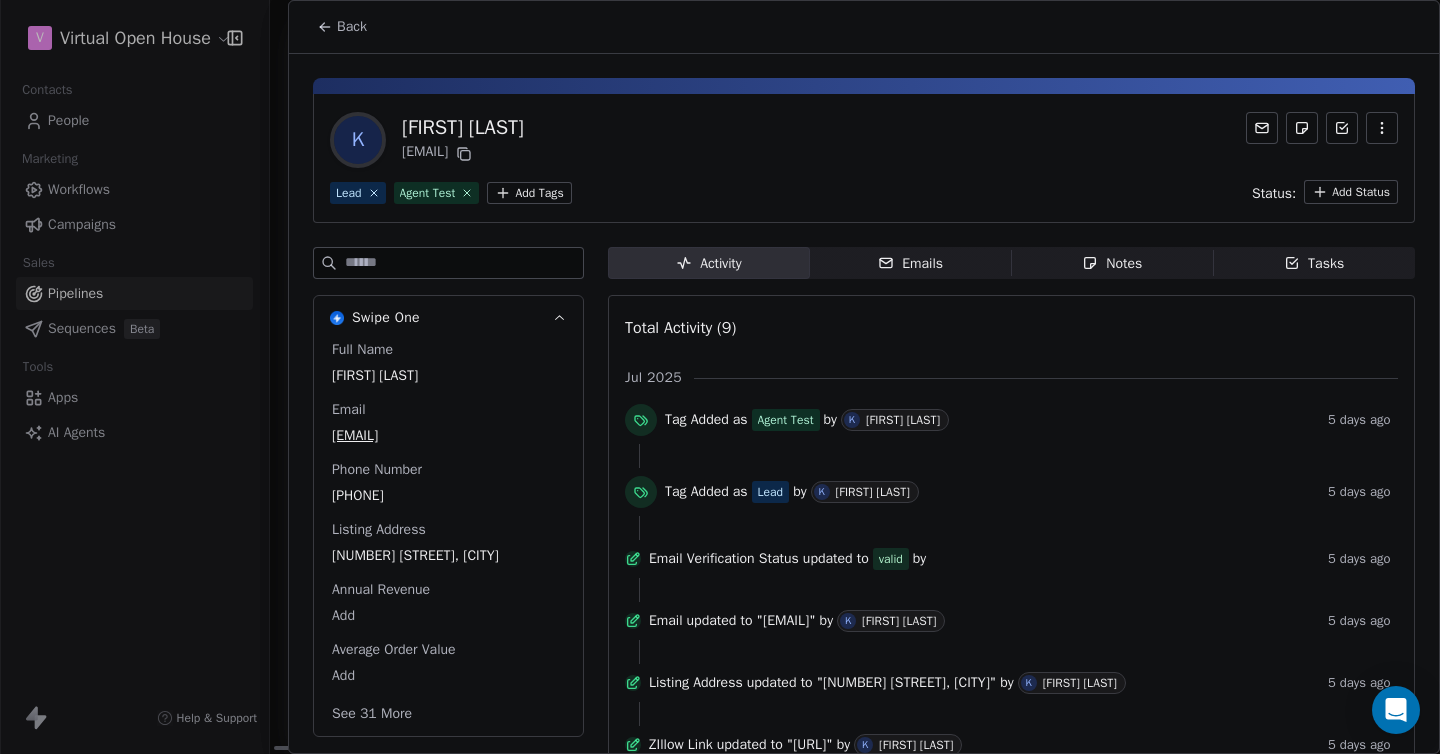 click on "Emails Emails" at bounding box center (911, 263) 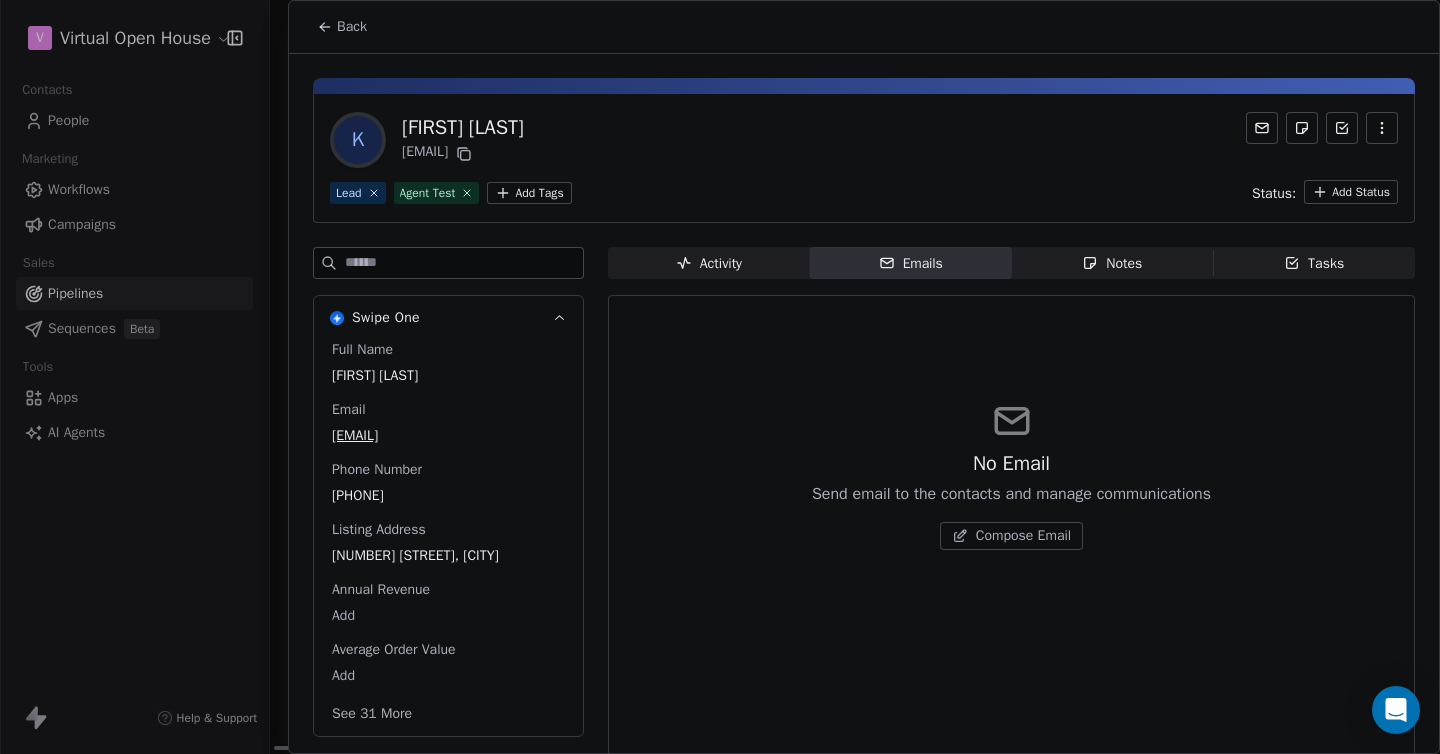 click on "Back" at bounding box center (352, 27) 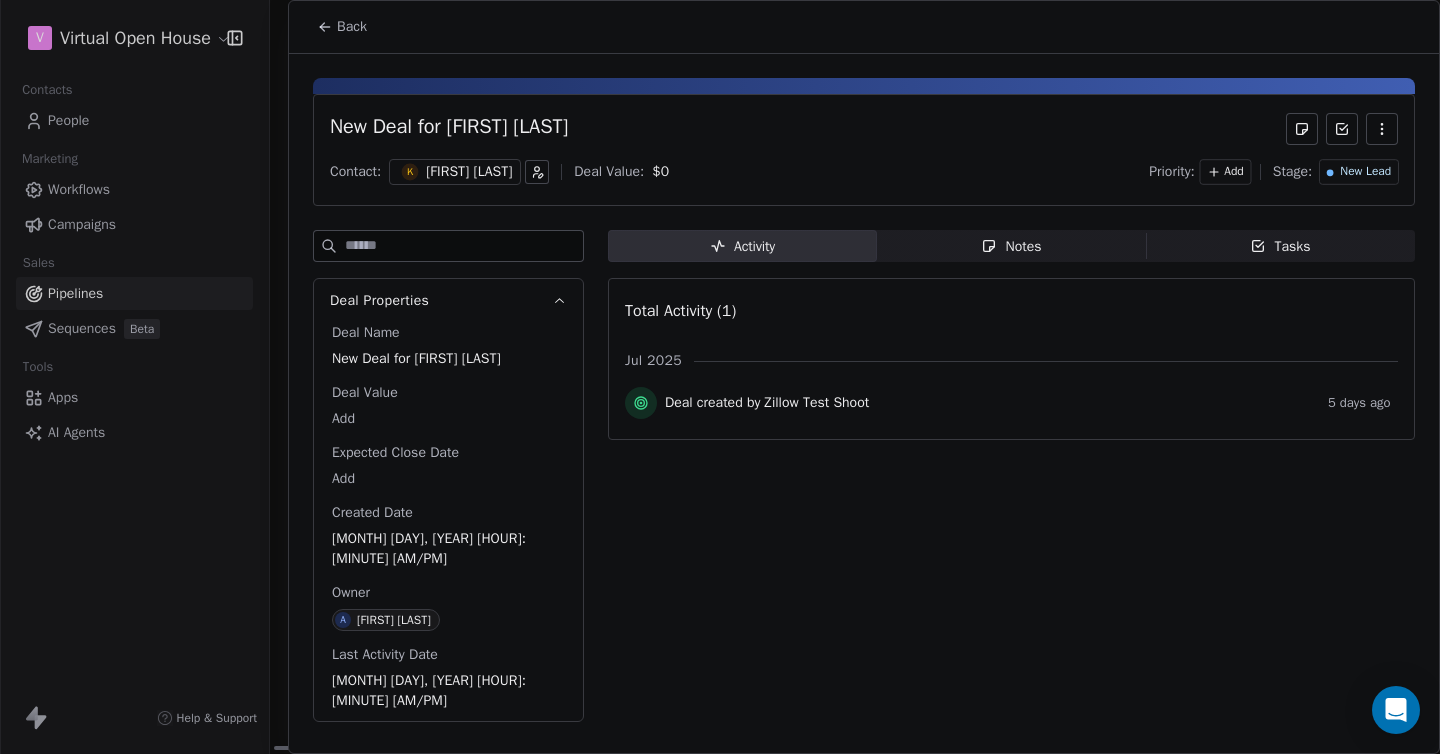 click on "Back" at bounding box center (352, 27) 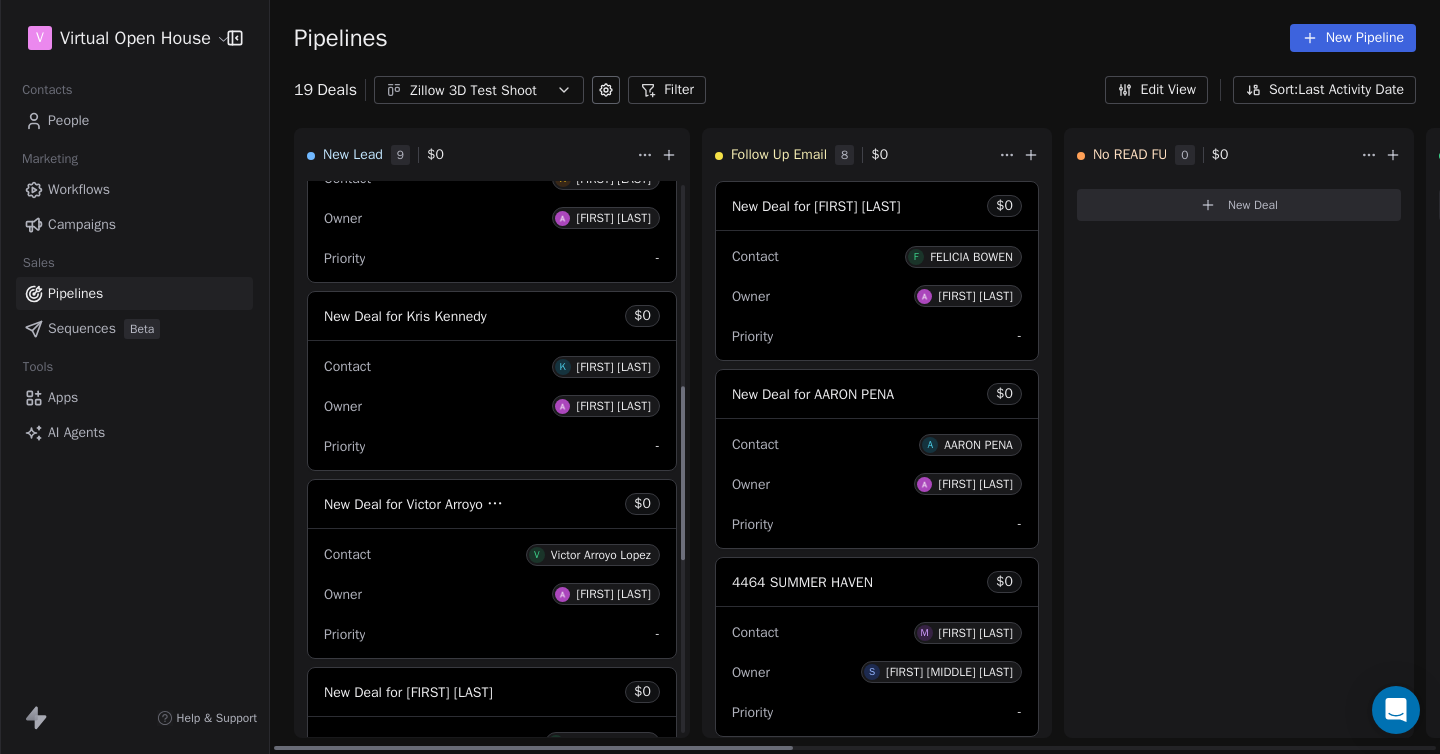 scroll, scrollTop: 644, scrollLeft: 0, axis: vertical 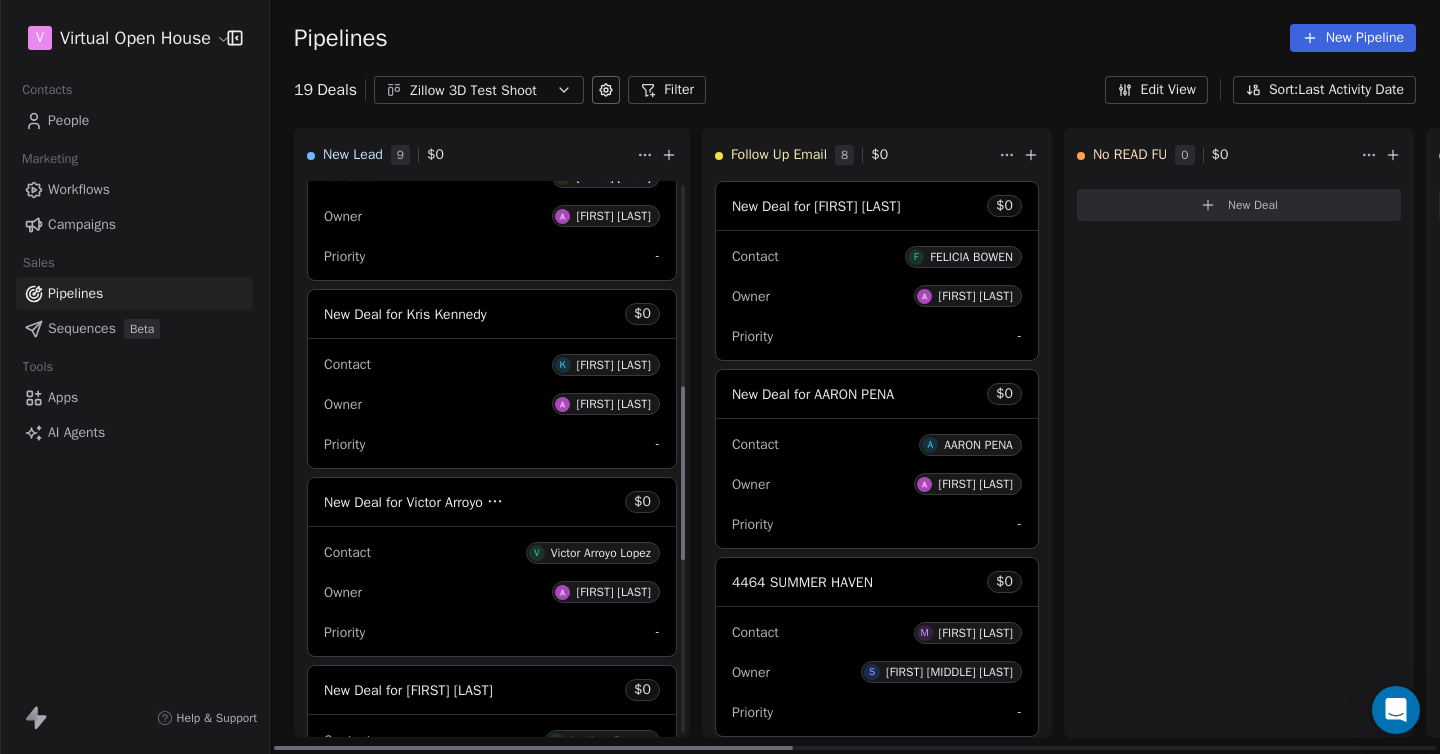 click on "[FIRST] [LAST]" at bounding box center (614, 365) 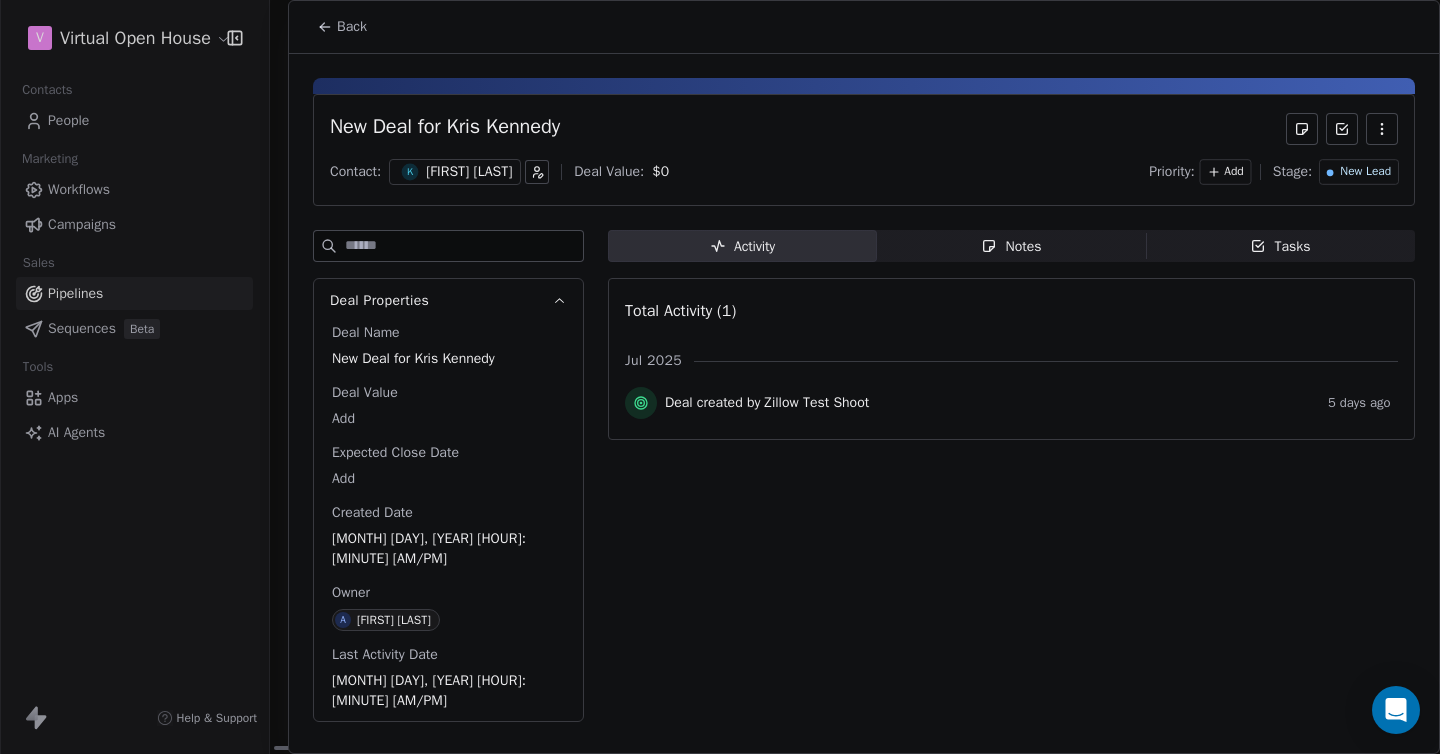 click on "[FIRST] [LAST]" at bounding box center [469, 172] 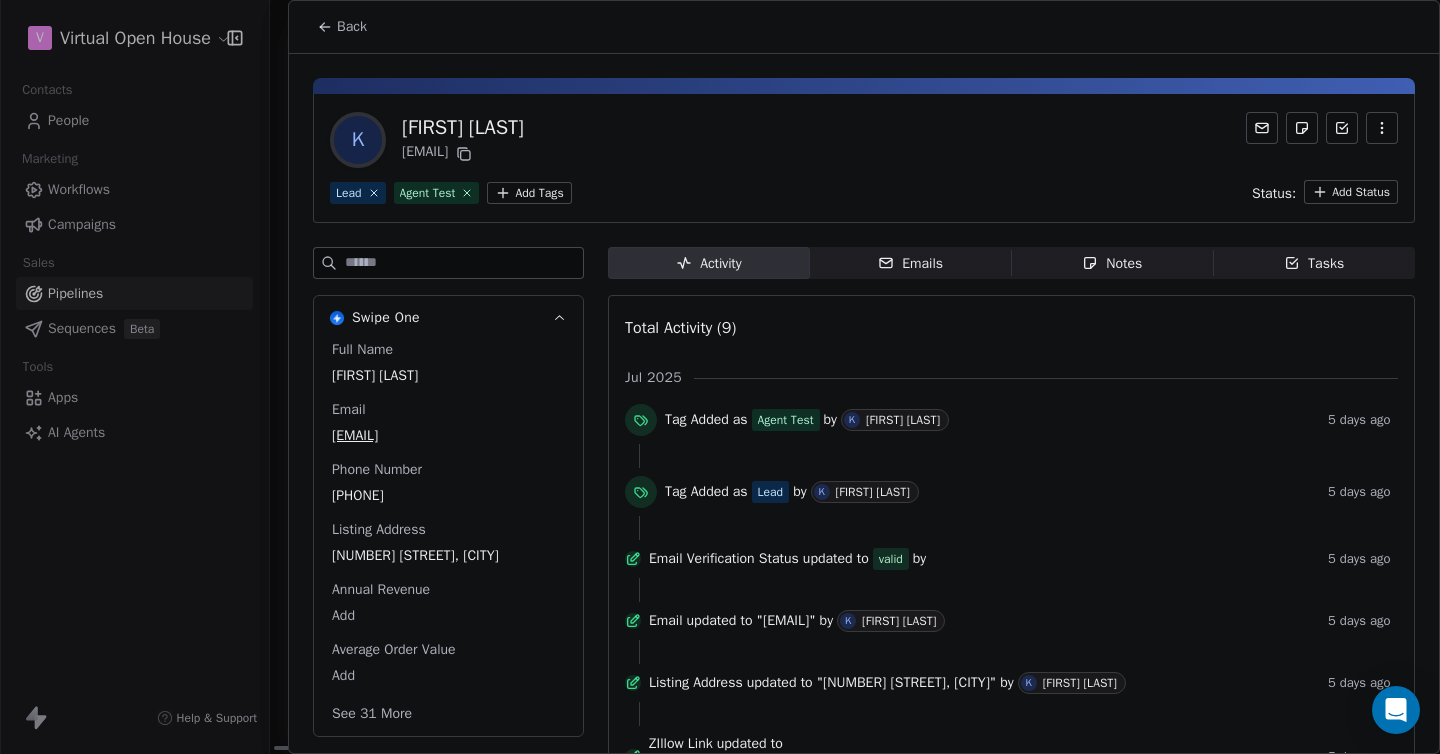 click on "Emails" at bounding box center (910, 263) 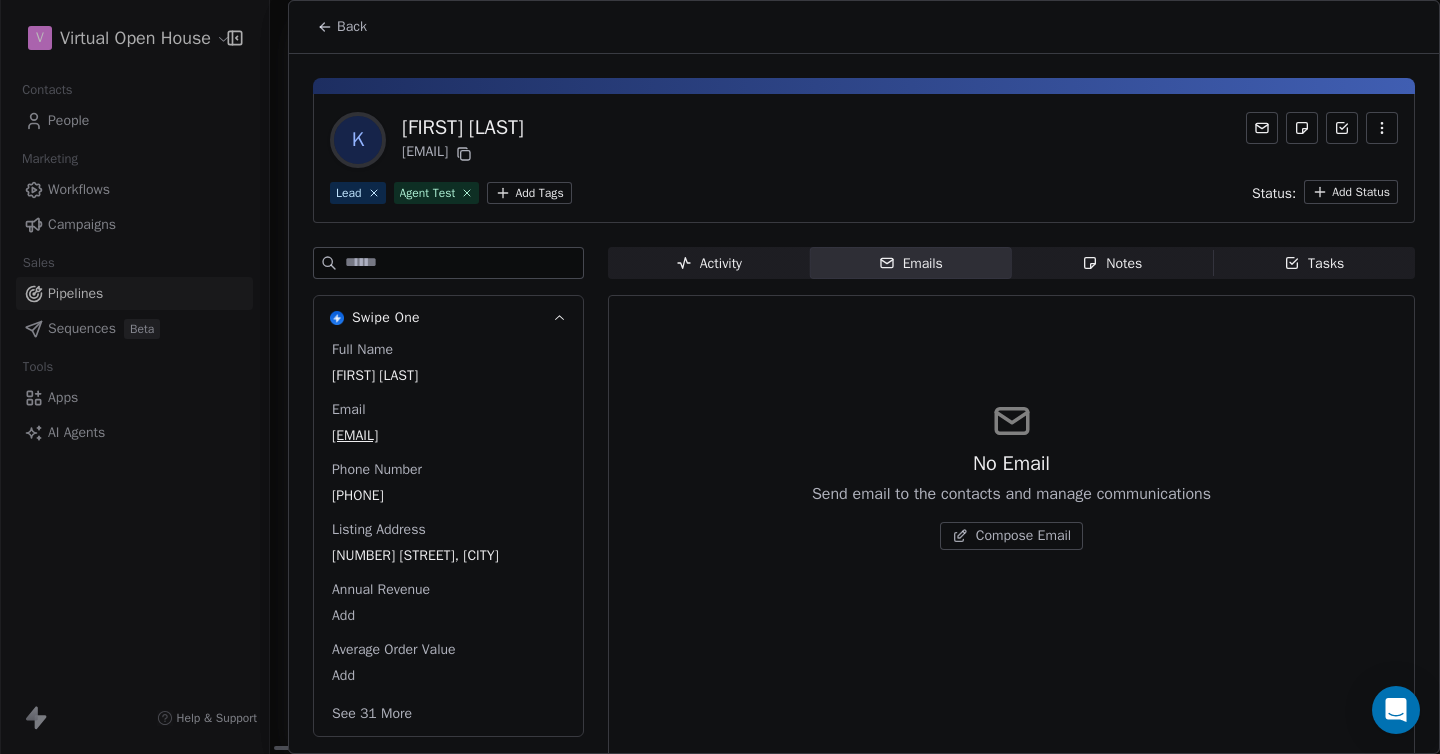 click on "Activity" at bounding box center (709, 263) 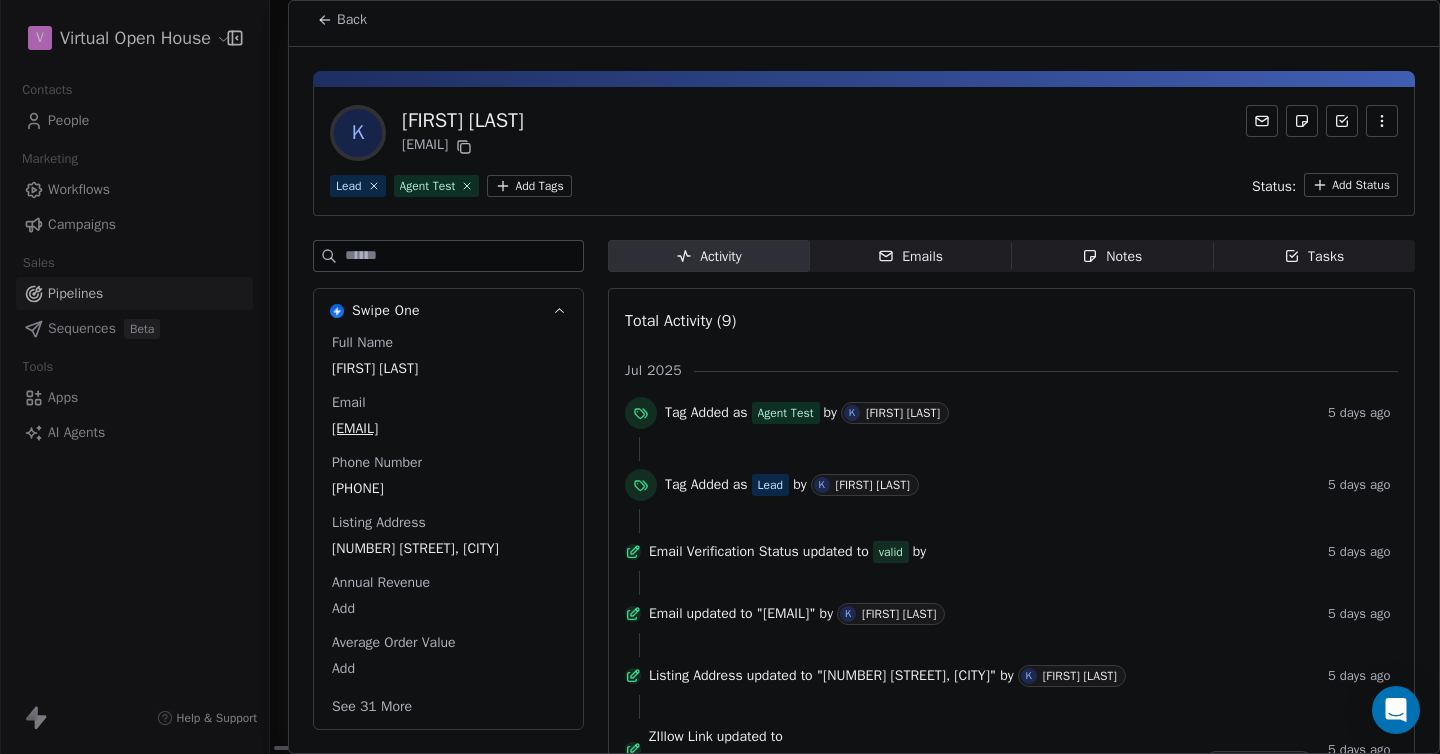 scroll, scrollTop: 0, scrollLeft: 0, axis: both 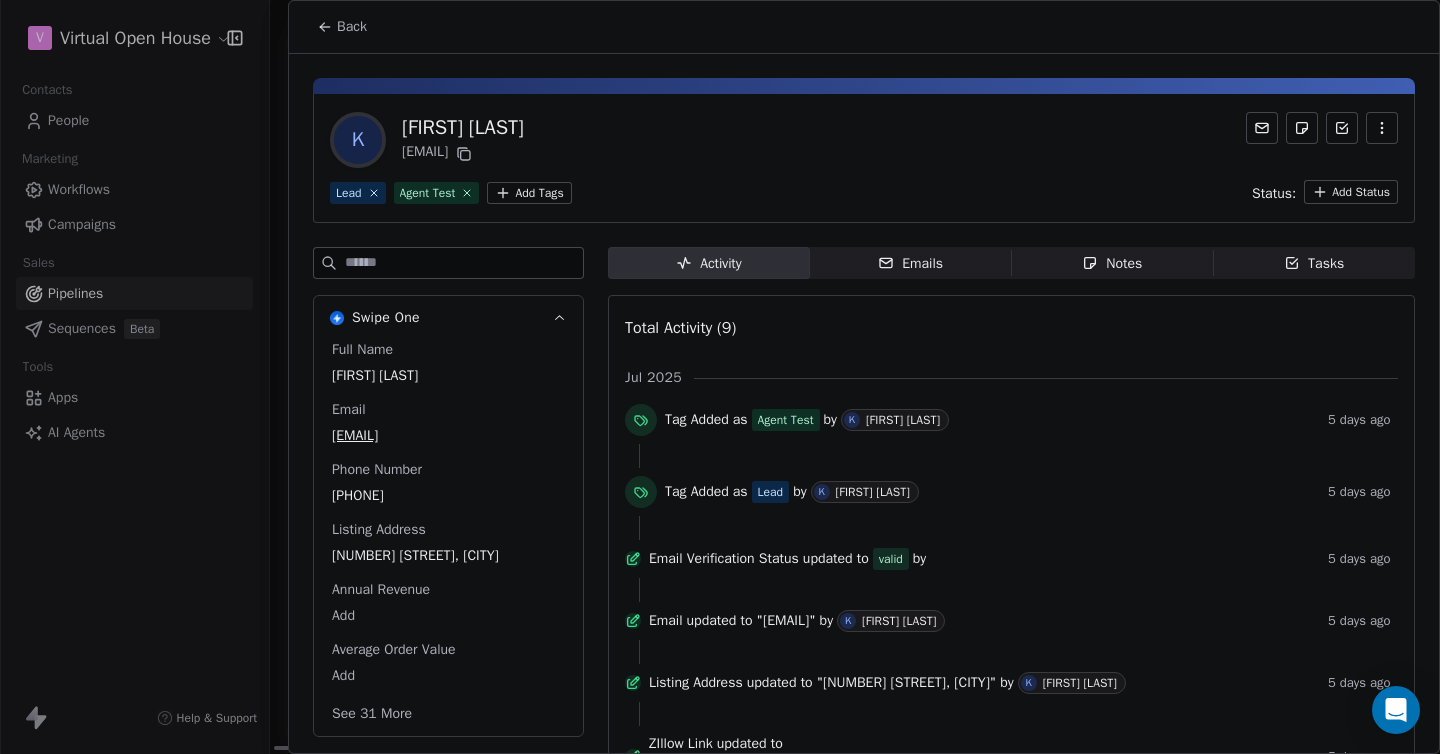 click on "Back" at bounding box center [342, 27] 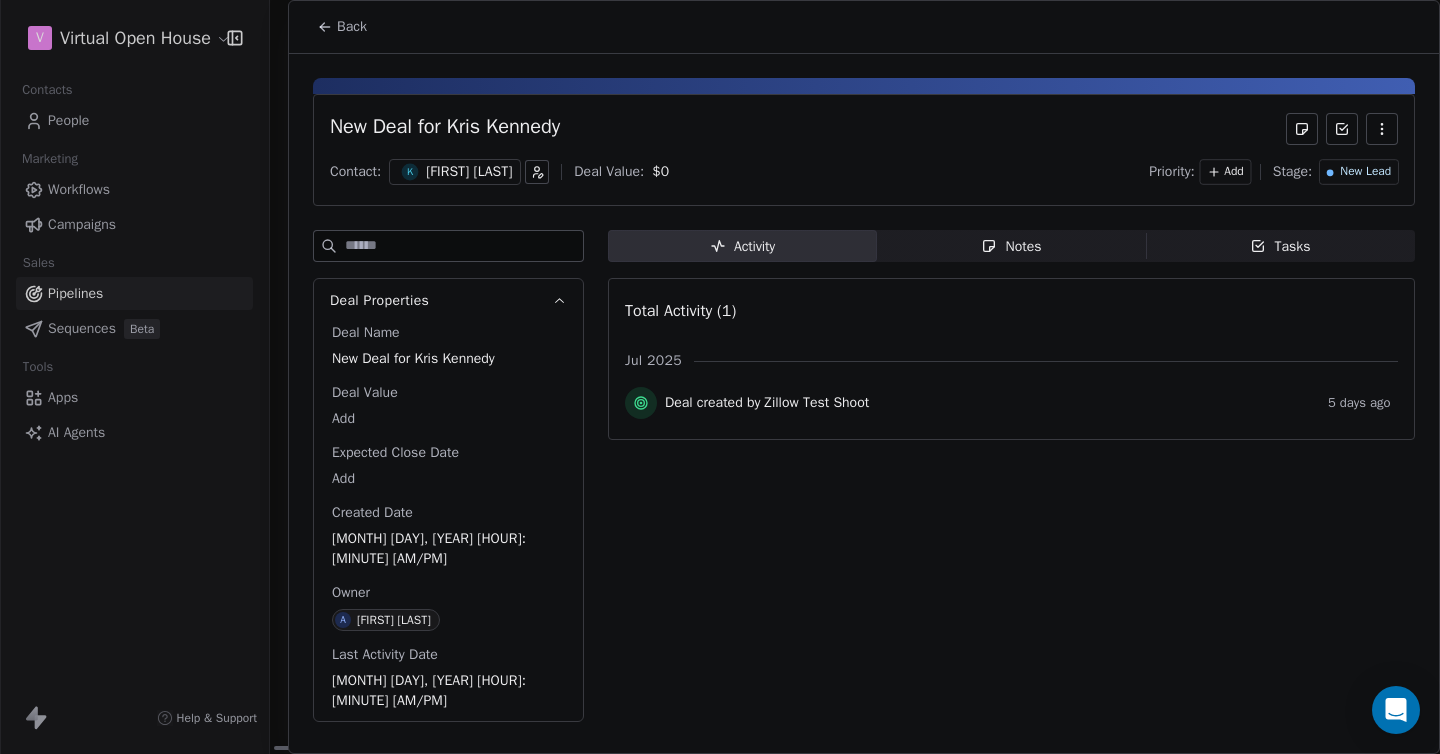 click on "Back" at bounding box center [352, 27] 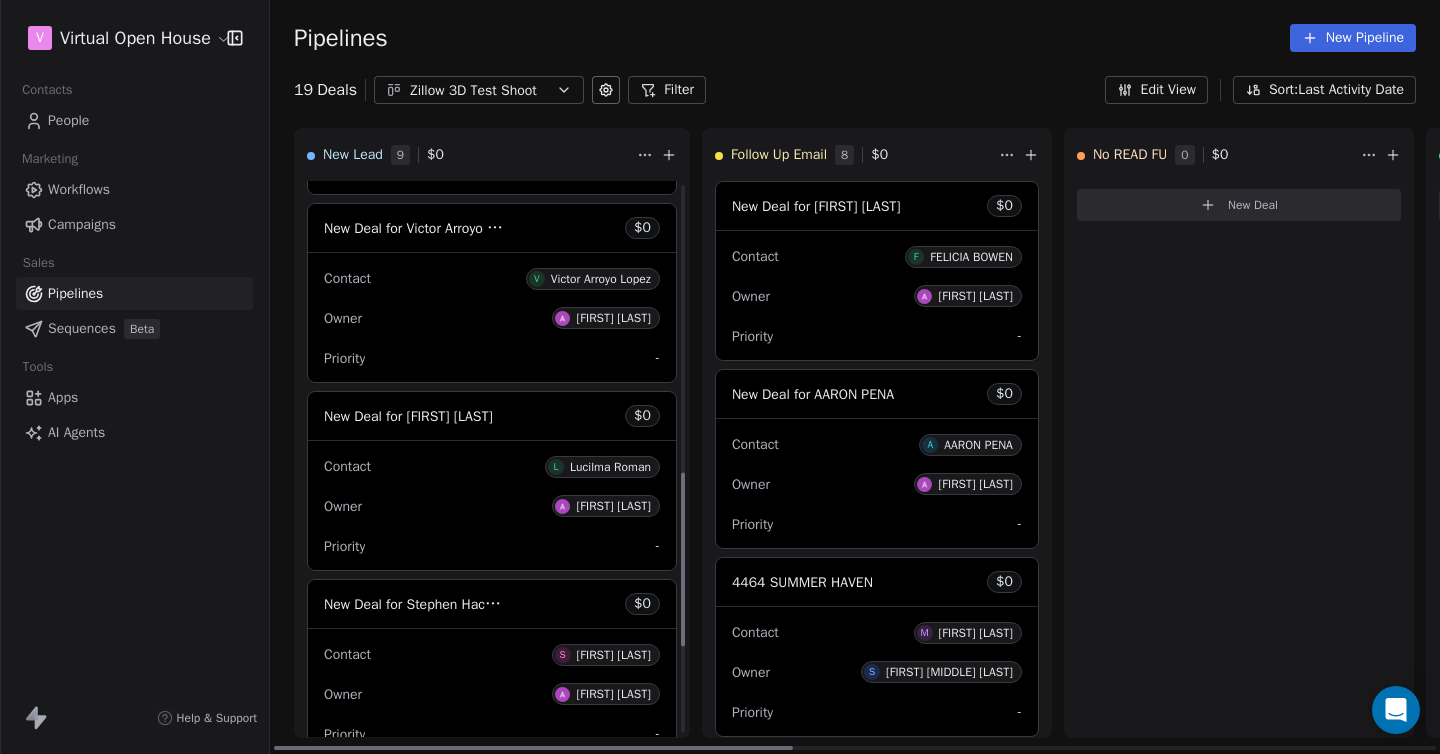 scroll, scrollTop: 920, scrollLeft: 0, axis: vertical 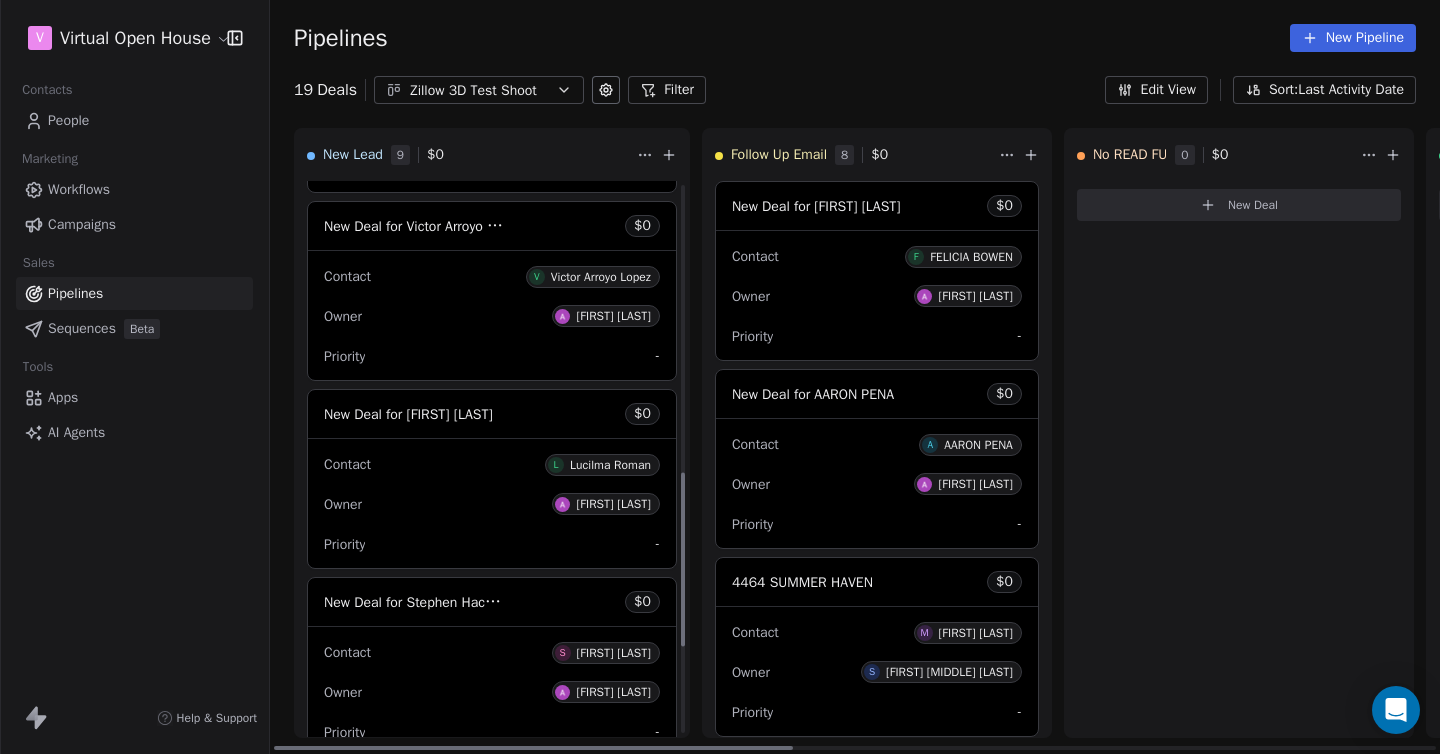 click on "V [FIRST] [LAST]" at bounding box center (593, 277) 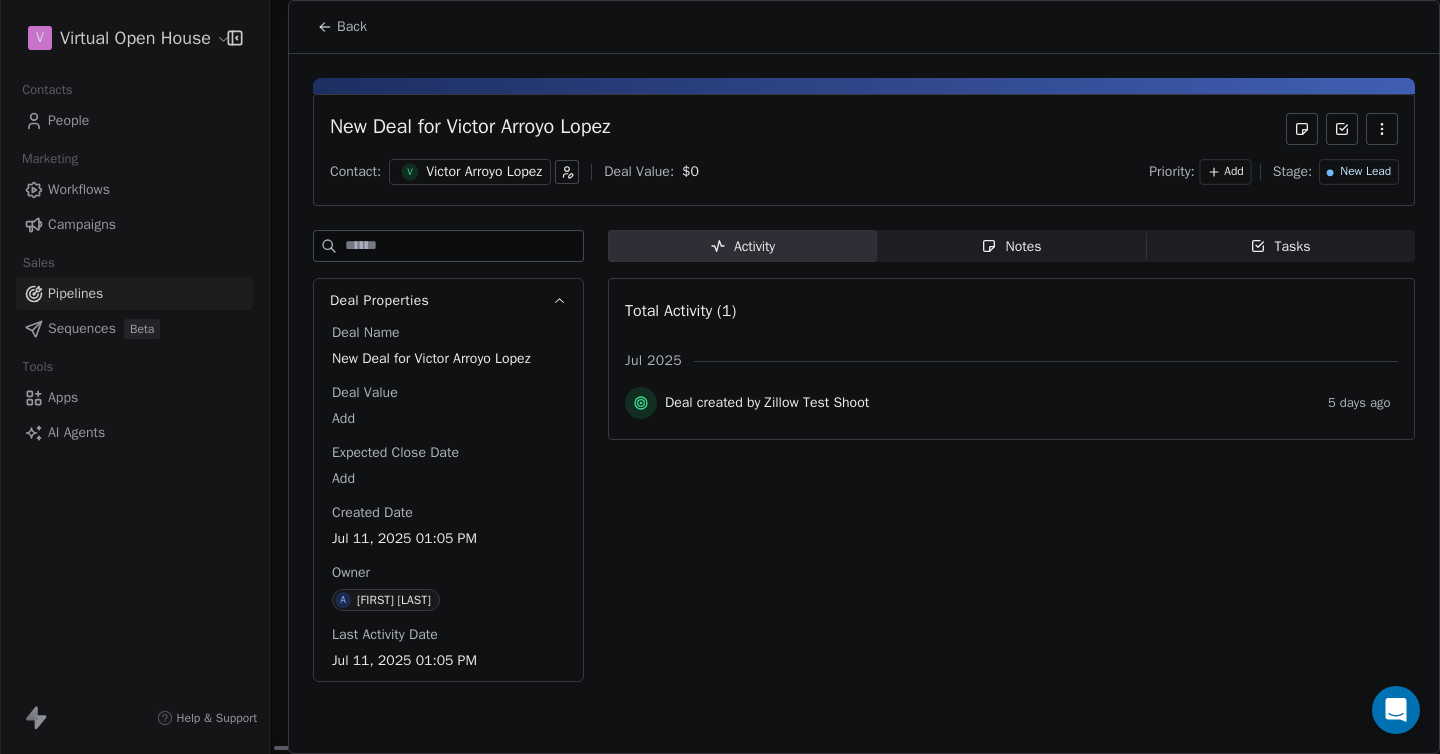 click on "Victor Arroyo Lopez" at bounding box center (484, 172) 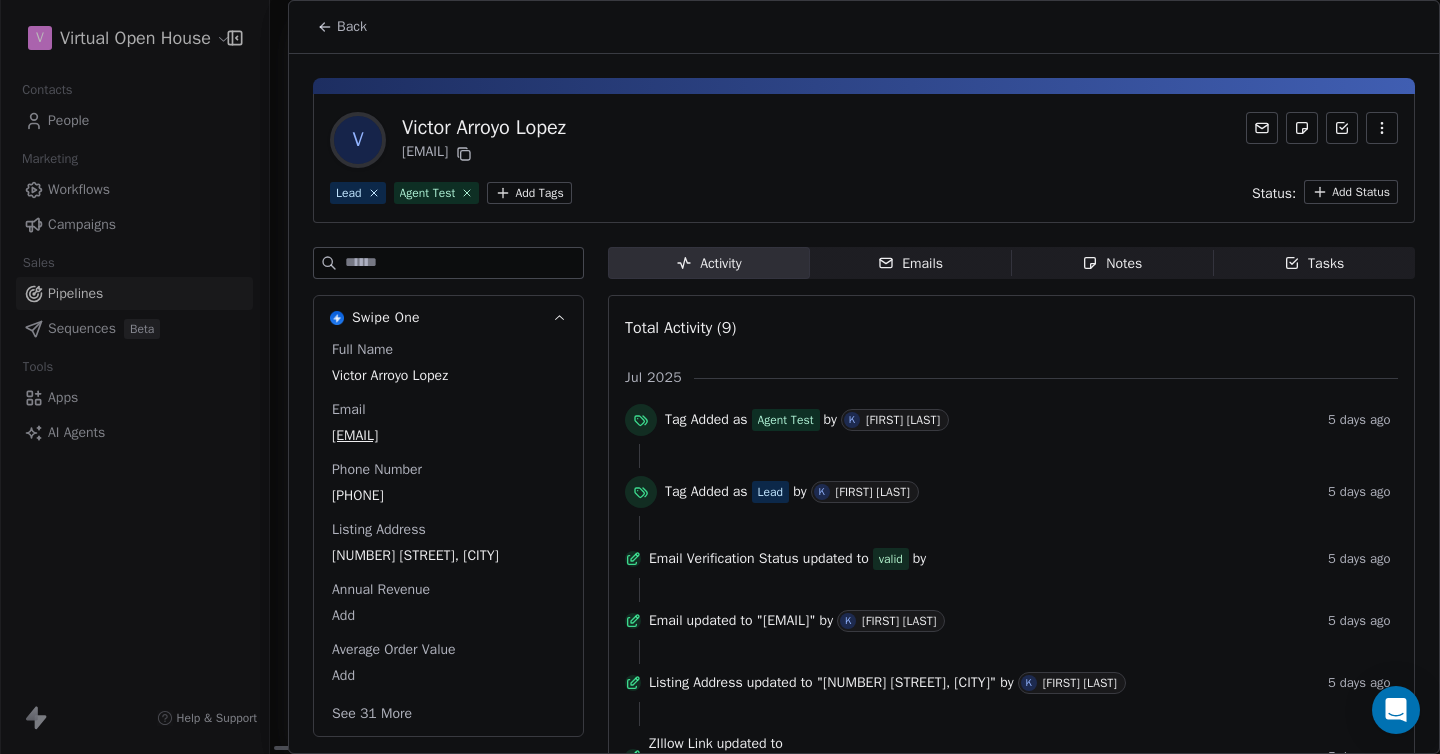 click on "Emails Emails" at bounding box center [911, 263] 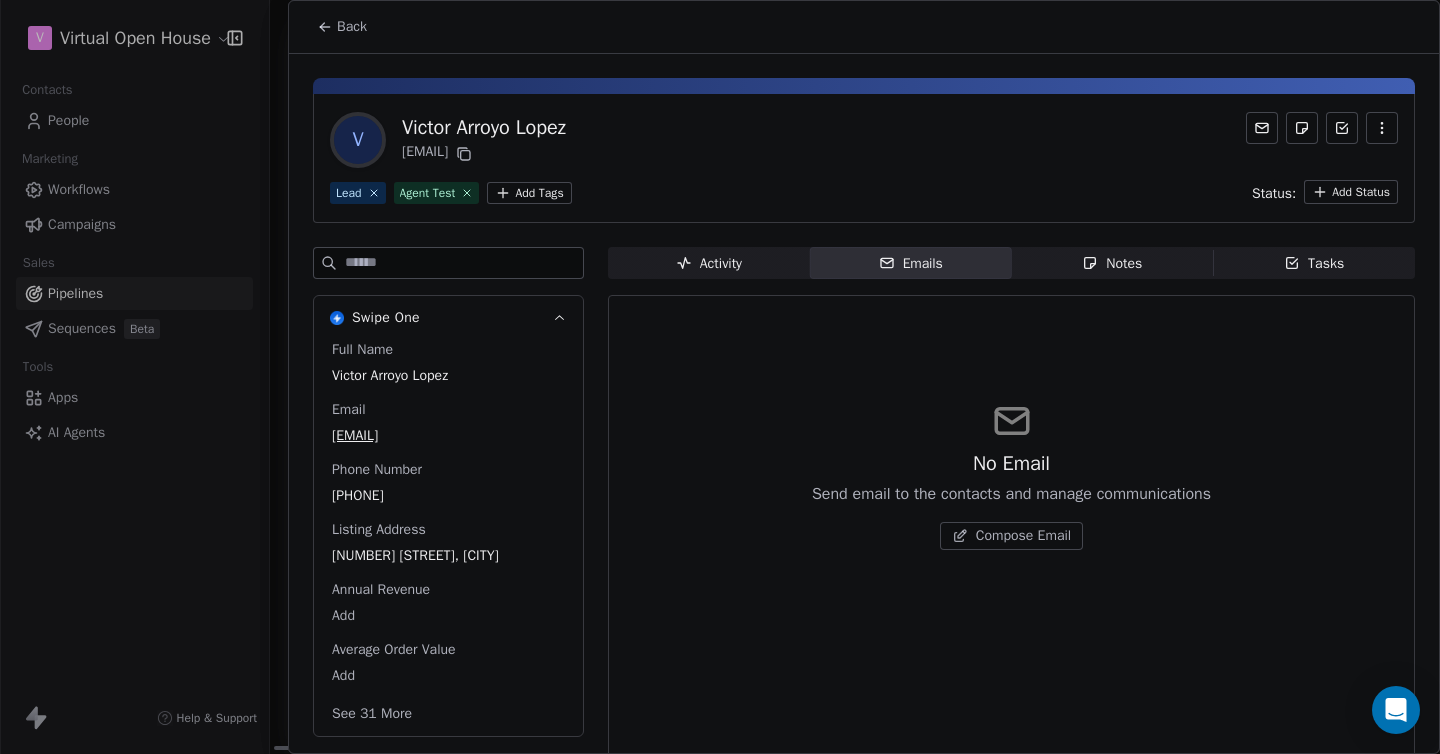 click on "Back" at bounding box center (352, 27) 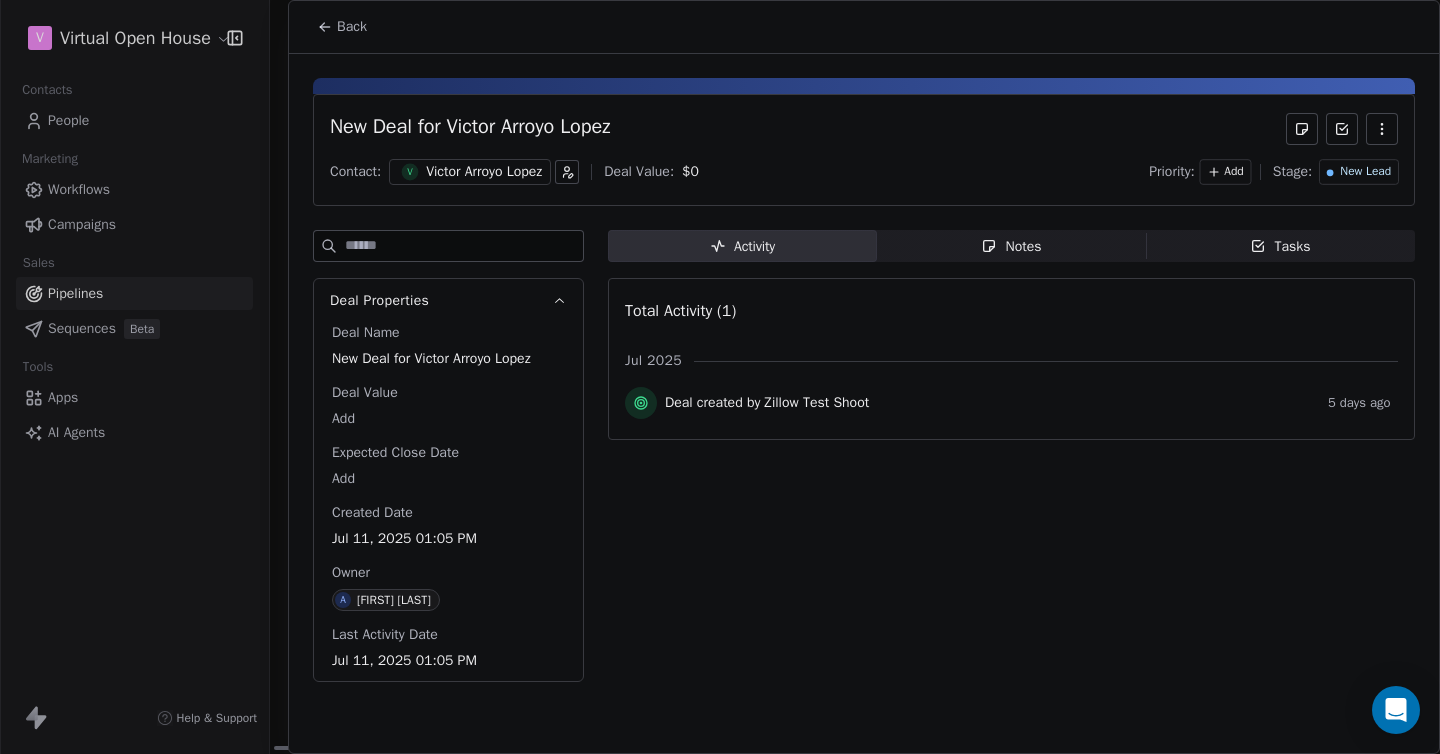click on "Back" at bounding box center (352, 27) 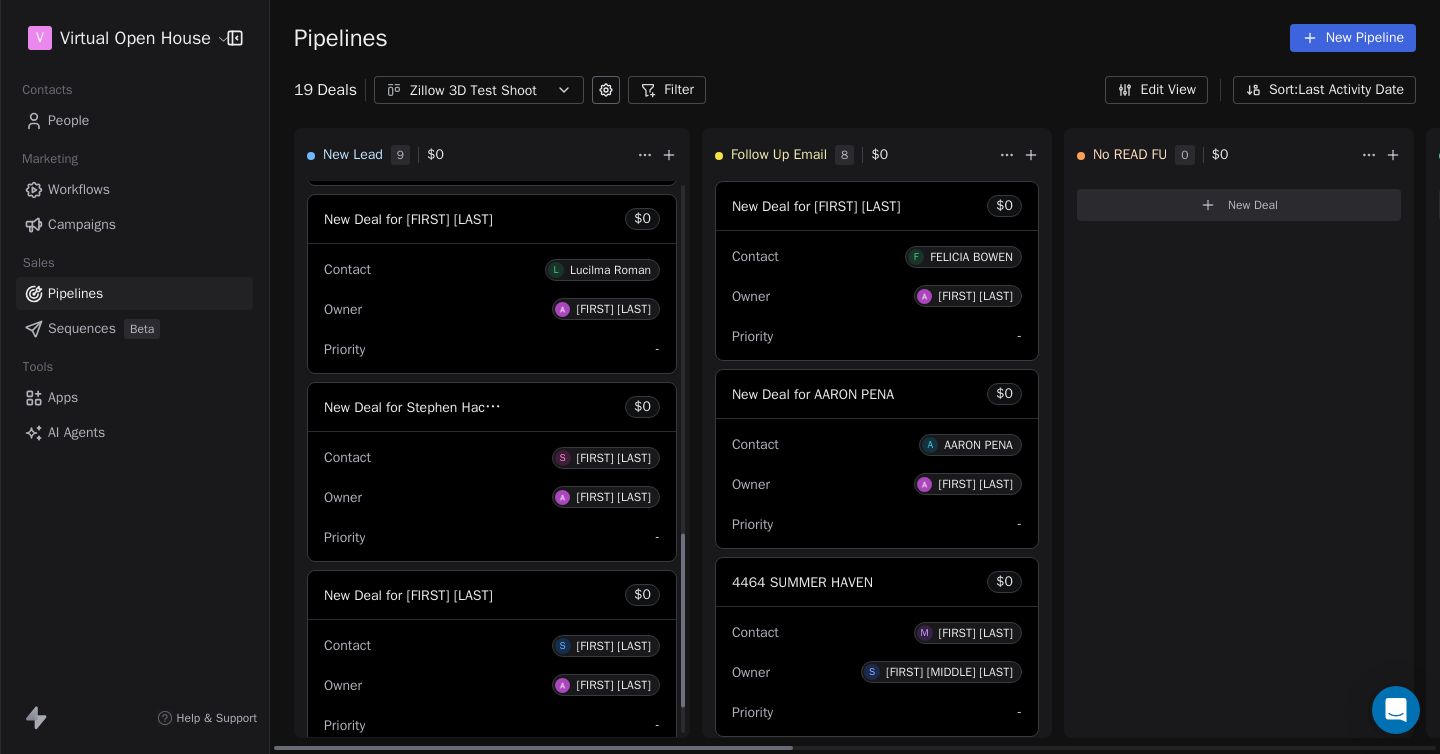 scroll, scrollTop: 1114, scrollLeft: 0, axis: vertical 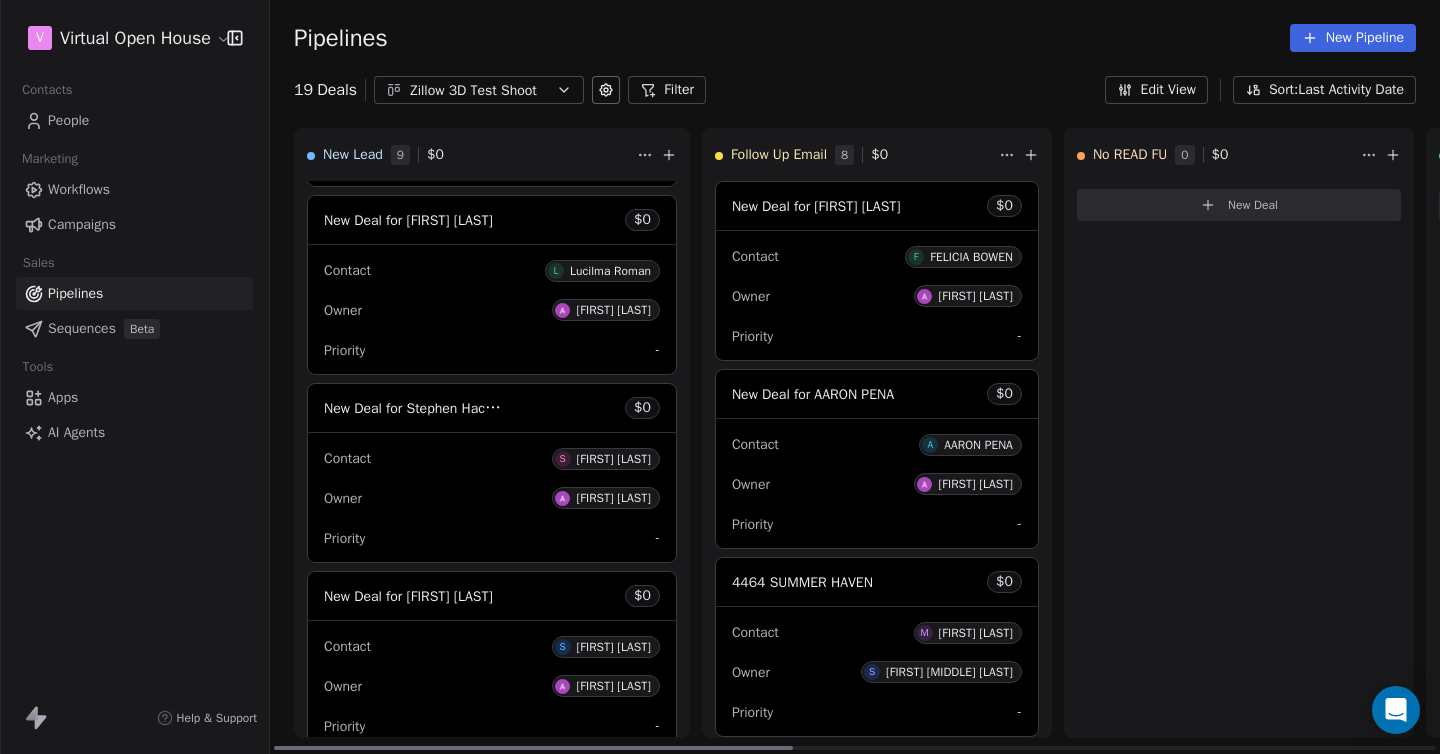 click on "Lucilma Roman" at bounding box center [610, 271] 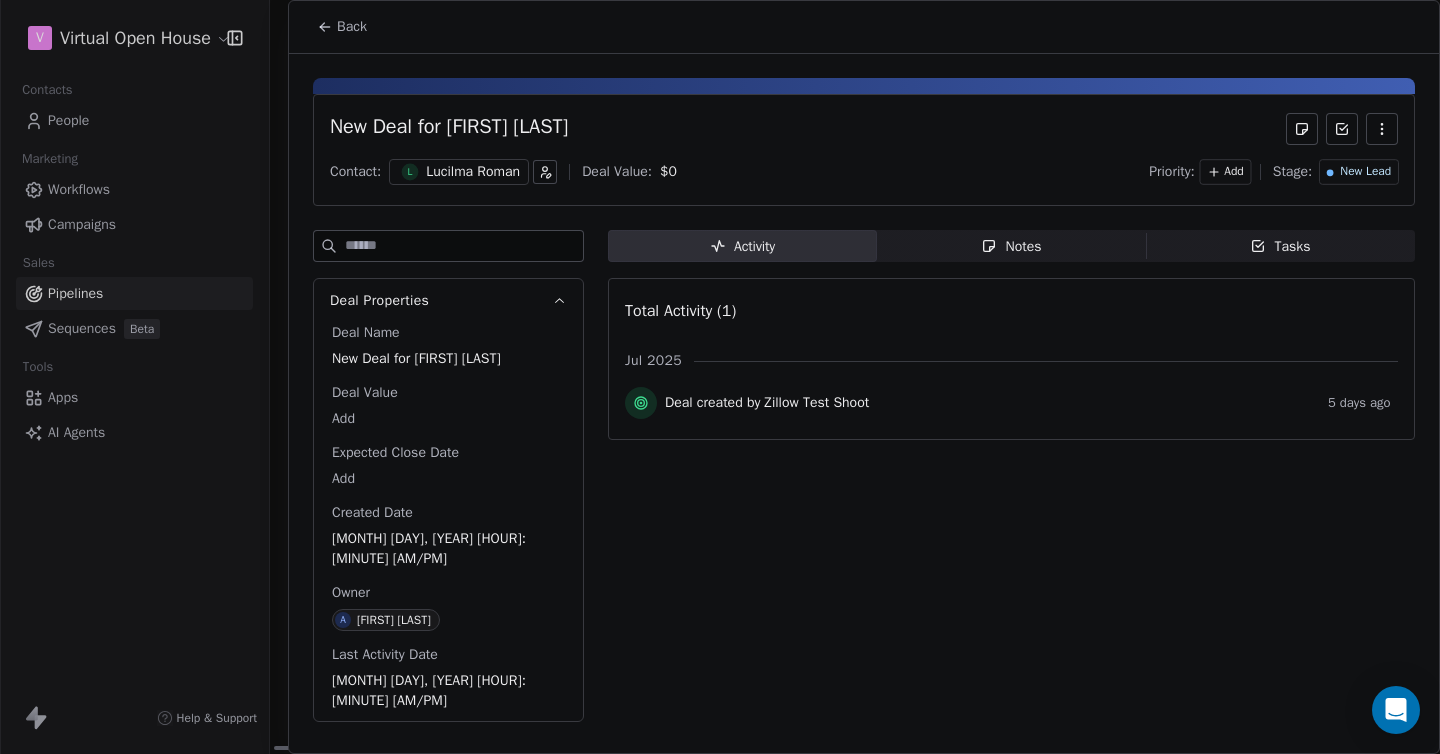 click on "Lucilma Roman" at bounding box center (473, 172) 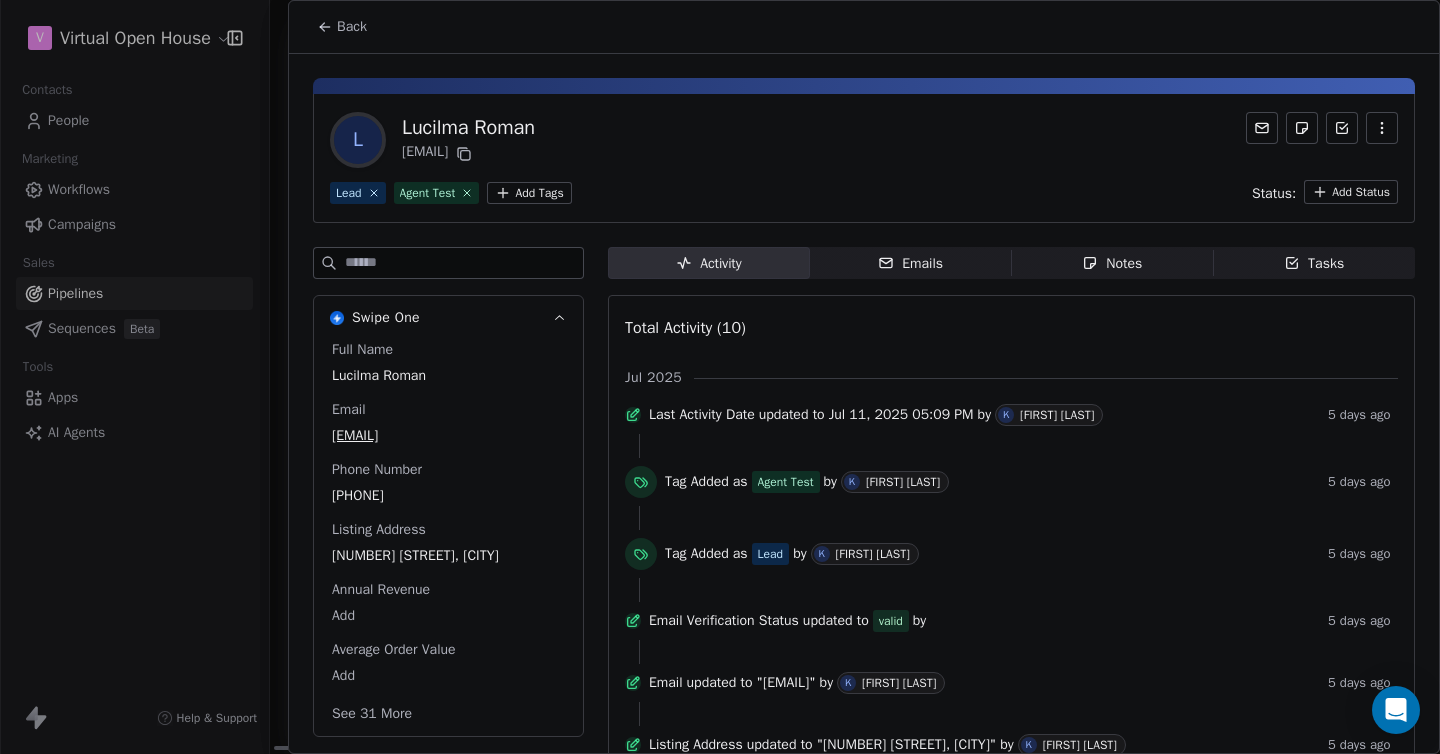 click on "Emails Emails" at bounding box center [911, 263] 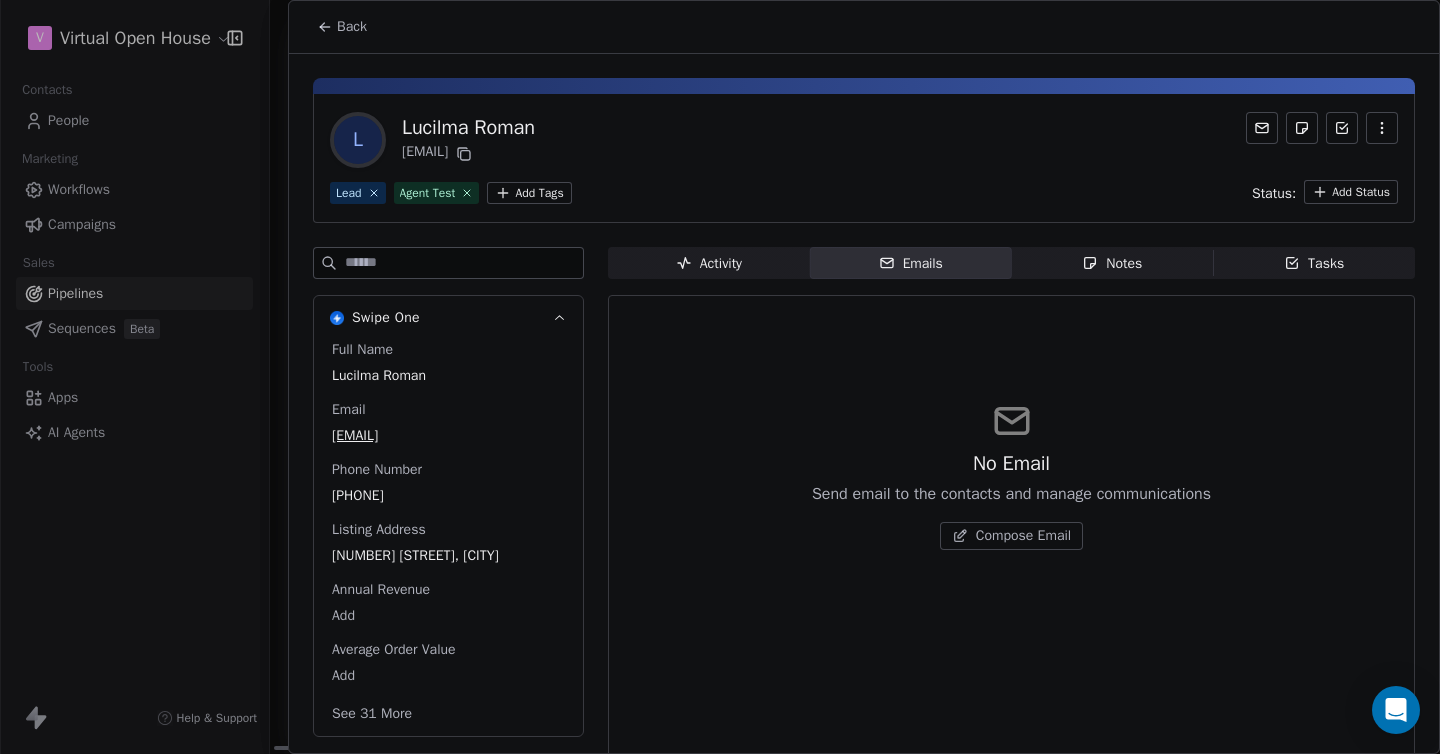 click on "Back" at bounding box center (352, 27) 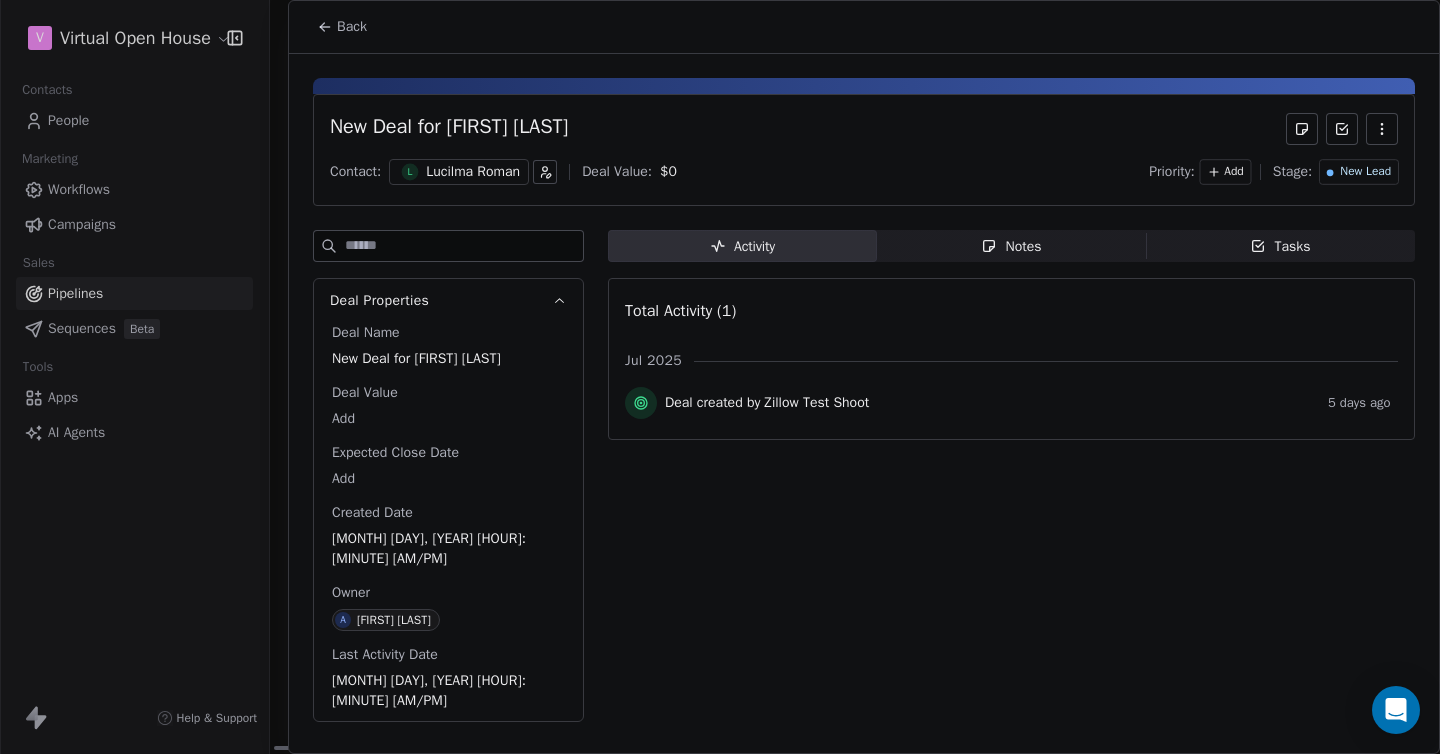 click on "Back" at bounding box center (352, 27) 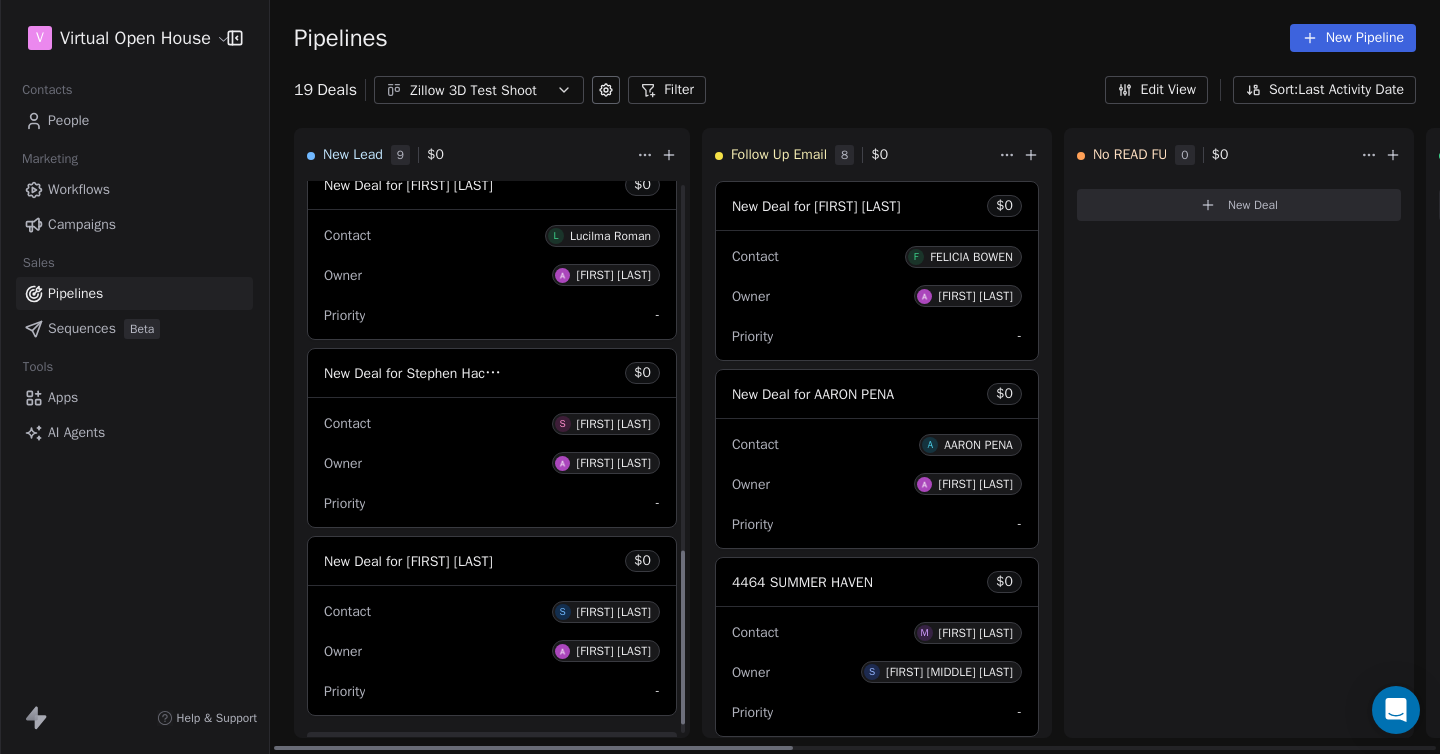 scroll, scrollTop: 1196, scrollLeft: 0, axis: vertical 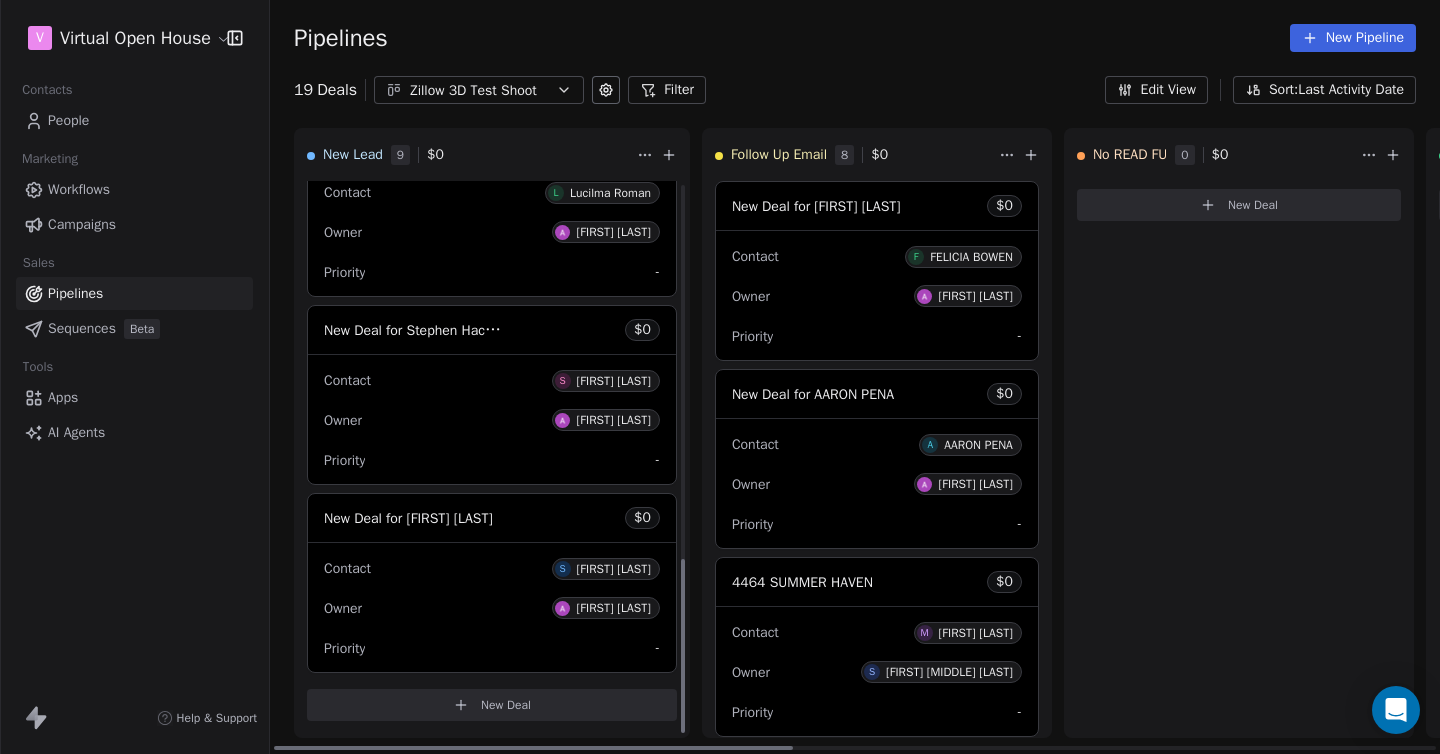 click on "S [FIRST] [LAST]" at bounding box center (606, 381) 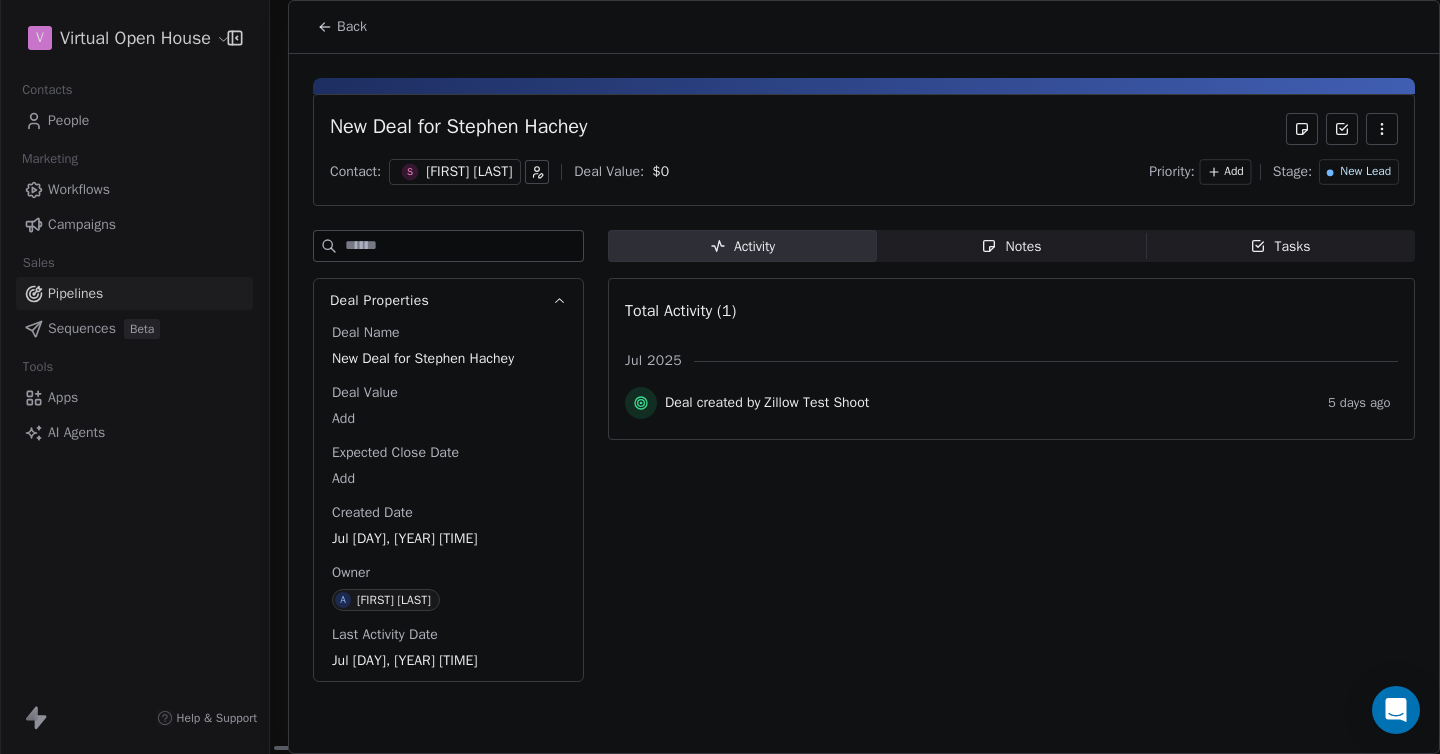 click on "[FIRST] [LAST]" at bounding box center [469, 172] 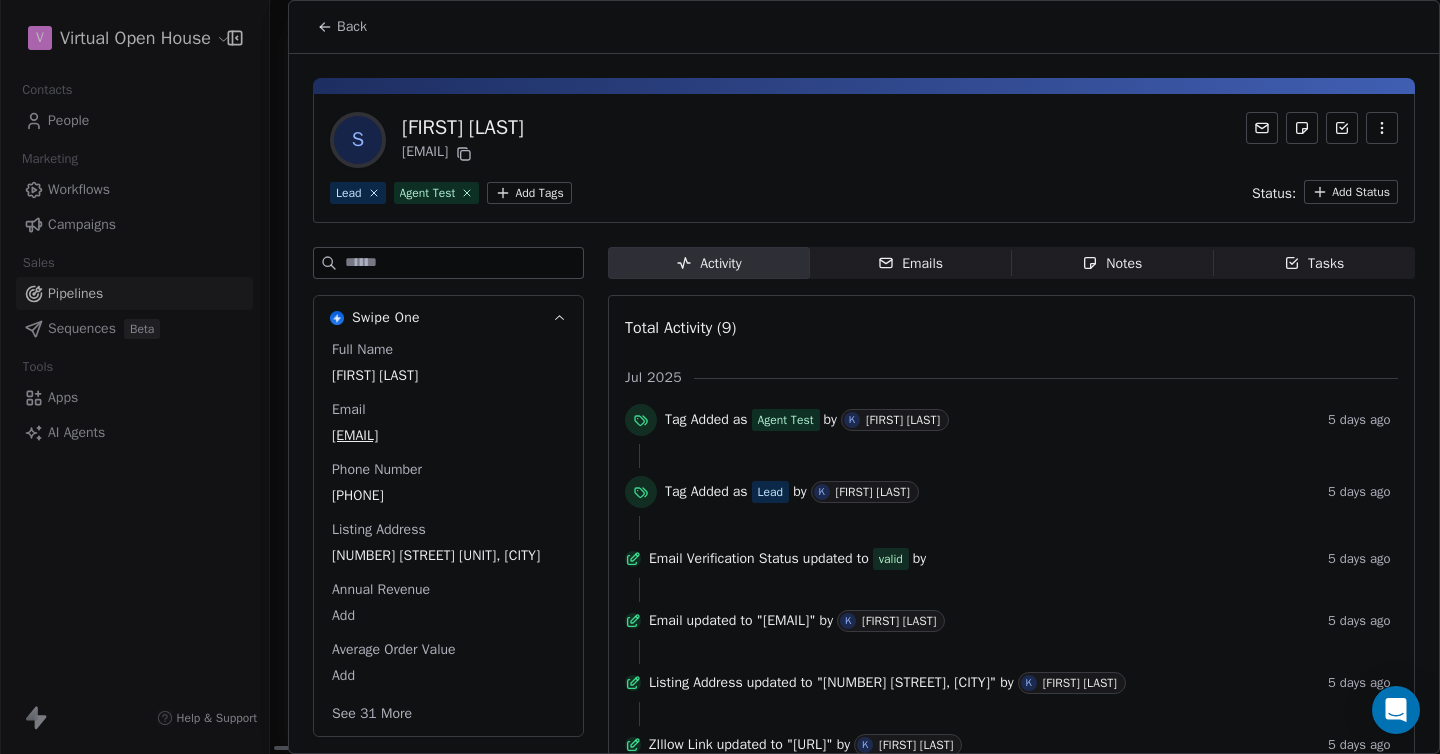 click on "Emails" at bounding box center (910, 263) 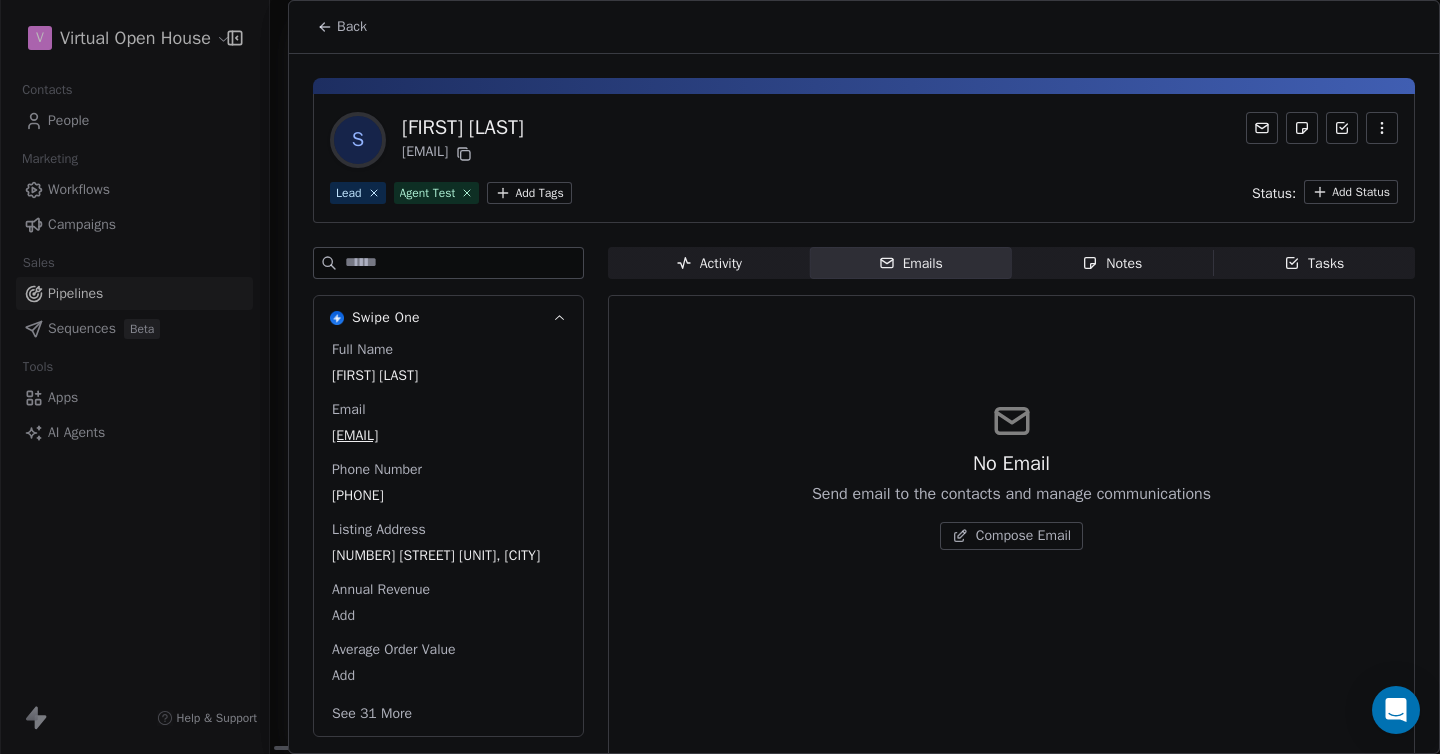 click on "Back" at bounding box center [352, 27] 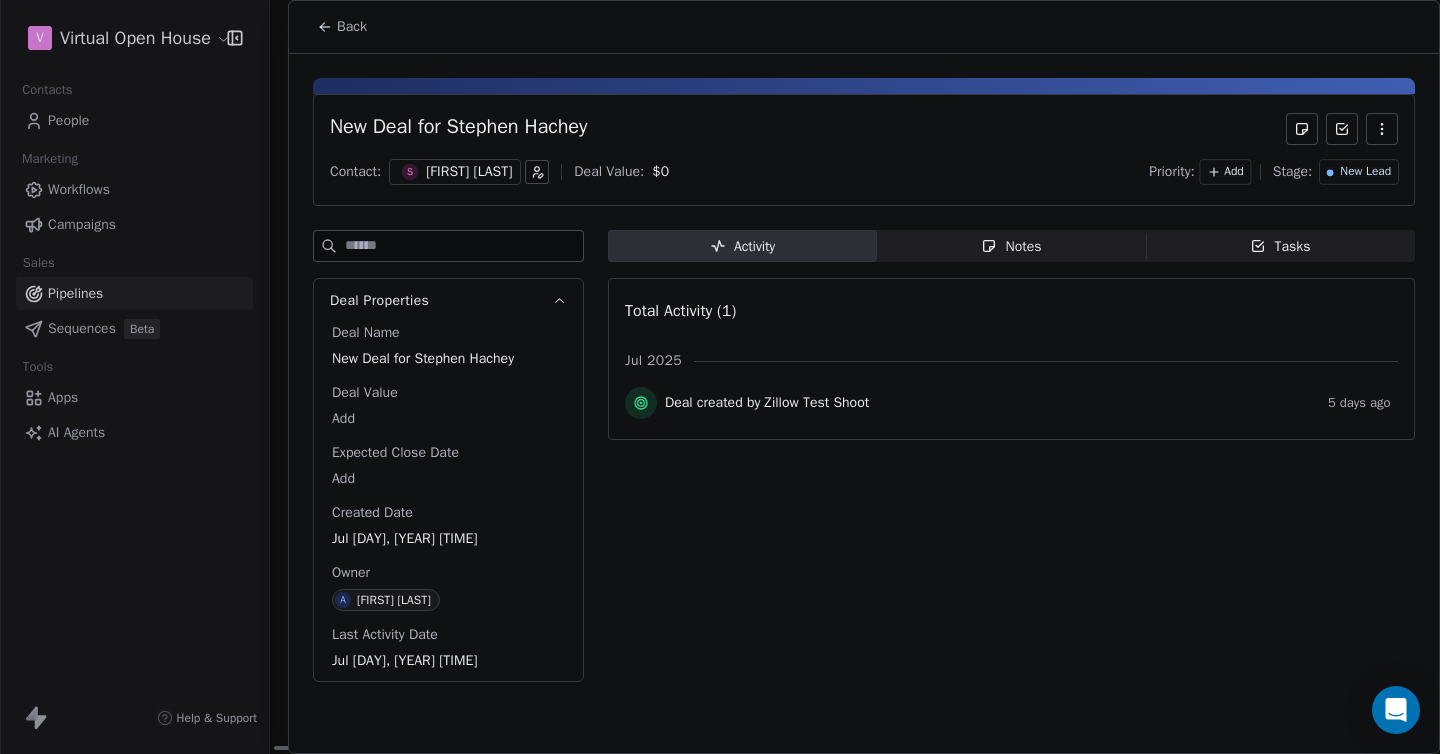 click on "Back" at bounding box center [342, 27] 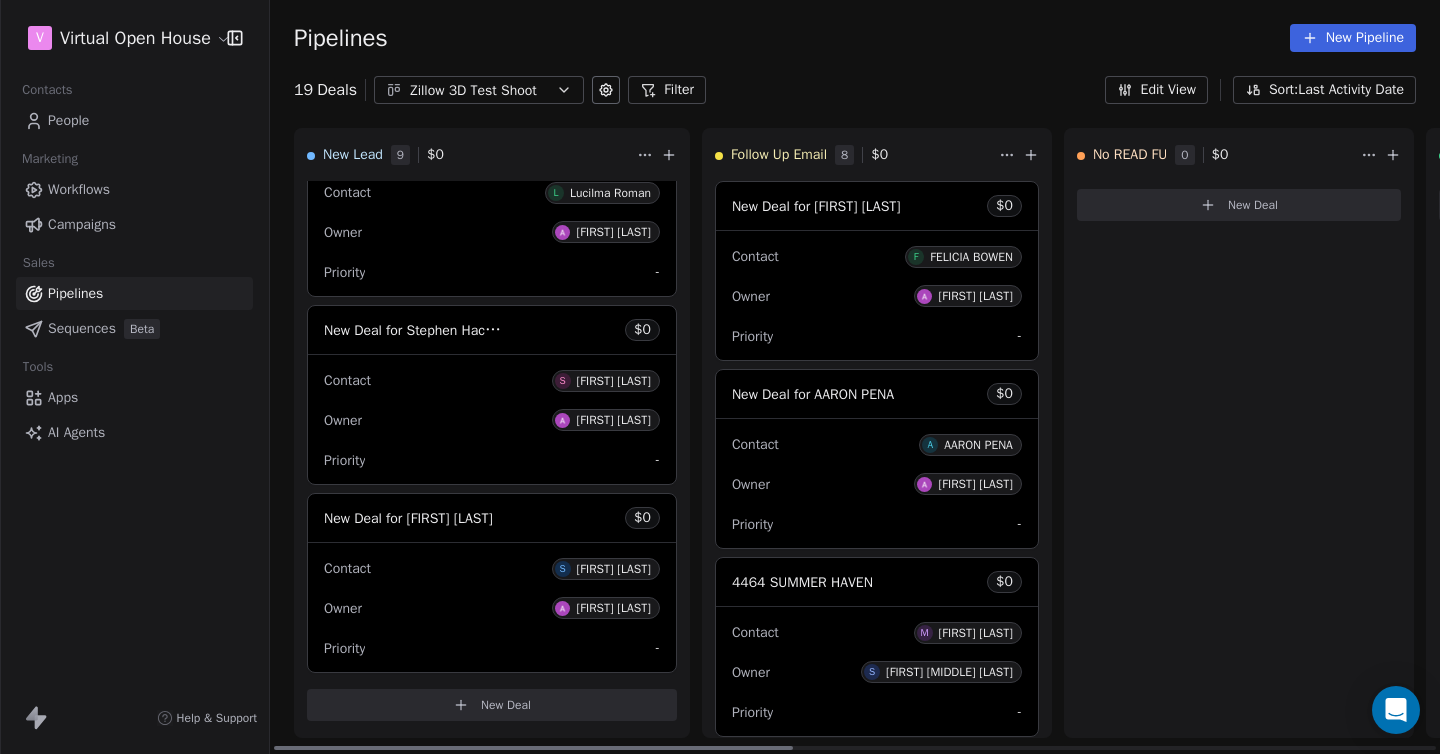 click on "[FIRST] [LAST]" at bounding box center (614, 569) 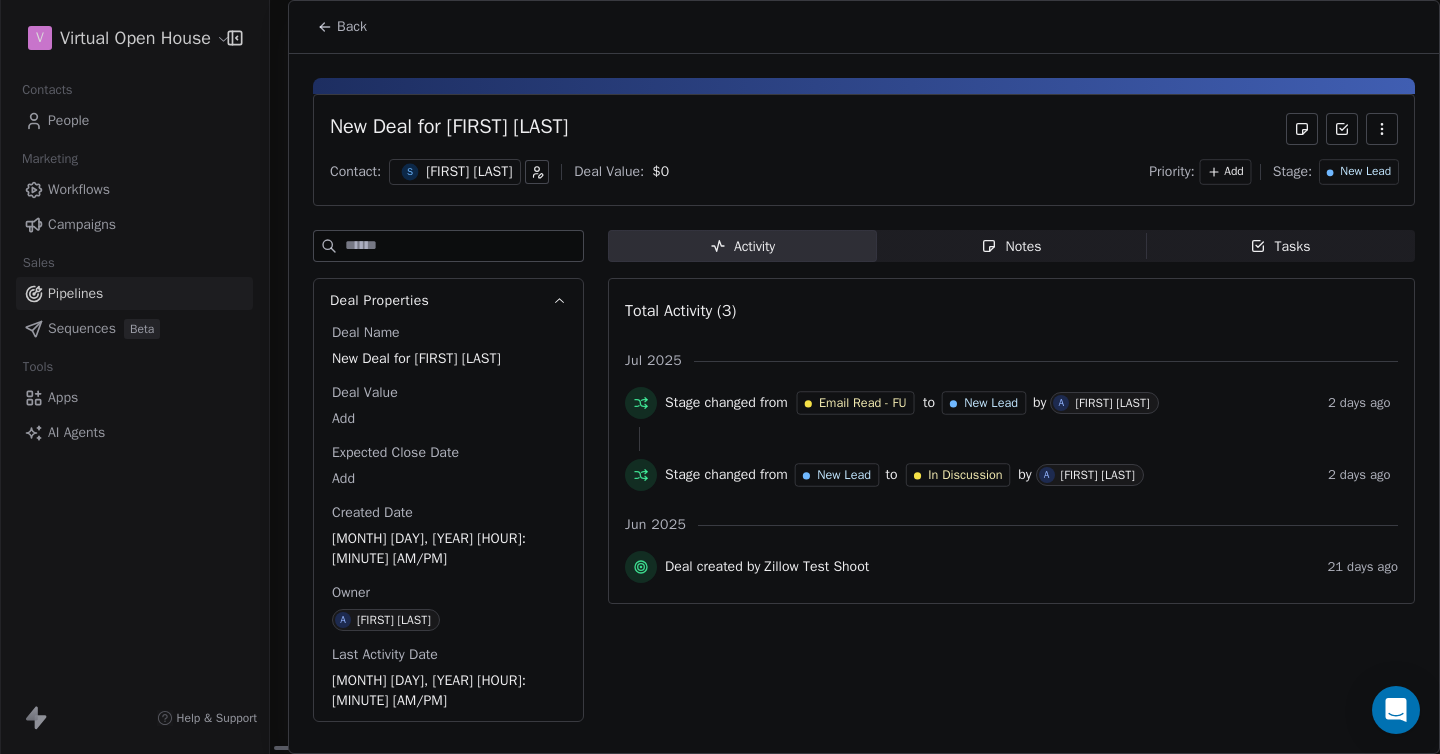 click on "[FIRST] [LAST]" at bounding box center [469, 172] 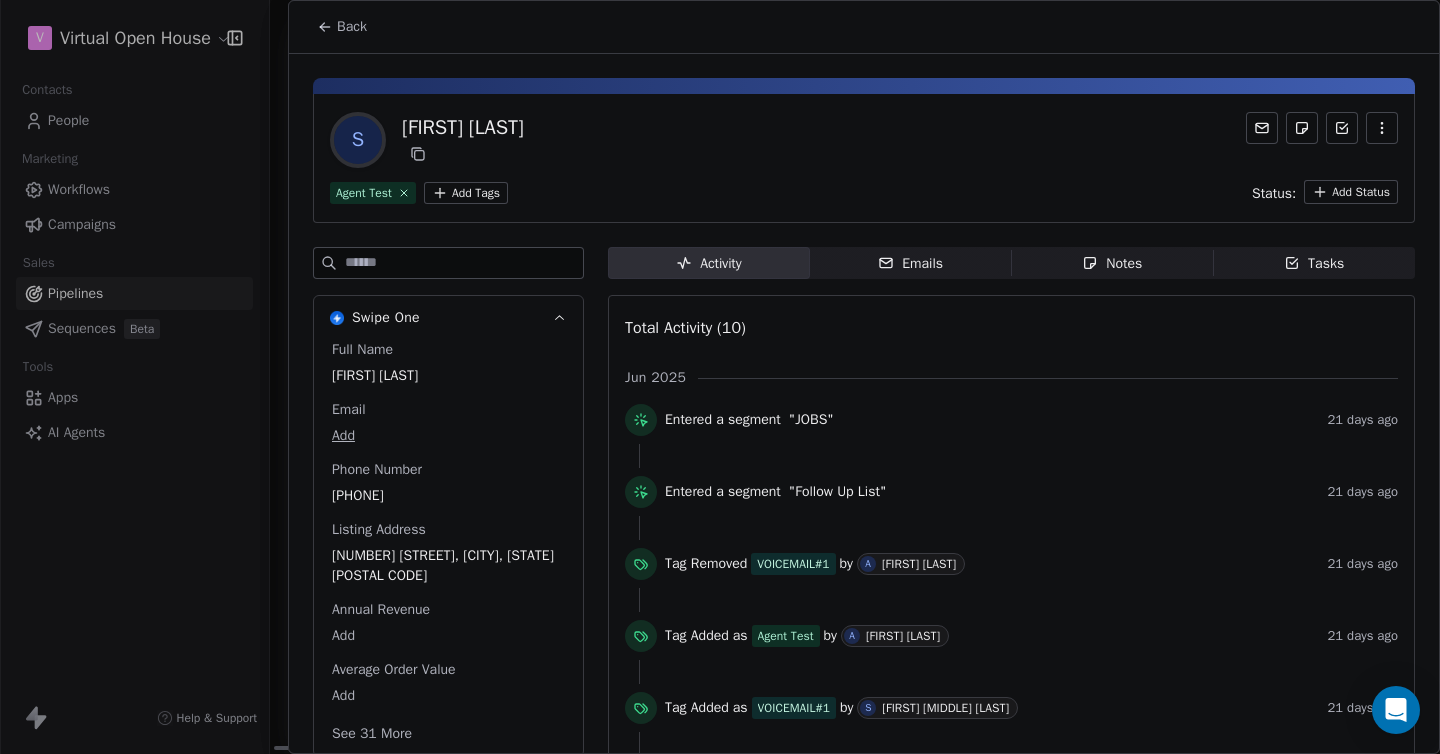 click on "Emails" at bounding box center (910, 263) 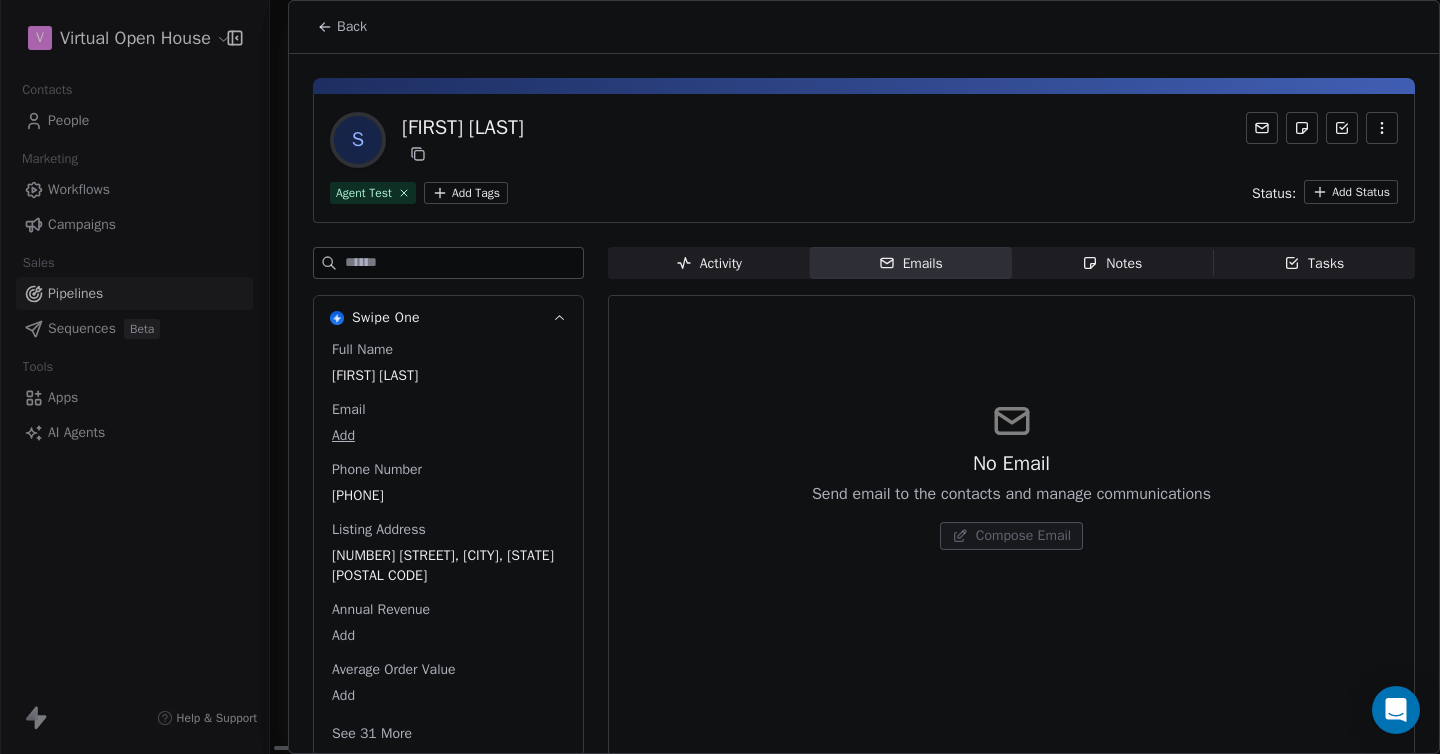 click on "Back" at bounding box center (352, 27) 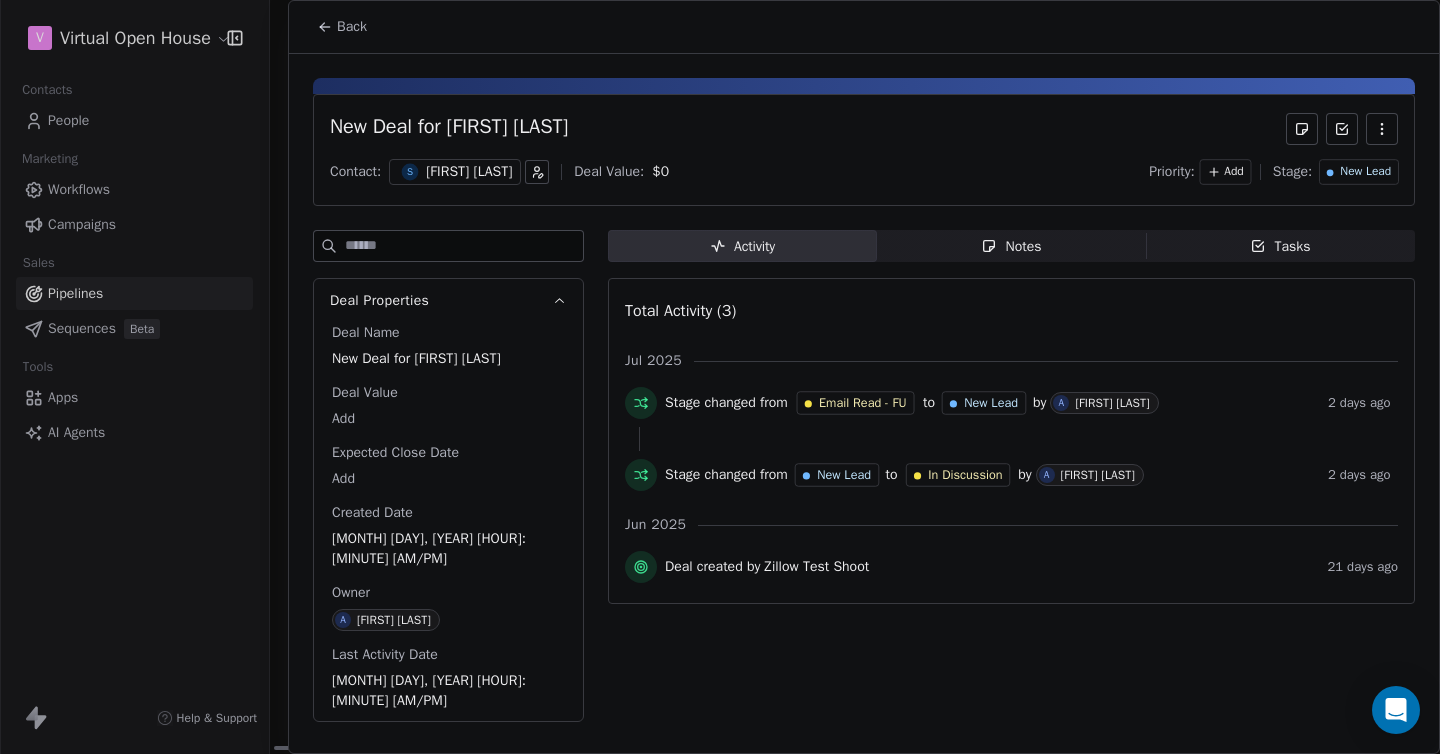 click on "Back" at bounding box center [352, 27] 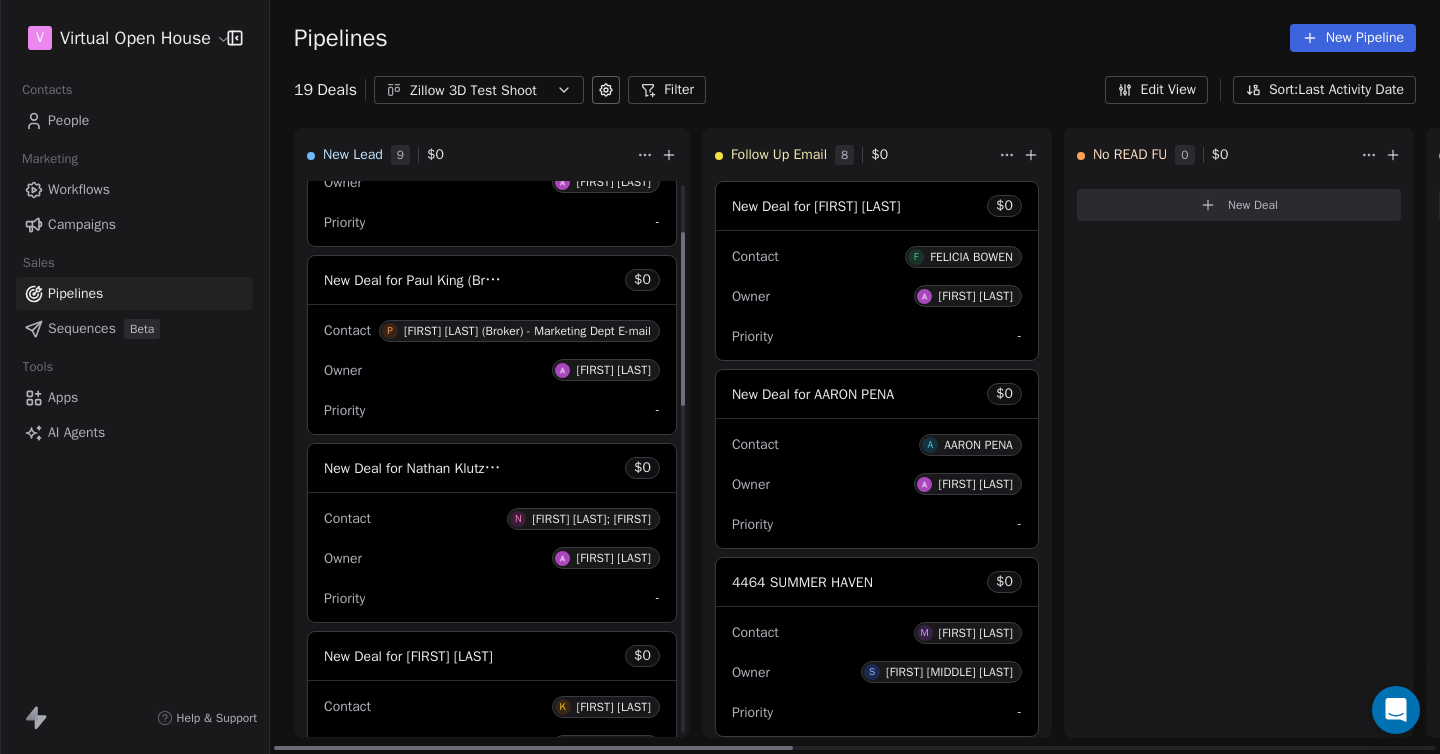 scroll, scrollTop: 0, scrollLeft: 0, axis: both 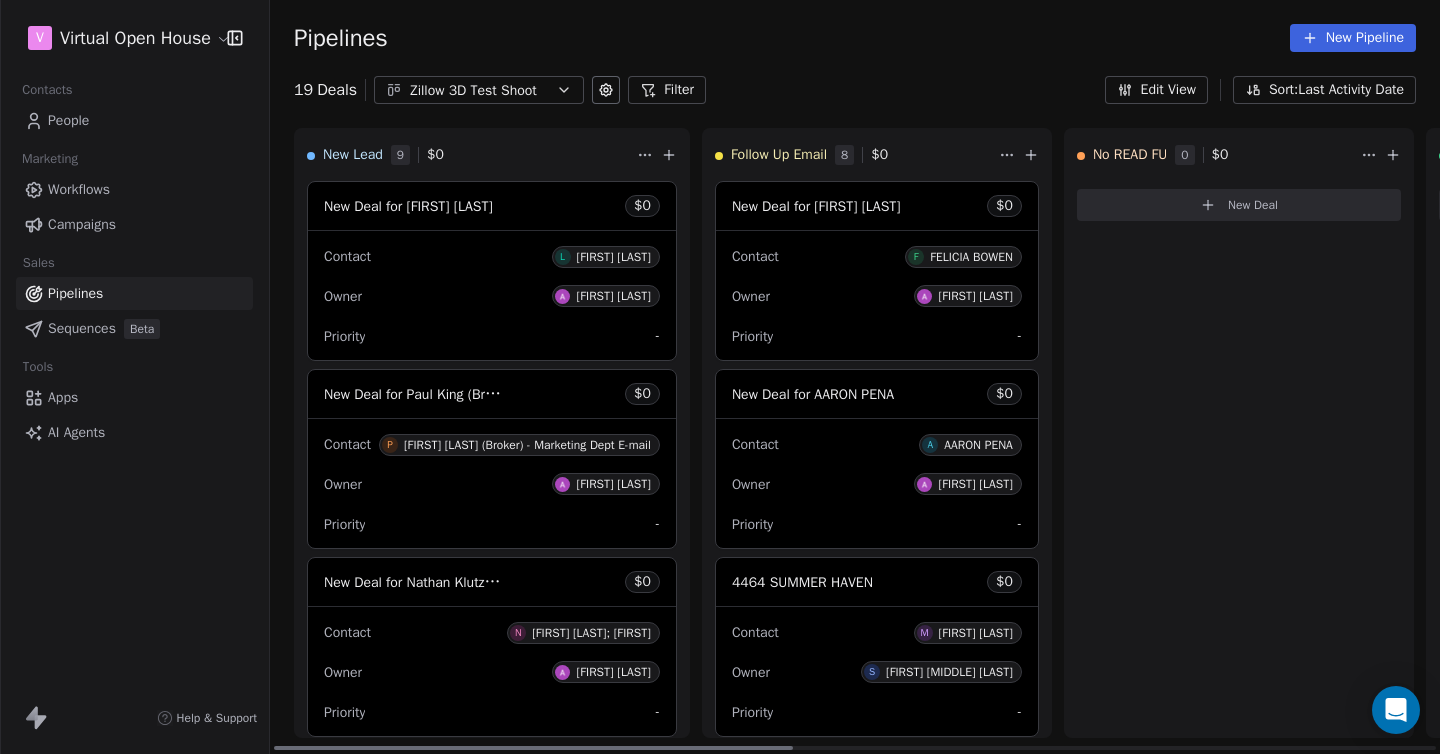 click on "[FIRST] [LAST]" at bounding box center [614, 257] 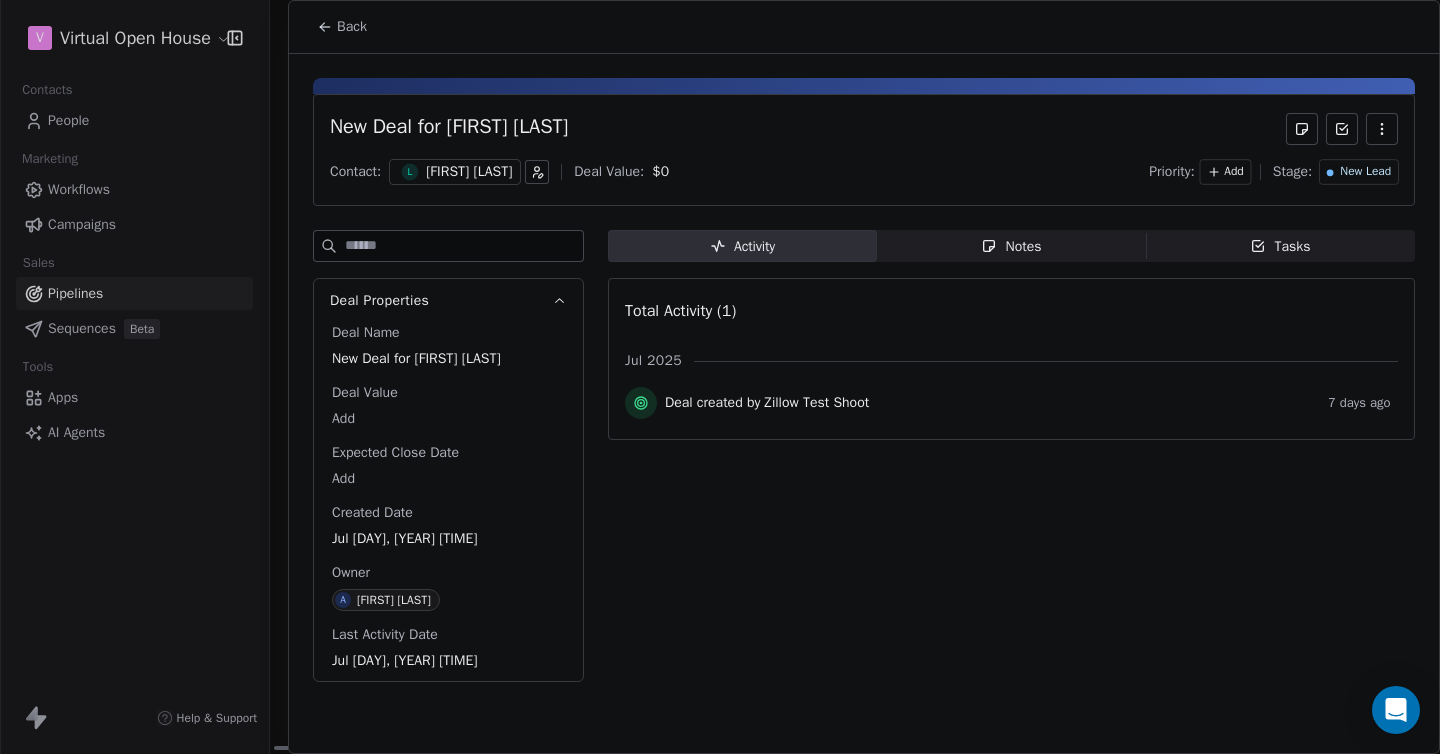 click on "[FIRST] [LAST]" at bounding box center (469, 172) 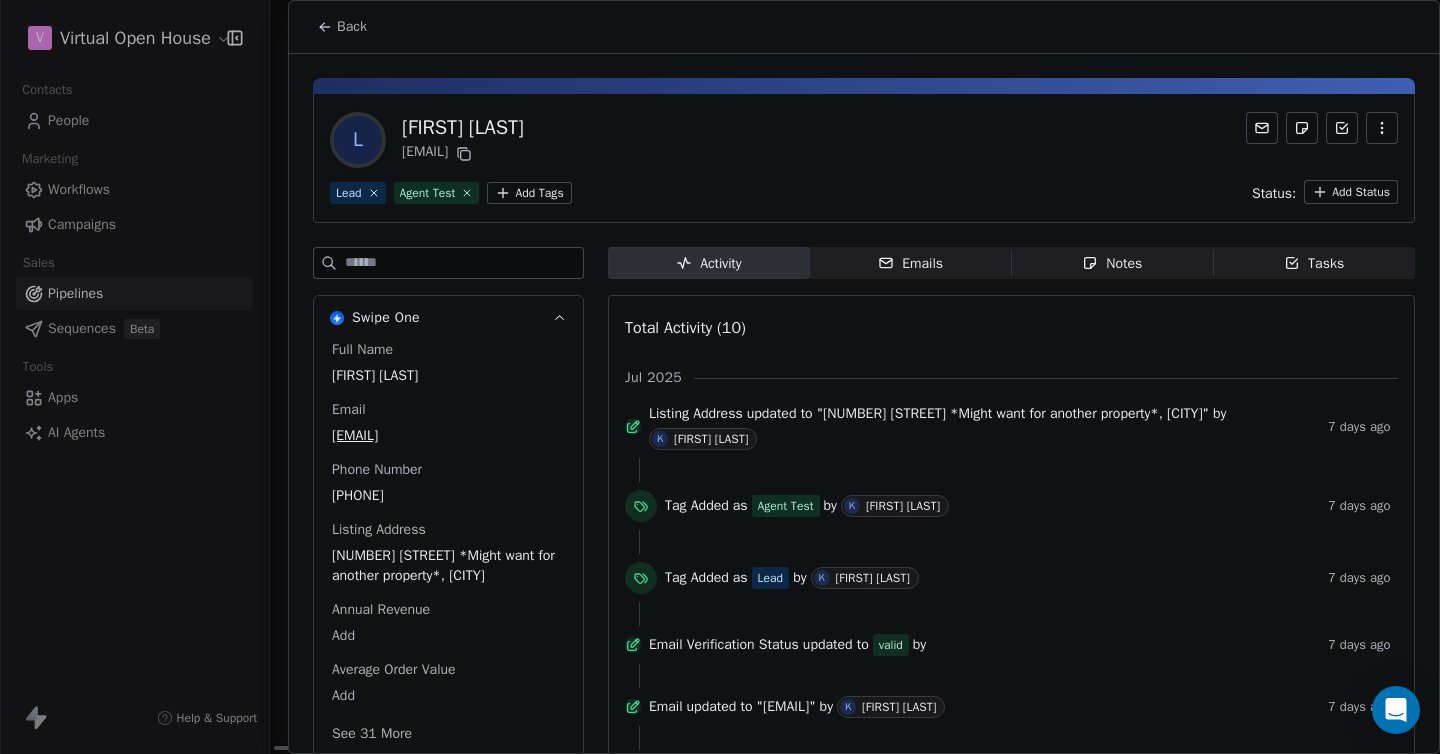 click on "Emails Emails" at bounding box center [911, 263] 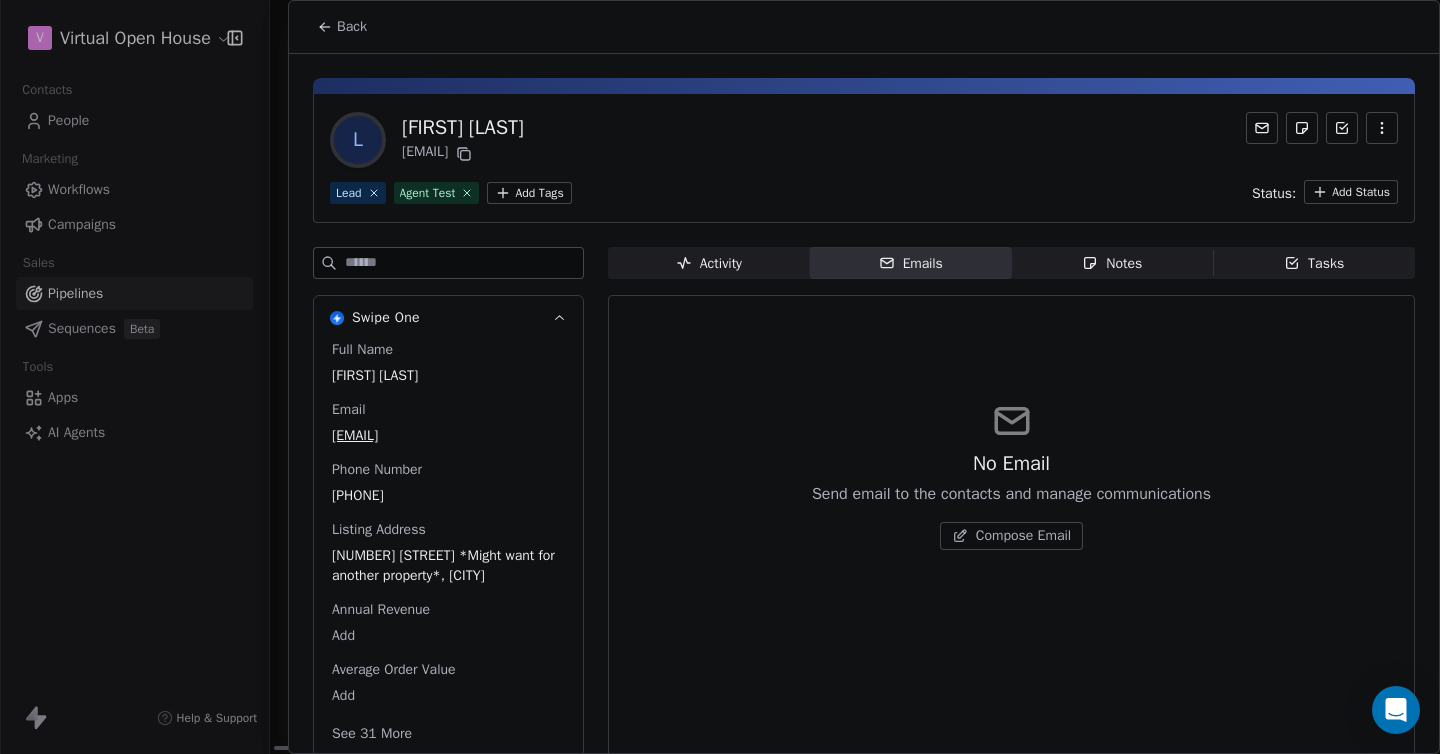 click on "Back" at bounding box center [352, 27] 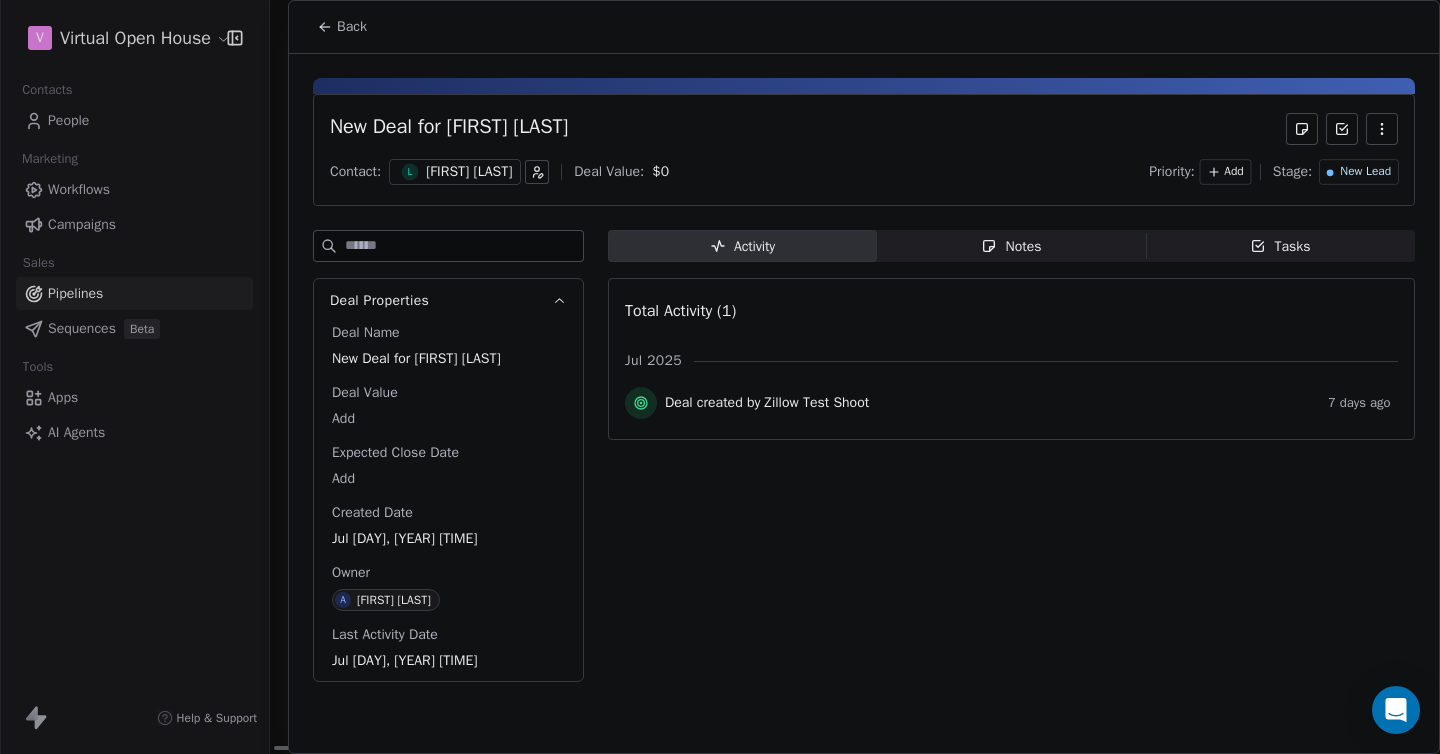 click on "Back" at bounding box center (352, 27) 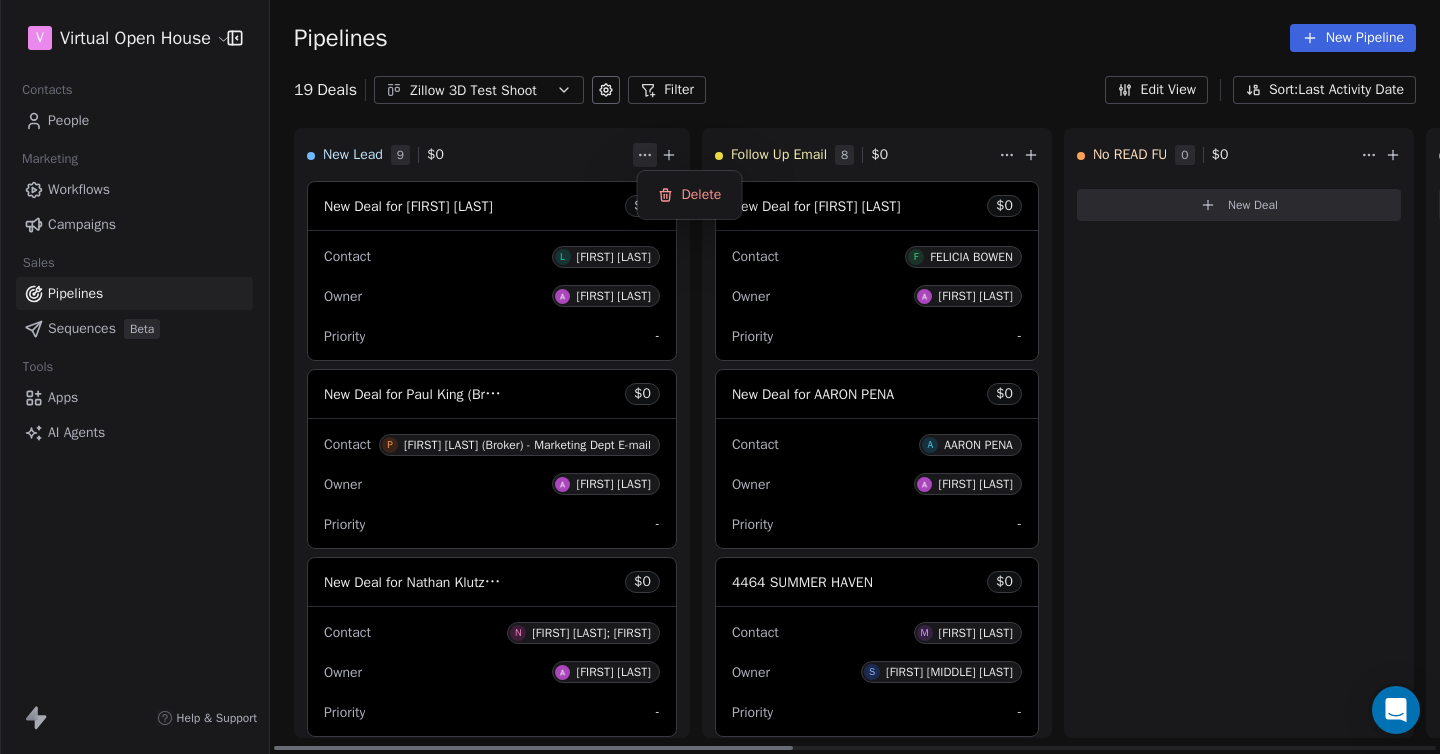click on "V Virtual Open House Contacts People Marketing Workflows Campaigns Sales Pipelines Sequences Beta Tools Apps AI Agents Help & Support Pipelines New Pipeline 19 Deals Zillow 3D Test Shoot Filter Edit View Sort: Last Activity Date New Lead 9 $ 0 New Deal for [FIRST] [LAST] $ 0 Contact L [FIRST] [LAST] Owner [FIRST] [LAST] Priority - New Deal for [FIRST] [LAST] (Broker) - Marketing Dept E-mail $ 0 Contact P [FIRST] [LAST] (Broker) - Marketing Dept E-mail Owner [FIRST] [LAST] Priority - New Deal for [FIRST] [LAST]; [FIRST] $ 0 Contact N [FIRST] [LAST]; [FIRST] Owner [FIRST] [LAST] Priority - New Deal for [FIRST] [LAST] $ 0 Contact K [FIRST] [LAST] Owner [FIRST] [LAST] Priority - New Deal for [FIRST] [LAST] $ 0 Contact K [FIRST] [LAST] Owner [FIRST] [LAST] Priority - New Deal for [FIRST] [LAST] [LAST] $ 0 Contact V [FIRST] [LAST] [LAST] Owner [FIRST] [LAST] Priority - New Deal for [FIRST] [LAST] $ 0 Contact L [FIRST] [LAST] Owner [FIRST] [LAST] Priority - New Deal for [FIRST] [LAST] -" at bounding box center [720, 377] 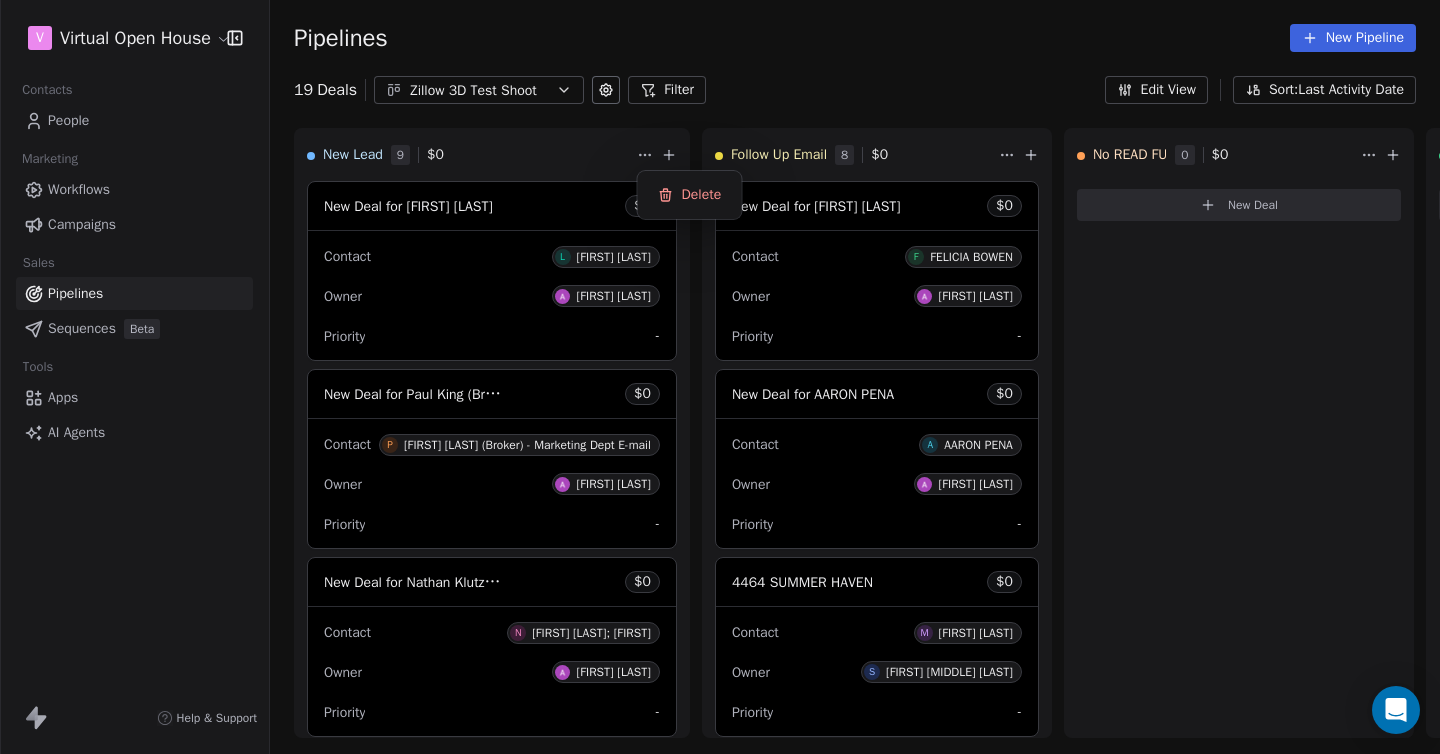 click on "V Virtual Open House Contacts People Marketing Workflows Campaigns Sales Pipelines Sequences Beta Tools Apps AI Agents Help & Support Pipelines New Pipeline 19 Deals Zillow 3D Test Shoot Filter Edit View Sort: Last Activity Date New Lead 9 $ 0 New Deal for [FIRST] [LAST] $ 0 Contact L [FIRST] [LAST] Owner [FIRST] [LAST] Priority - New Deal for [FIRST] [LAST] (Broker) - Marketing Dept E-mail $ 0 Contact P [FIRST] [LAST] (Broker) - Marketing Dept E-mail Owner [FIRST] [LAST] Priority - New Deal for [FIRST] [LAST]; [FIRST] $ 0 Contact N [FIRST] [LAST]; [FIRST] Owner [FIRST] [LAST] Priority - New Deal for [FIRST] [LAST] $ 0 Contact K [FIRST] [LAST] Owner [FIRST] [LAST] Priority - New Deal for [FIRST] [LAST] $ 0 Contact K [FIRST] [LAST] Owner [FIRST] [LAST] Priority - New Deal for [FIRST] [LAST] [LAST] $ 0 Contact V [FIRST] [LAST] [LAST] Owner [FIRST] [LAST] Priority - New Deal for [FIRST] [LAST] $ 0 Contact L [FIRST] [LAST] Owner [FIRST] [LAST] Priority - New Deal for [FIRST] [LAST] -" at bounding box center (720, 377) 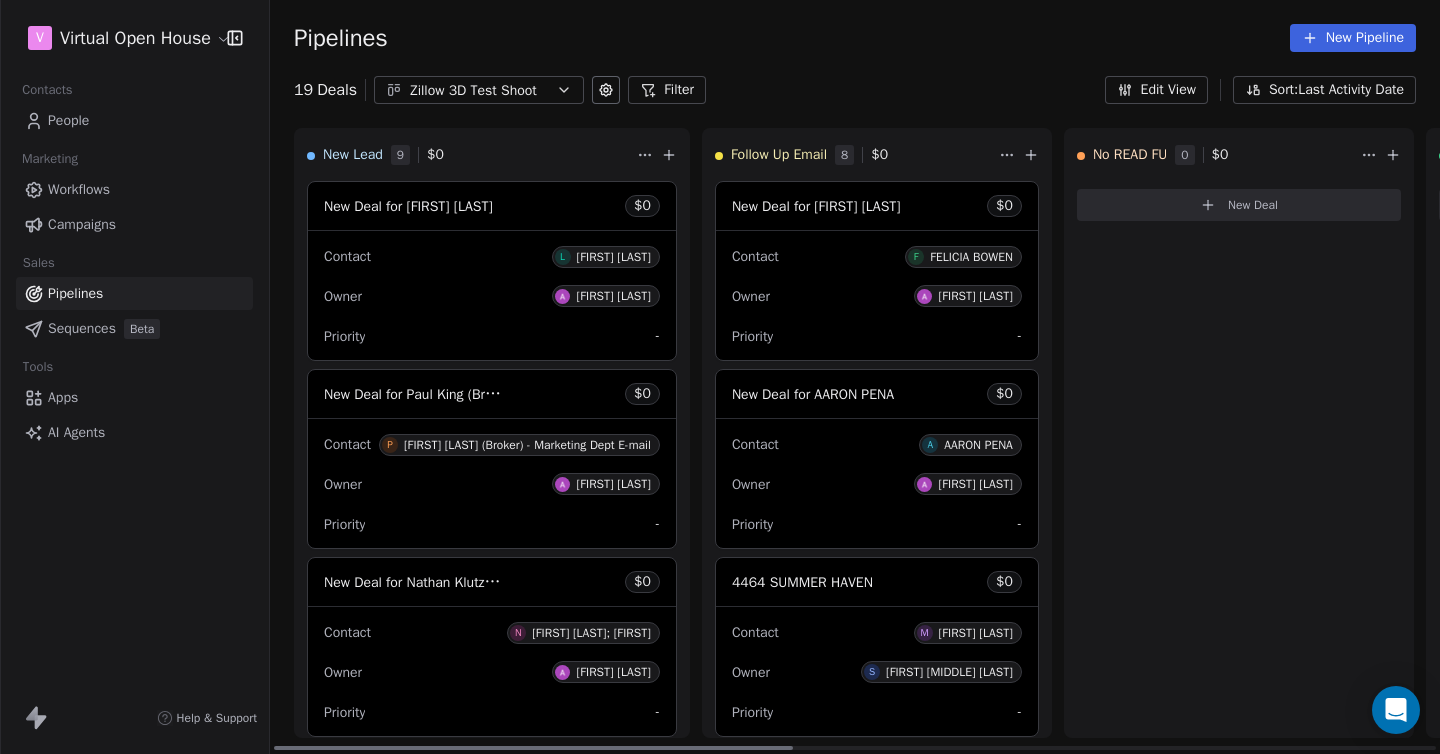 click 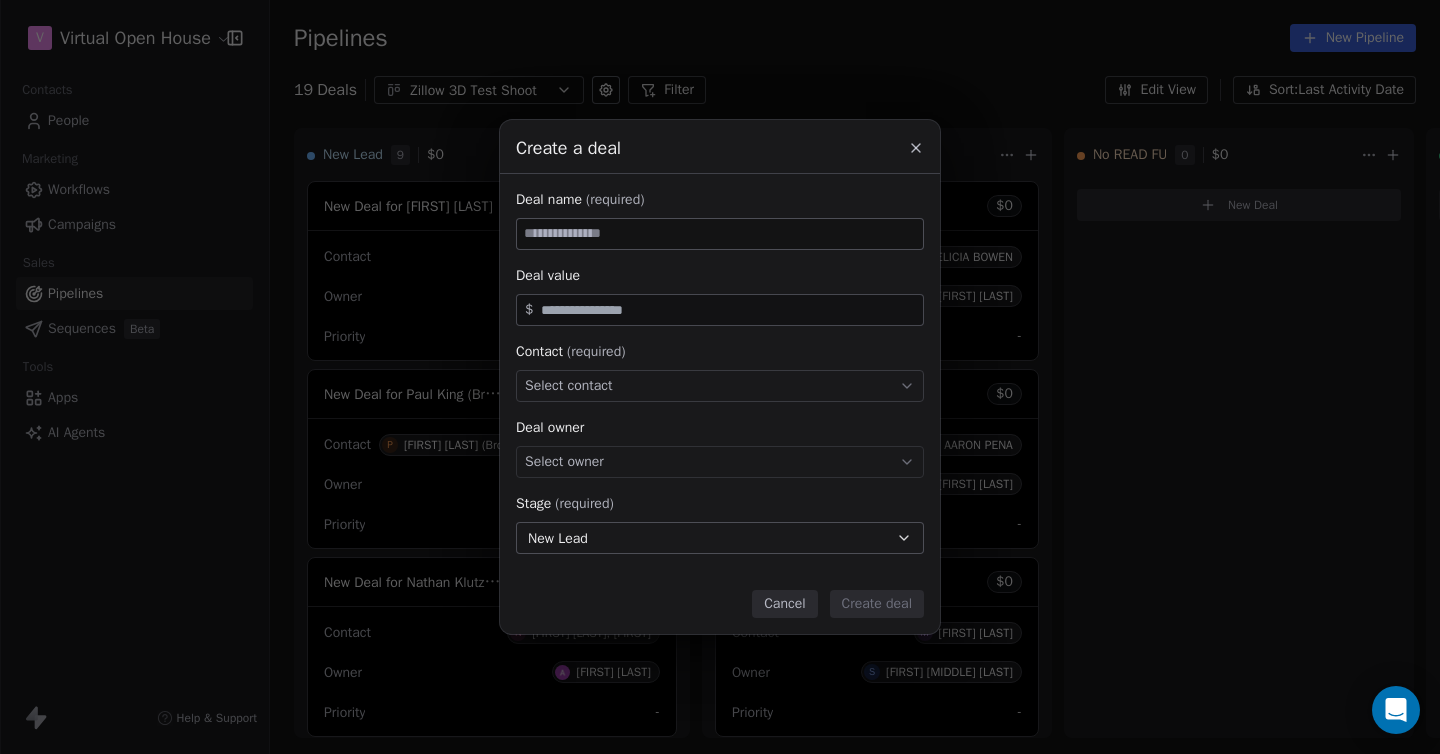 click on "Cancel" at bounding box center [784, 604] 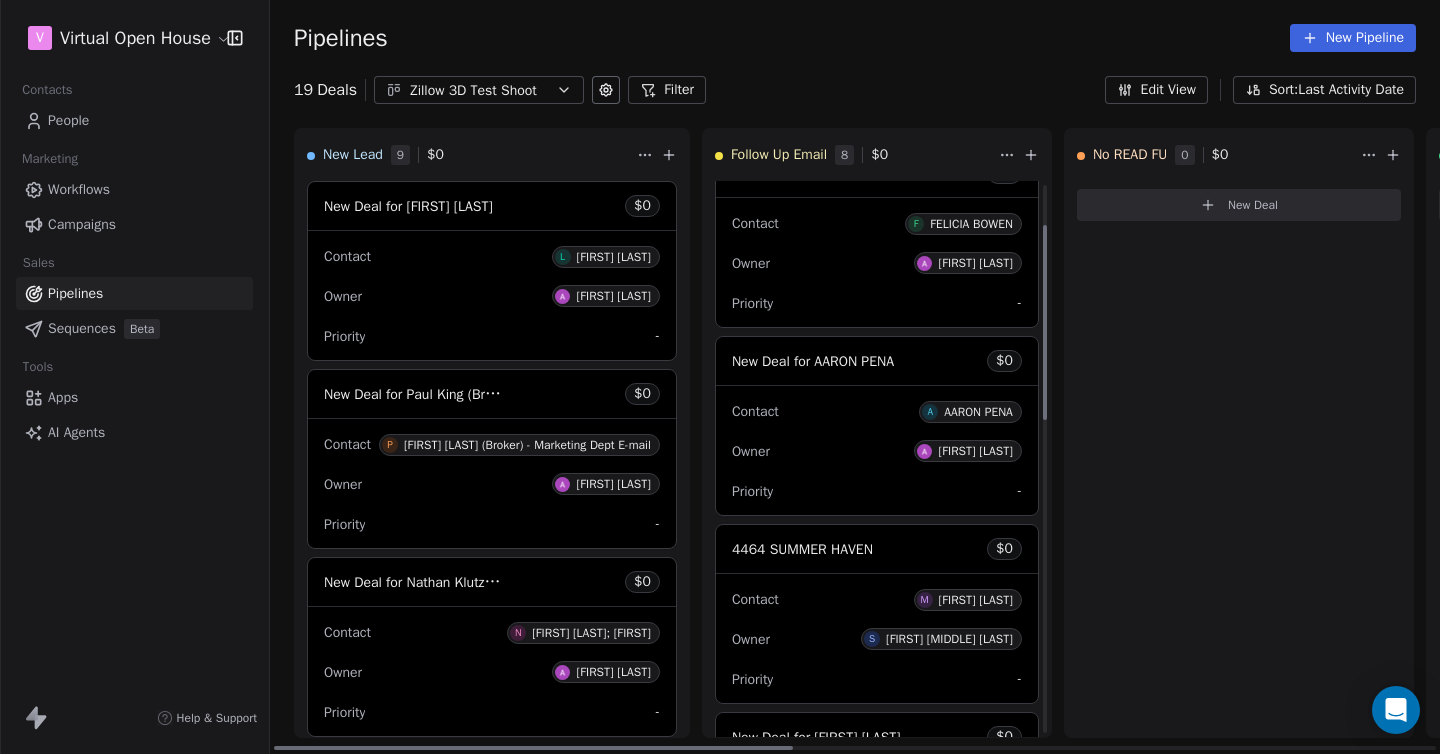scroll, scrollTop: 0, scrollLeft: 0, axis: both 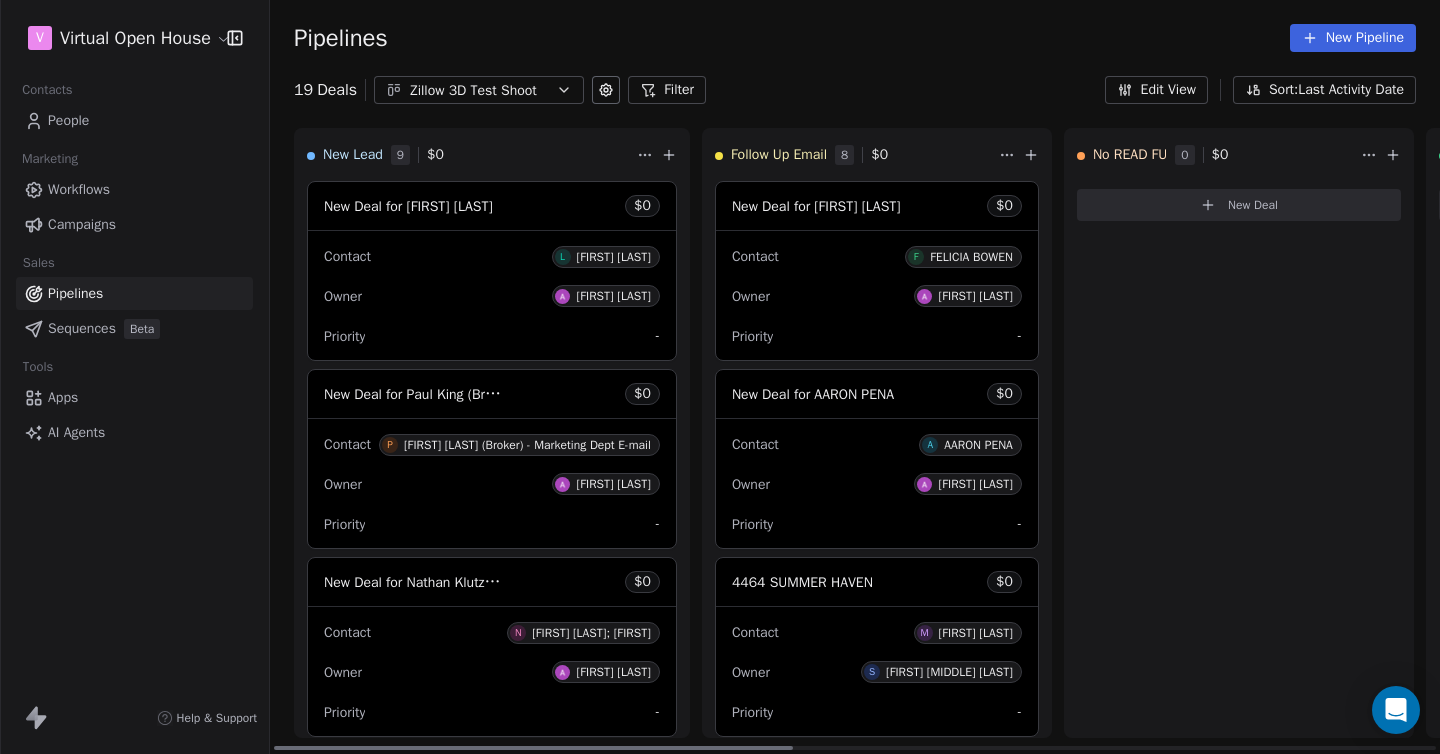 click on "Contact F [FIRST] [LAST] Owner [FIRST] [LAST] Priority -" at bounding box center (877, 295) 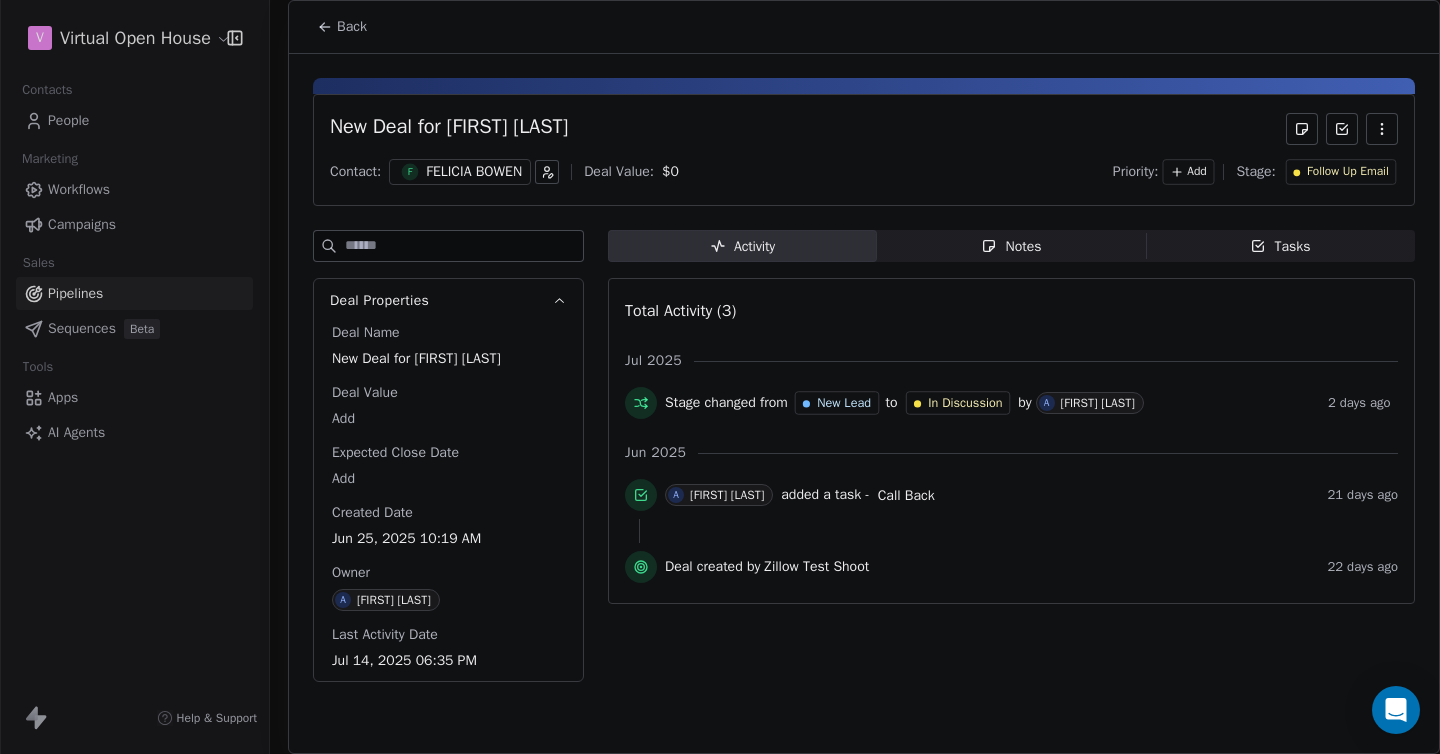 click on "FELICIA BOWEN" at bounding box center [474, 172] 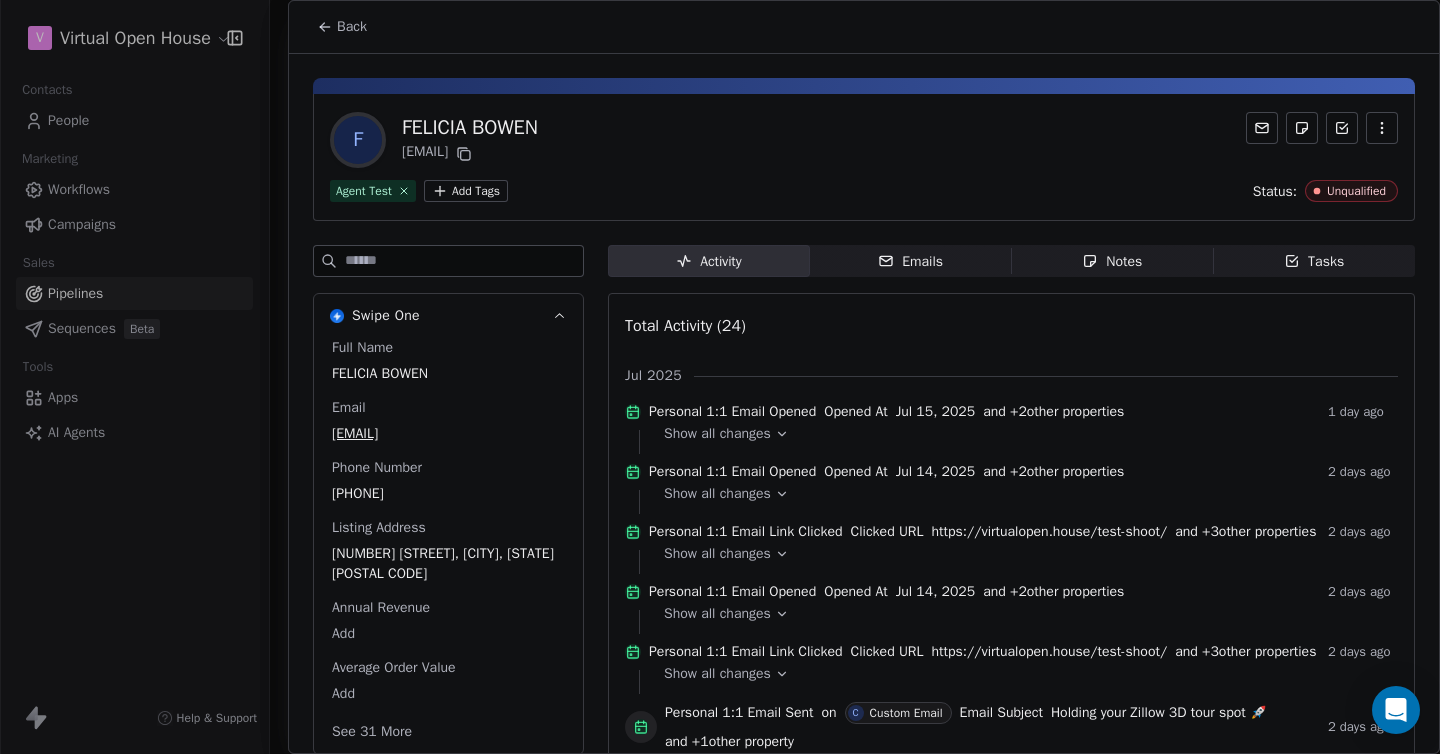 click on "Emails" at bounding box center [910, 261] 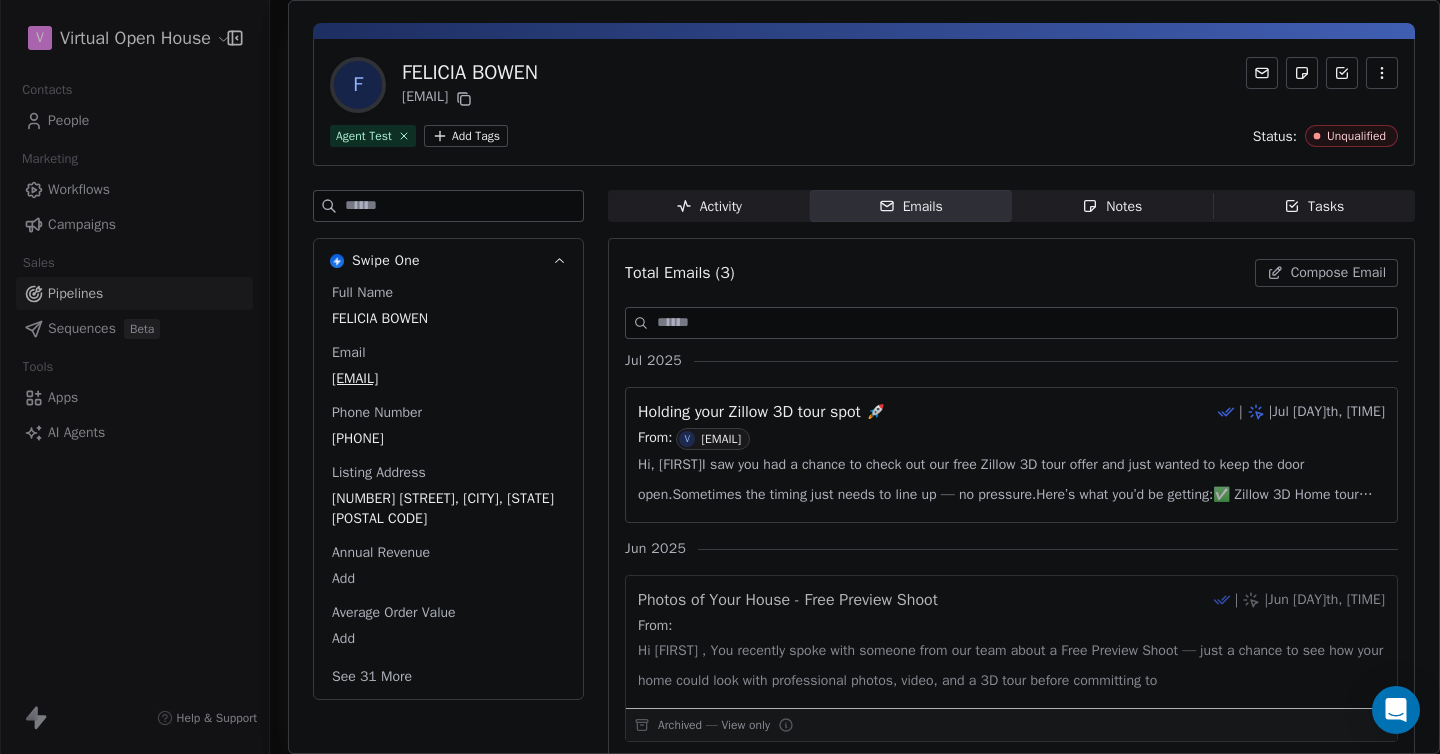 scroll, scrollTop: 18, scrollLeft: 0, axis: vertical 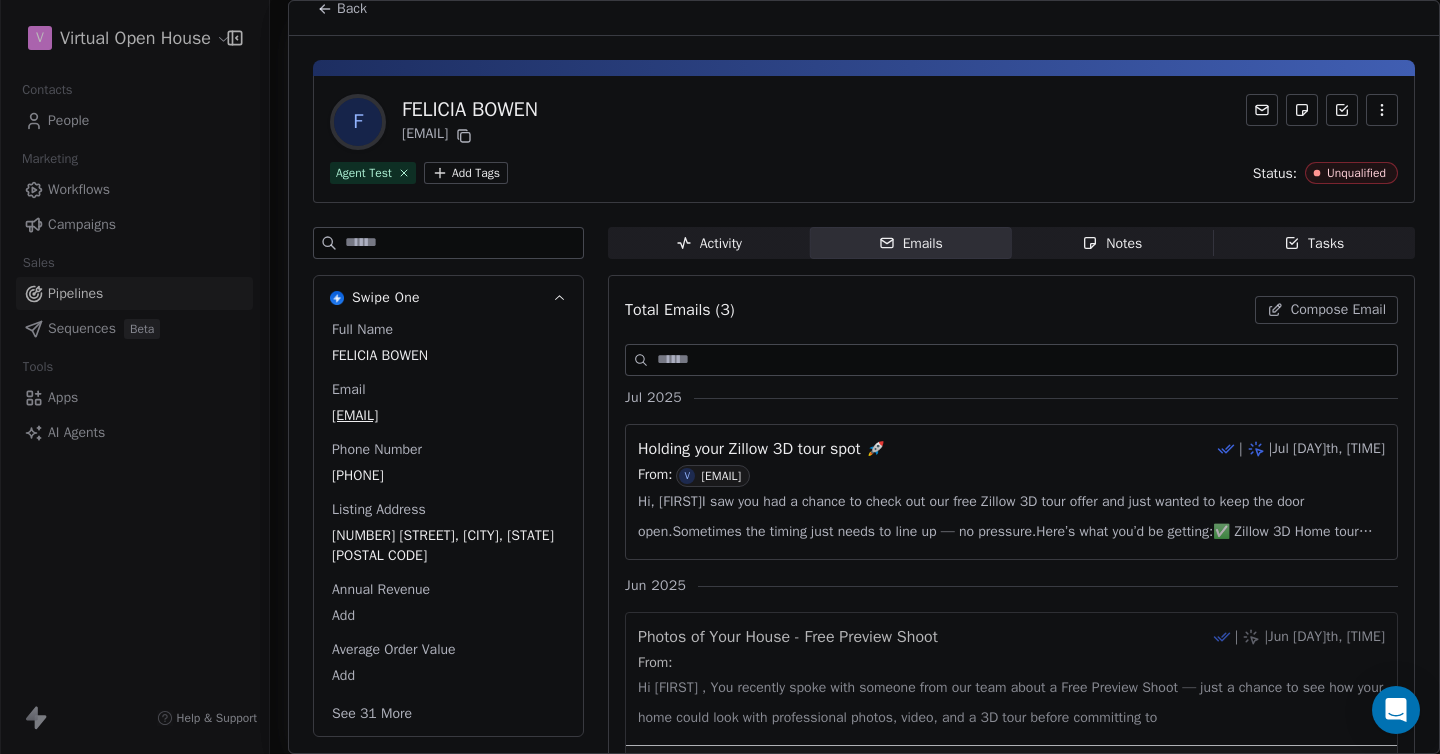 click on "Back" at bounding box center [352, 9] 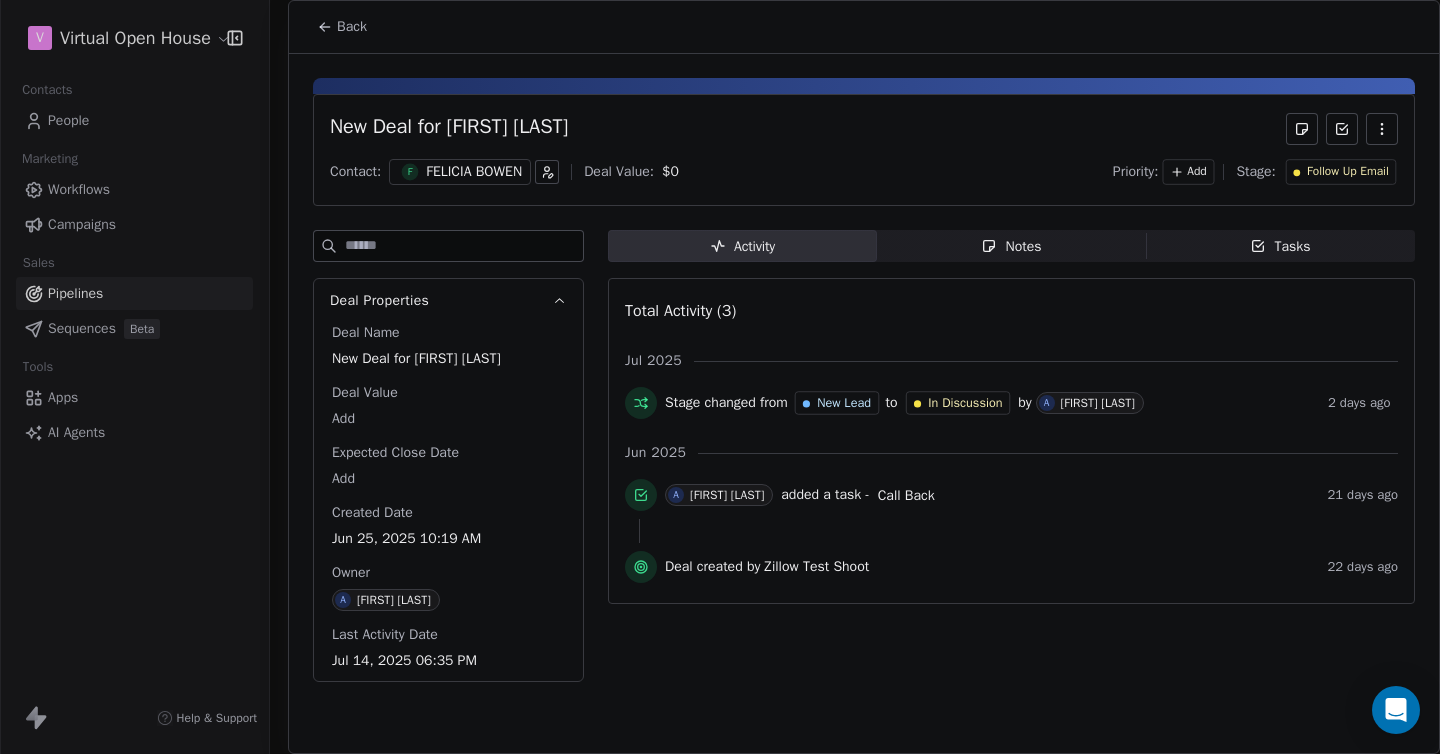 click on "Back" at bounding box center [352, 27] 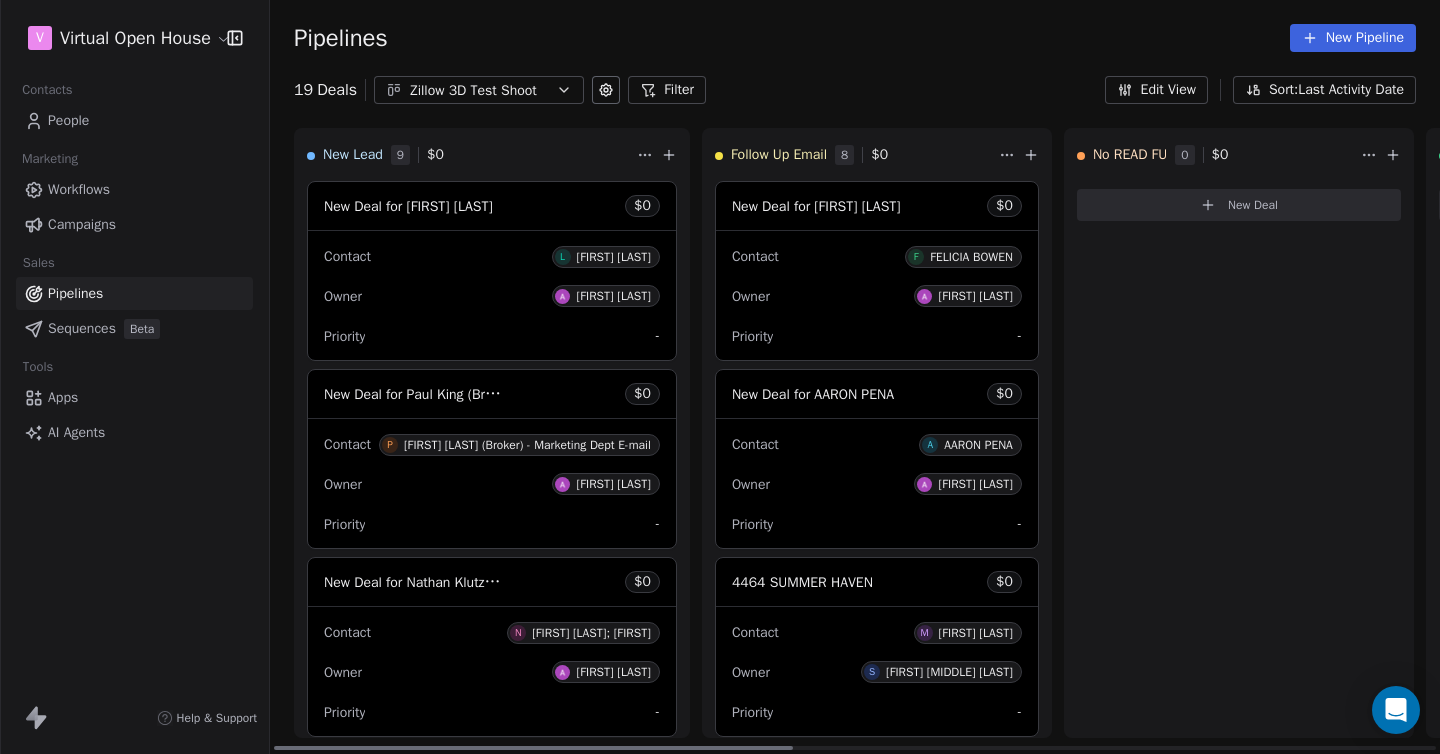 click on "AARON PENA" at bounding box center [978, 445] 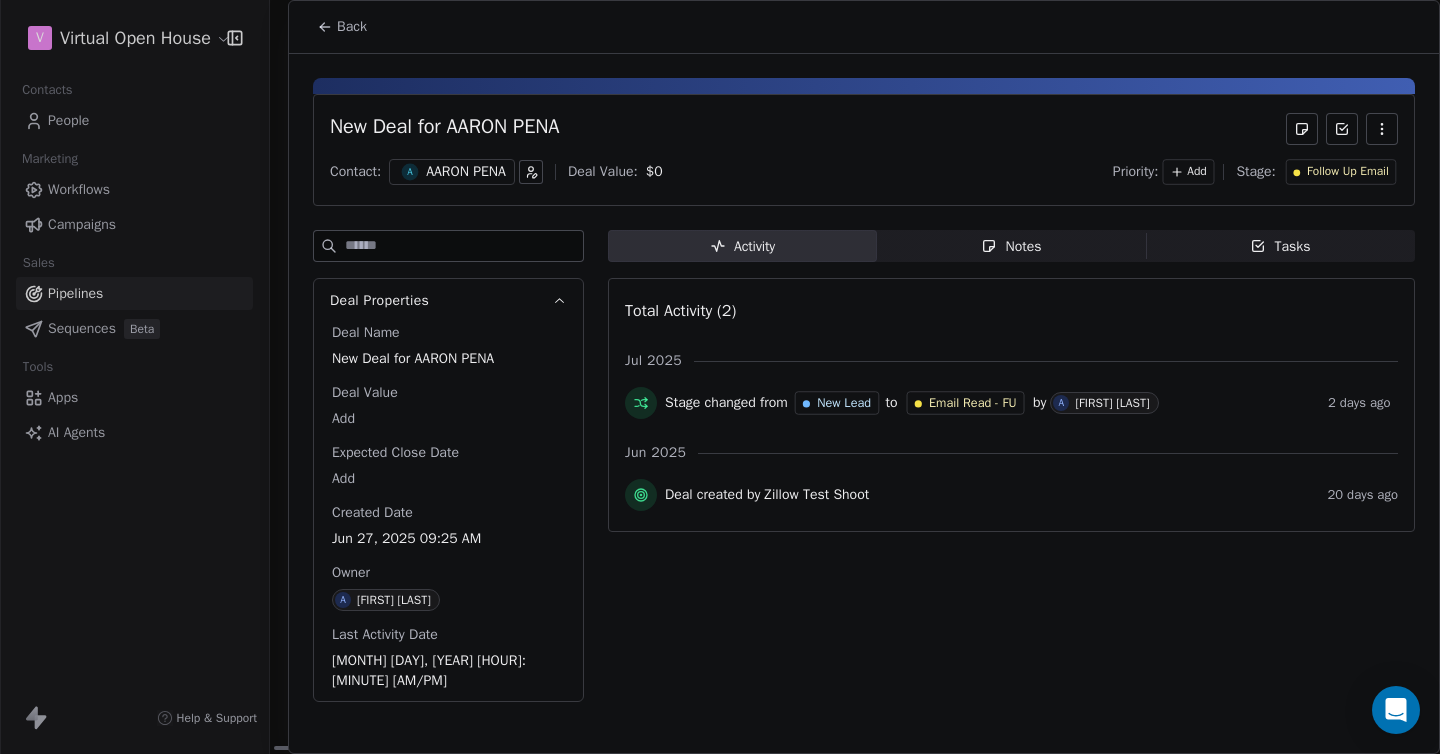 click on "AARON PENA" at bounding box center (466, 172) 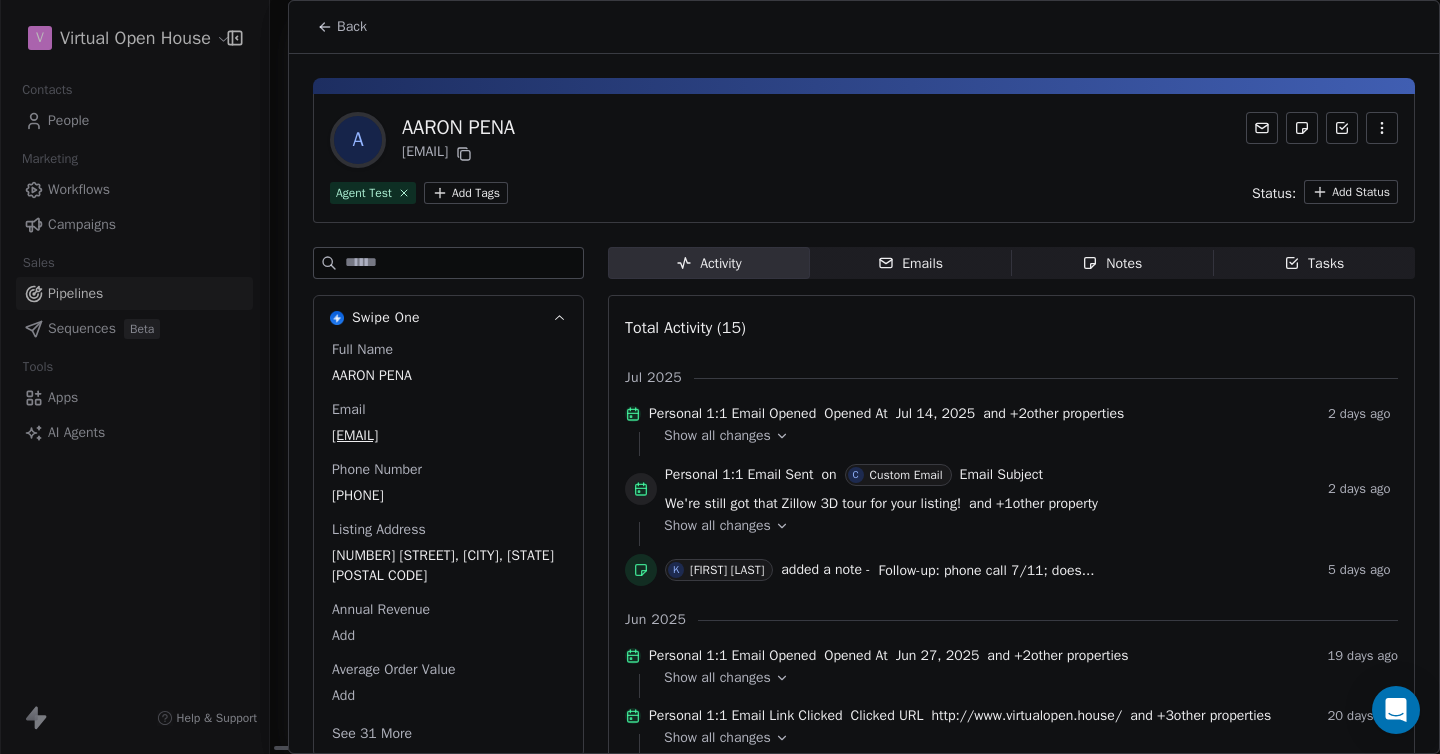 click on "Emails" at bounding box center [910, 263] 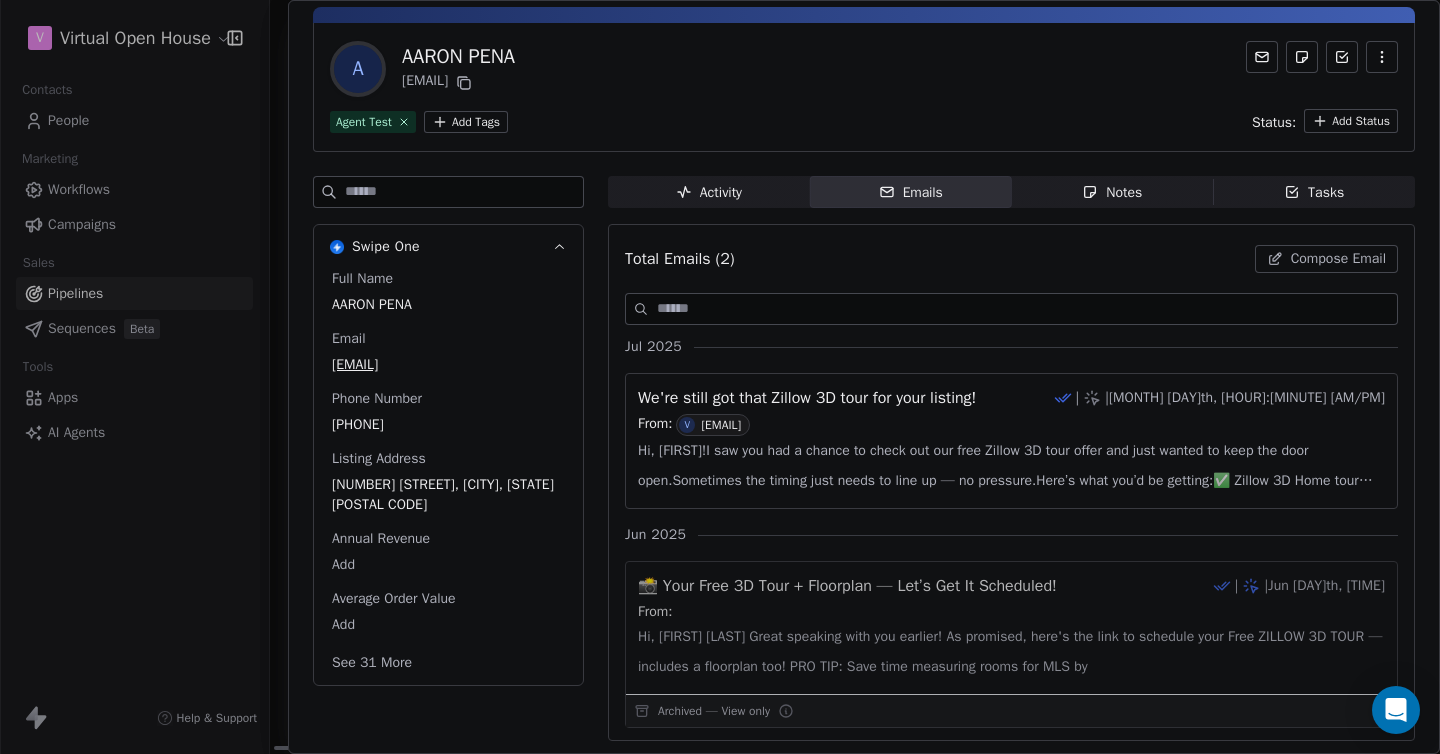 scroll, scrollTop: 0, scrollLeft: 0, axis: both 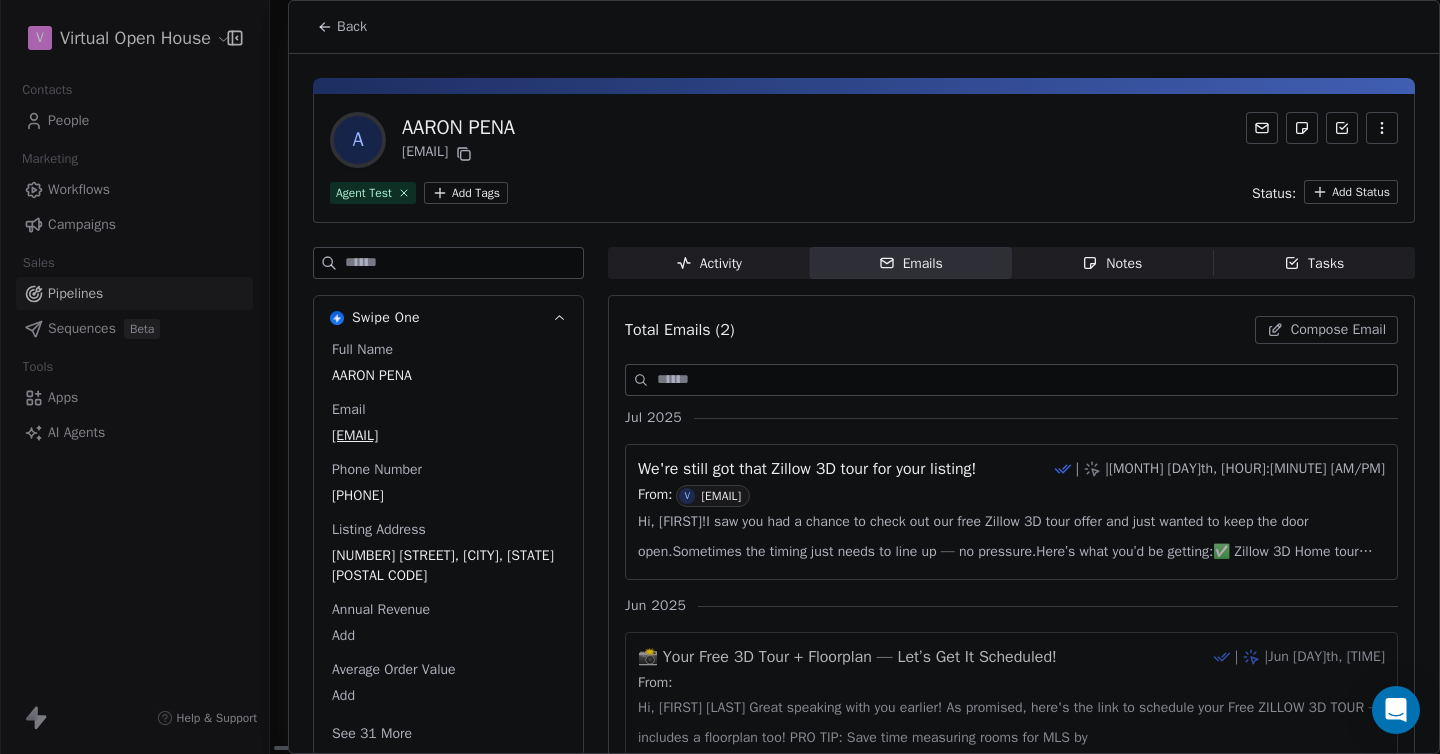 click on "Back" at bounding box center [352, 27] 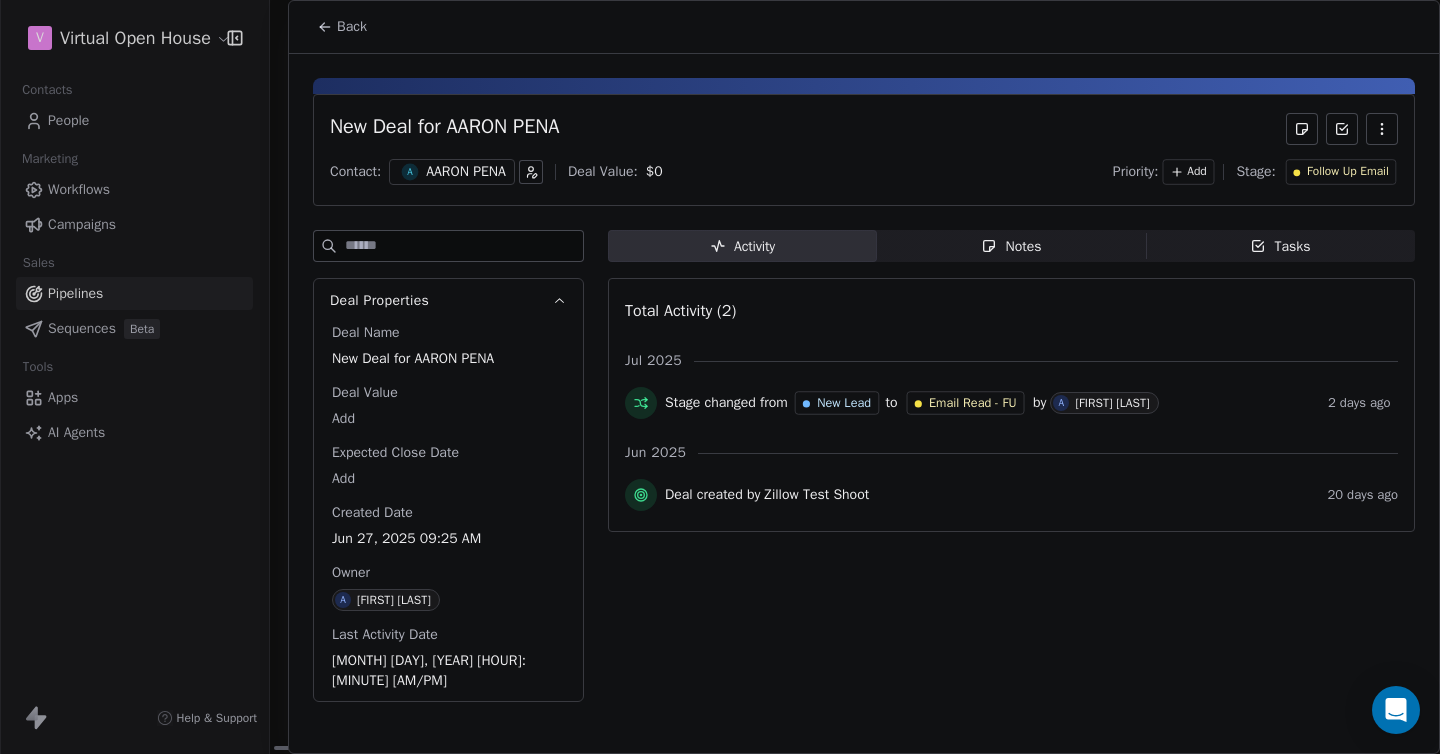 click on "Back" at bounding box center [352, 27] 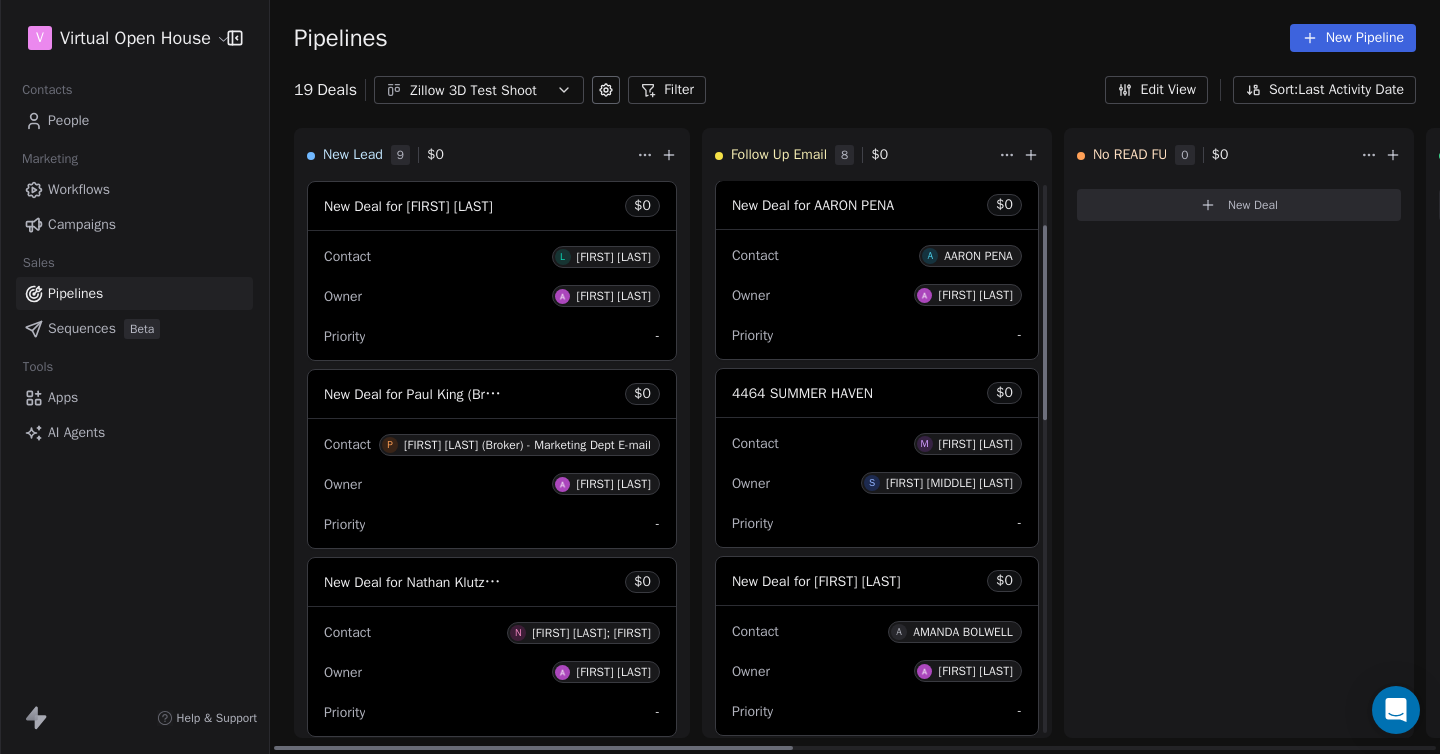 scroll, scrollTop: 241, scrollLeft: 0, axis: vertical 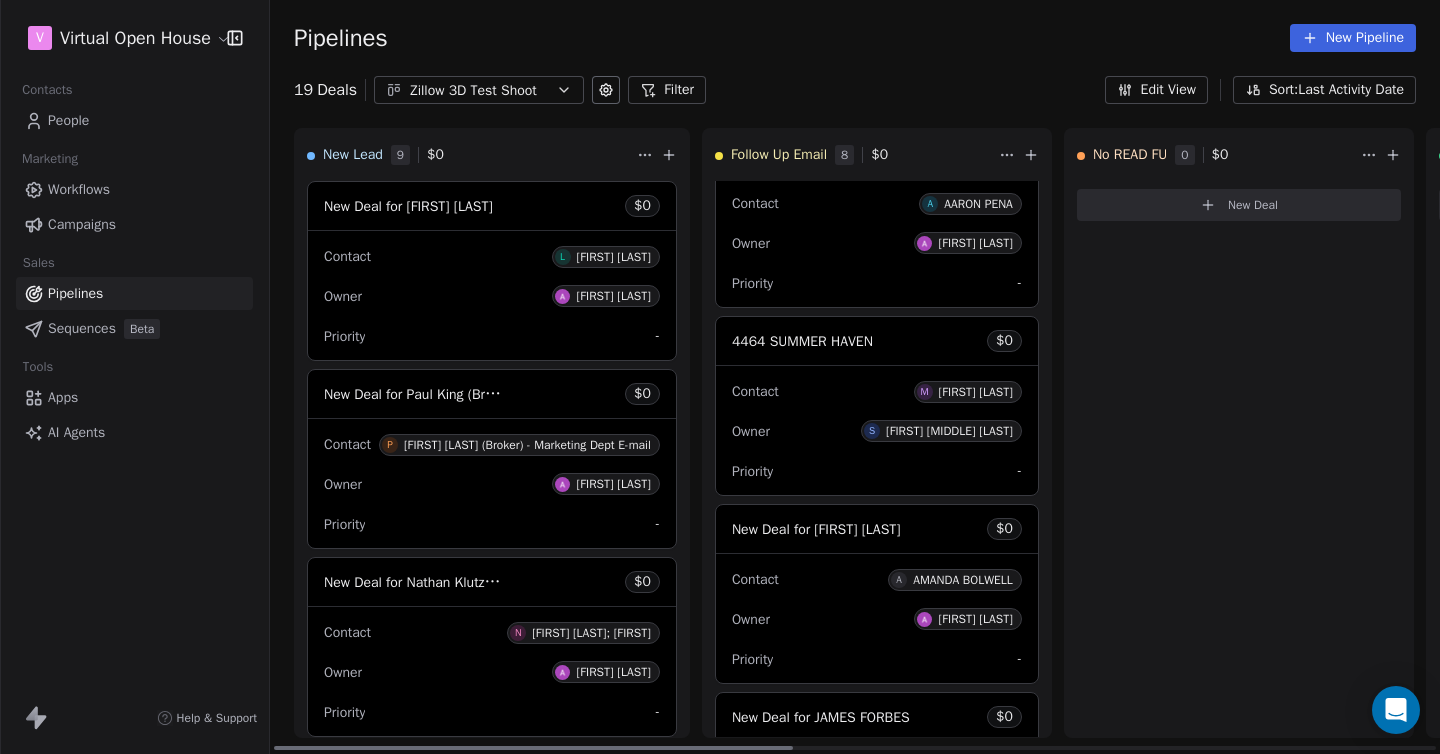 click on "[FIRST] [LAST]" at bounding box center (976, 392) 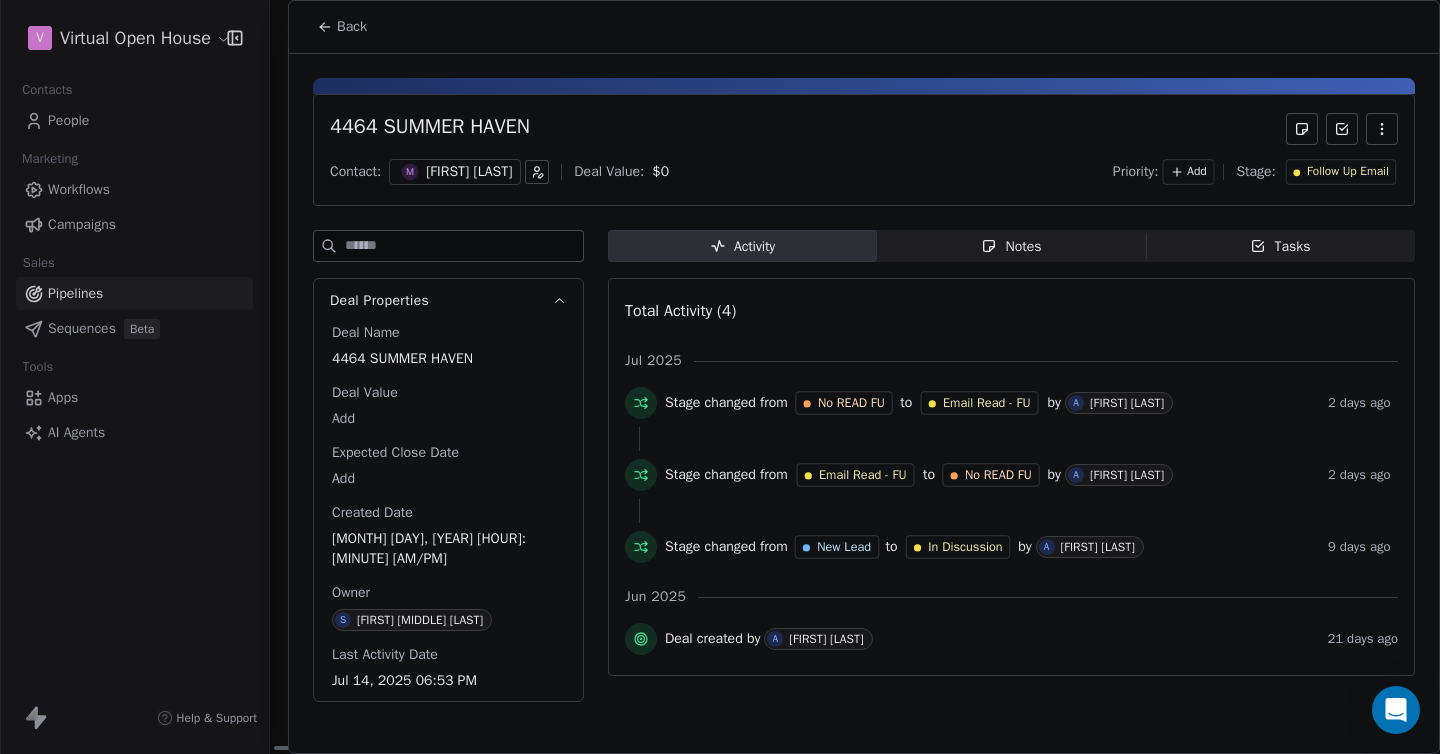 click on "Notes" at bounding box center (1011, 246) 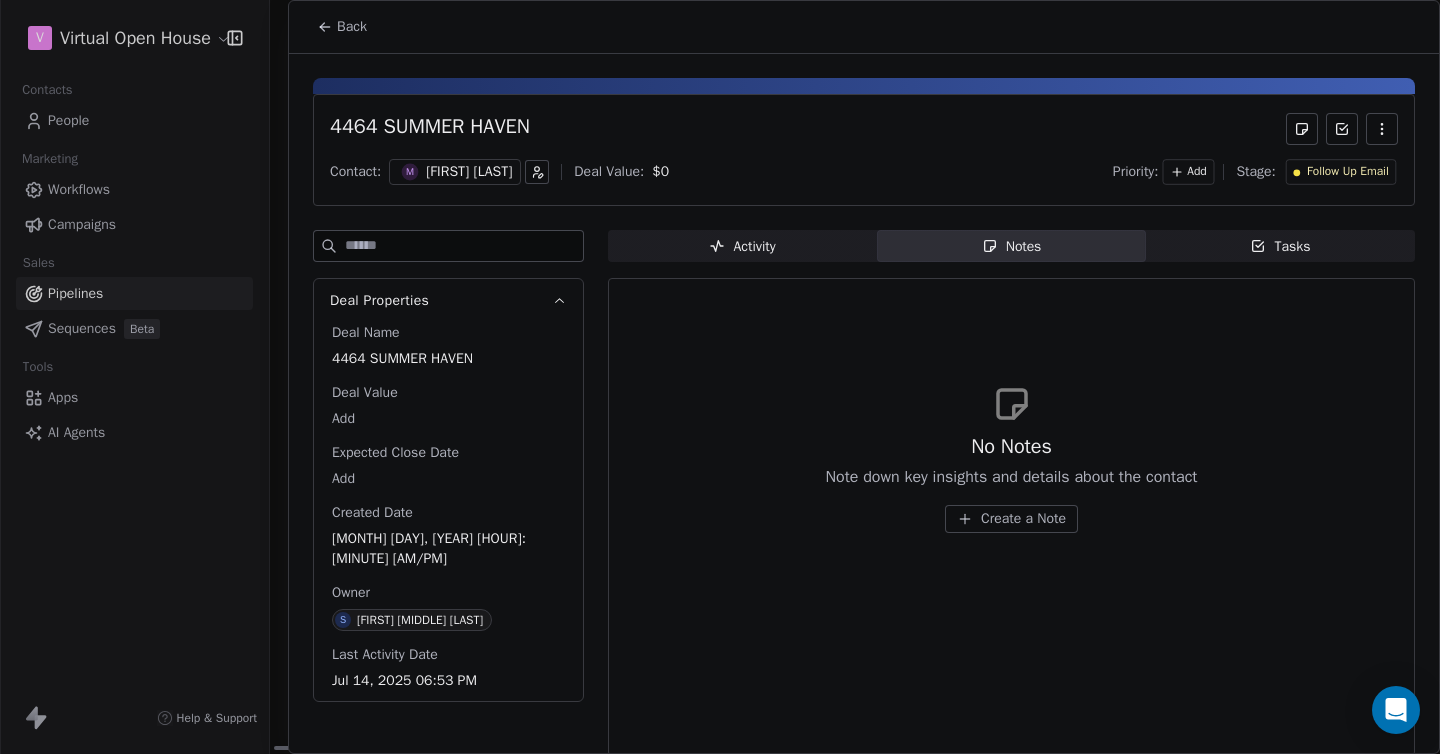 click on "[FIRST] [LAST]" at bounding box center (469, 172) 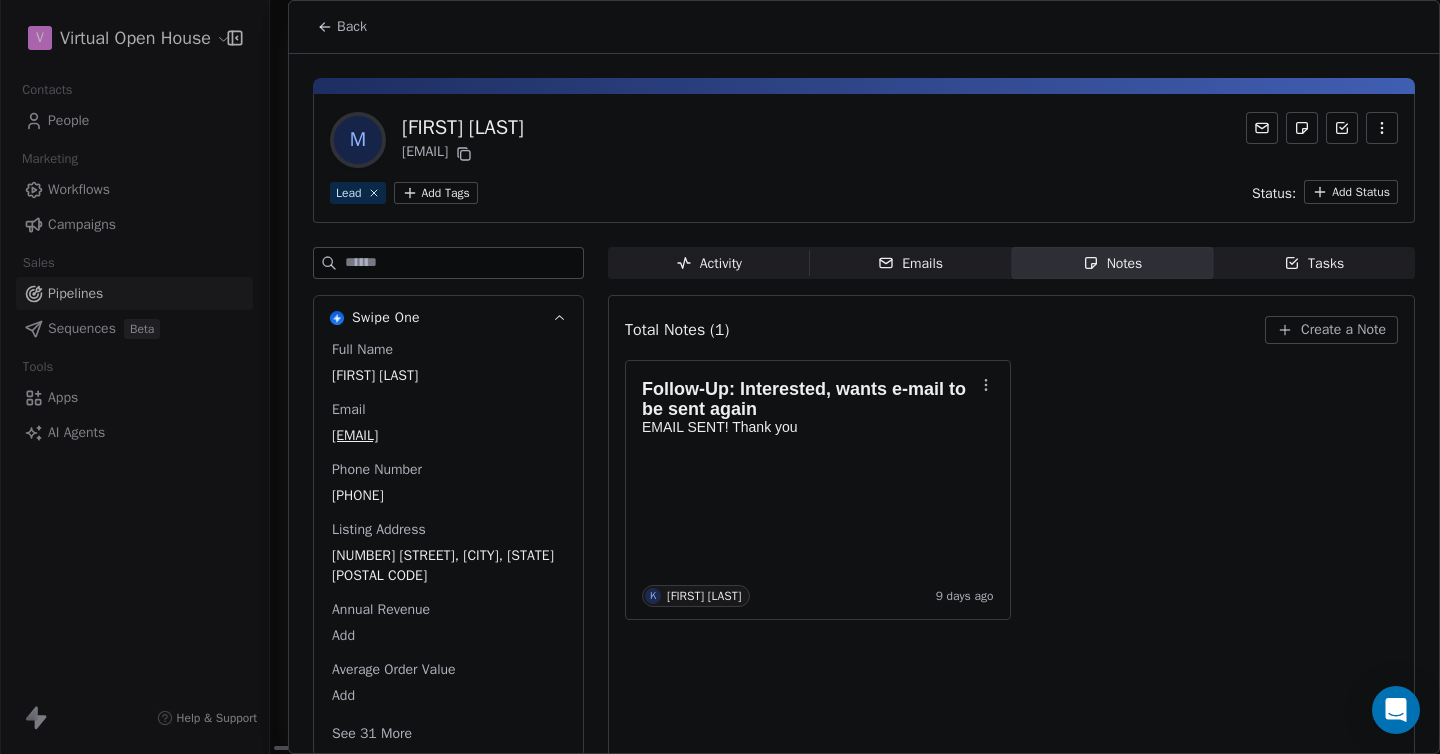 click on "Emails Emails" at bounding box center (911, 263) 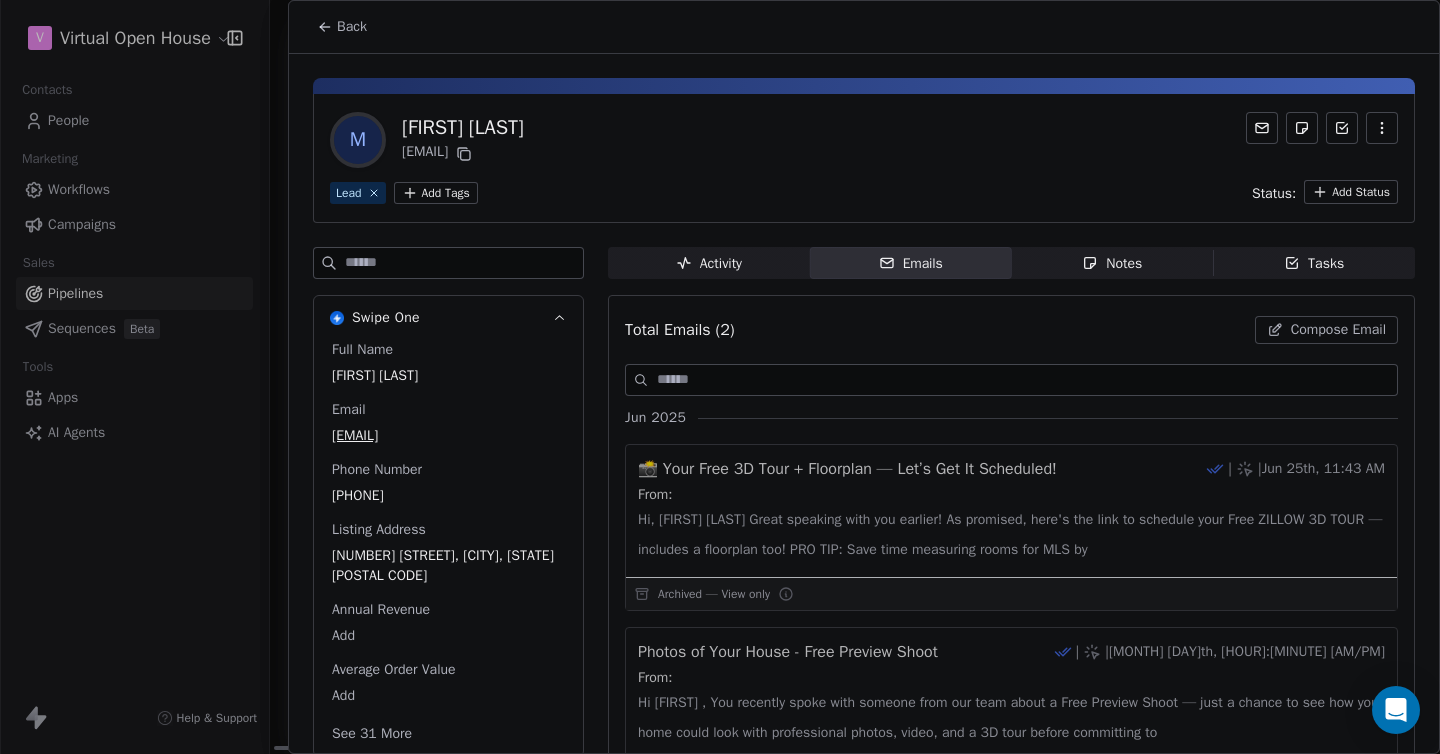 click on "Activity" at bounding box center (709, 263) 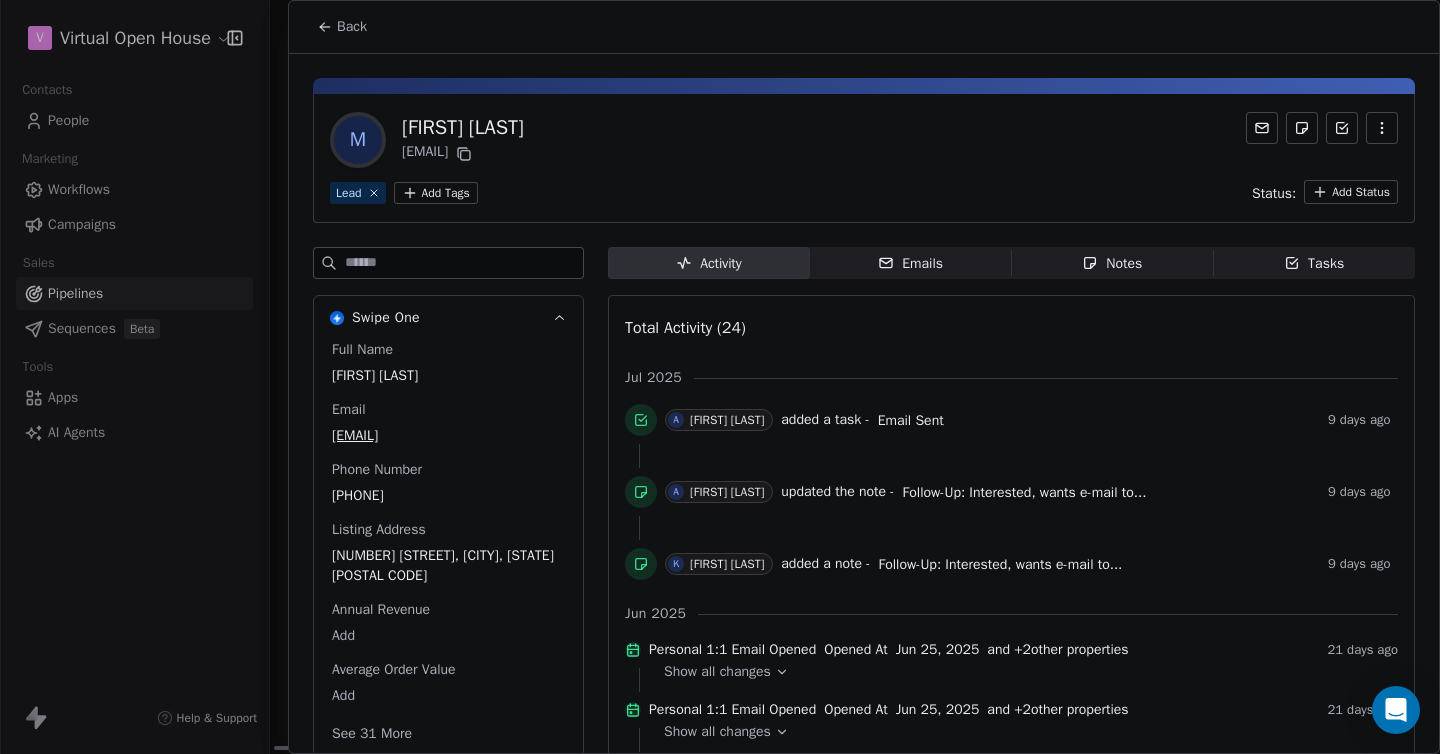 click on "Activity Activity Emails Emails   Notes   Notes Tasks Tasks Total Activity (24) Jul 2025 A [FIRST] [LAST] added a task - Email Sent   9 days ago A [FIRST] [LAST] updated the note - Follow-Up: Interested, wants e-mail to...   9 days ago K [FIRST] [LAST] added a note - Follow-Up: Interested, wants e-mail to...   9 days ago Jun 2025 Personal 1:1 Email Opened Opened At   Jun 25, 2025 and + 2  other   properties   21 days ago   Show all changes Personal 1:1 Email Opened Opened At   Jun 25, 2025 and + 2  other   properties   21 days ago   Show all changes Entered a segment "JOBS"   21 days ago A [FIRST] [LAST] added a task - TEST TEST   21 days ago Left segment "Follow Up List"   21 days ago Tag Removed Agent Test by A [FIRST] [LAST]   21 days ago Tag Added as Lead by A [FIRST] [LAST]   21 days ago Entered a segment "Follow Up List"   21 days ago Tag Removed PREVIEW Email by A [FIRST] [LAST]   21 days ago Tag Added as Agent Test by A [FIRST] [LAST]   21 days ago Personal 1:1 Email Opened Opened At   and + 2" at bounding box center (1011, 1189) 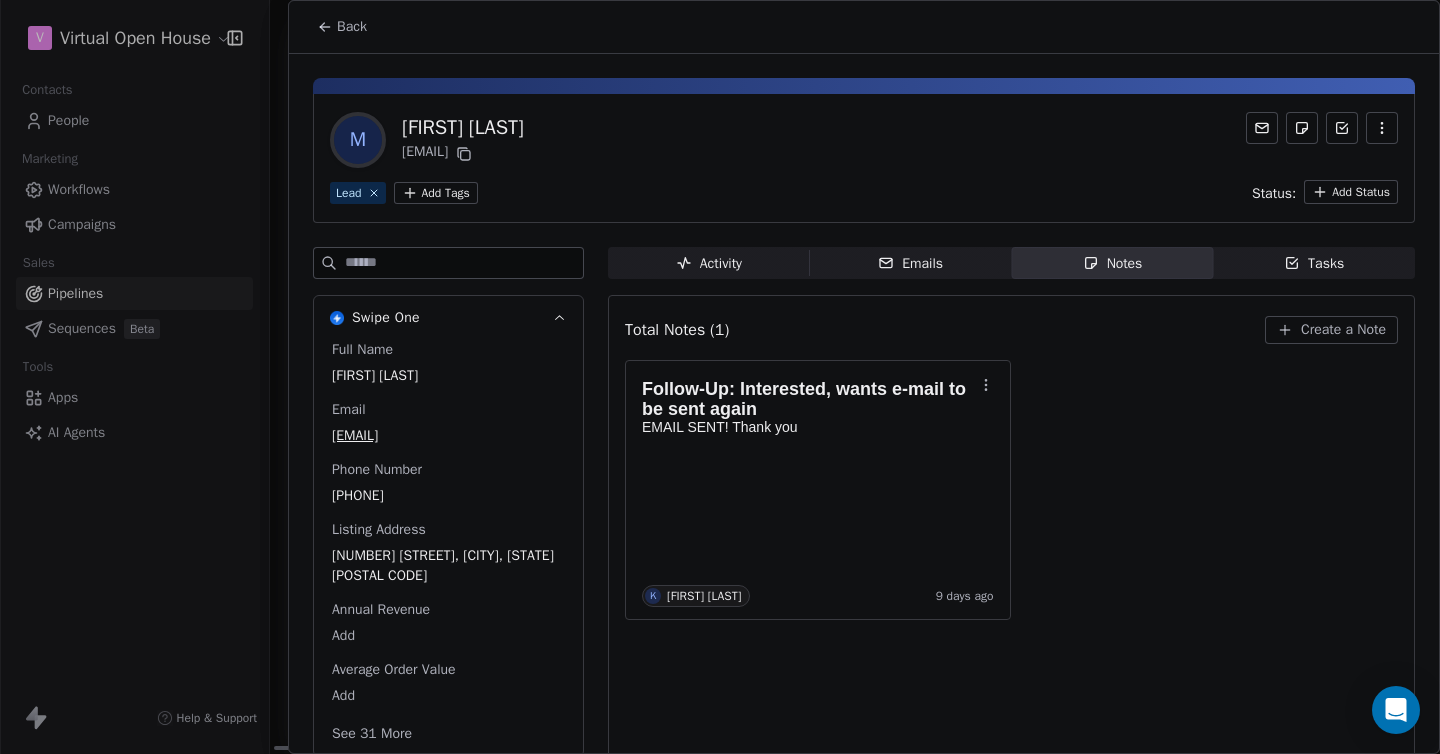 click on "Emails" at bounding box center [910, 263] 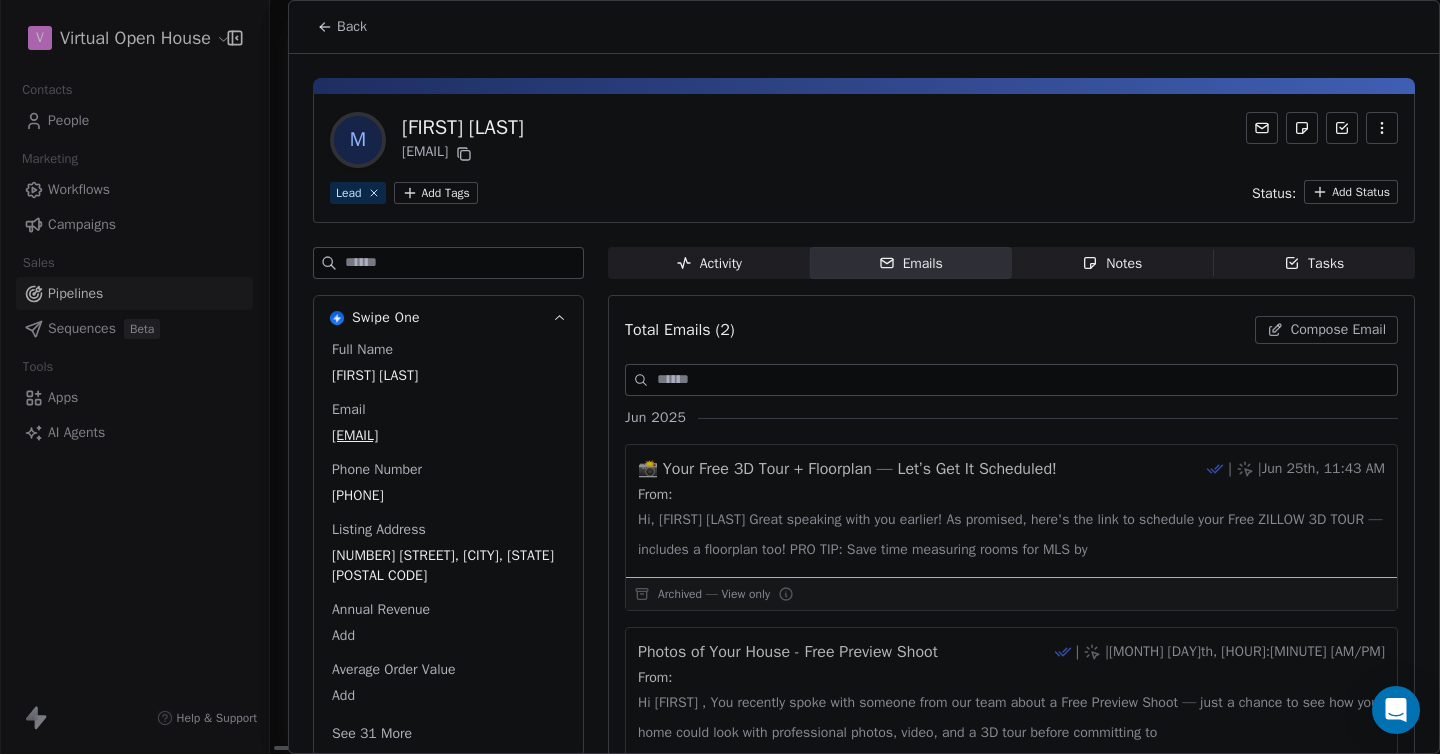 click on "Notes" at bounding box center [1112, 263] 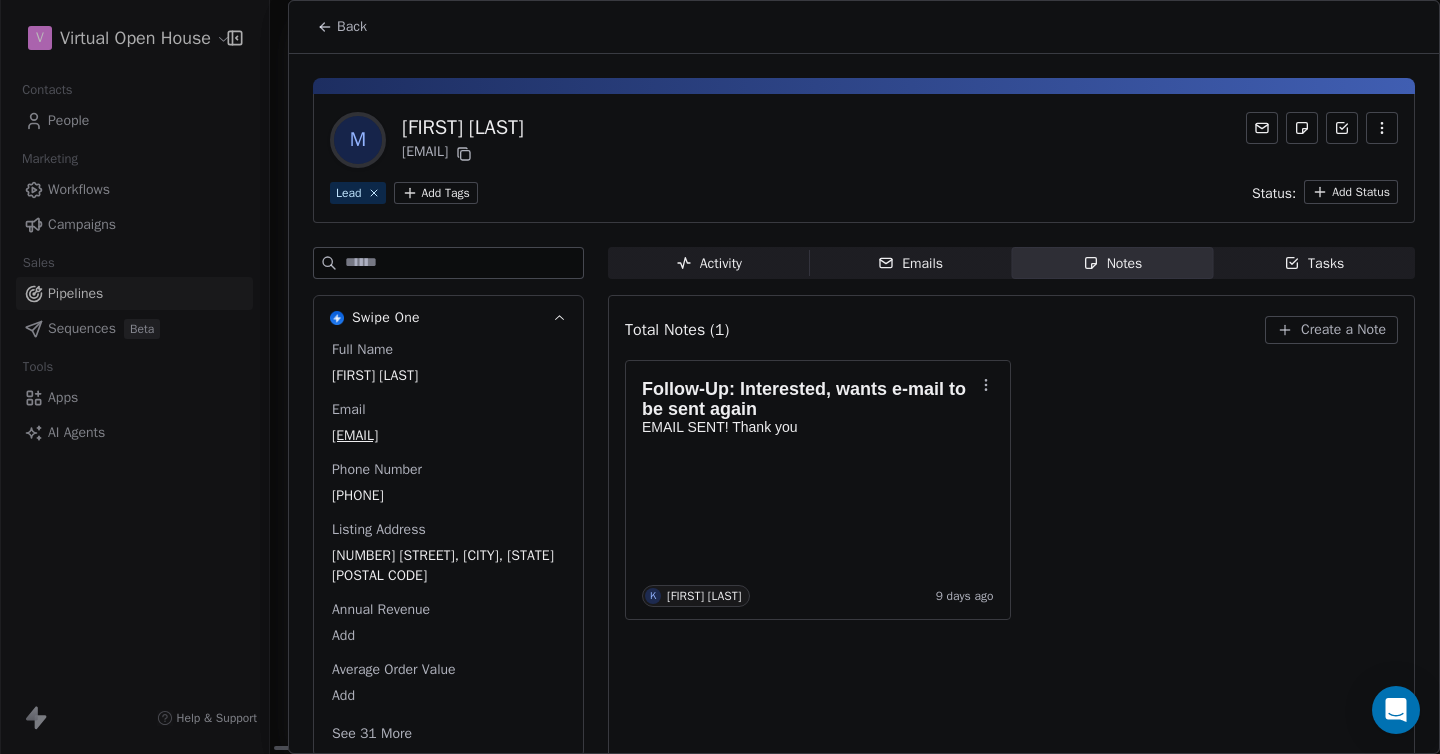 click on "Emails" at bounding box center [910, 263] 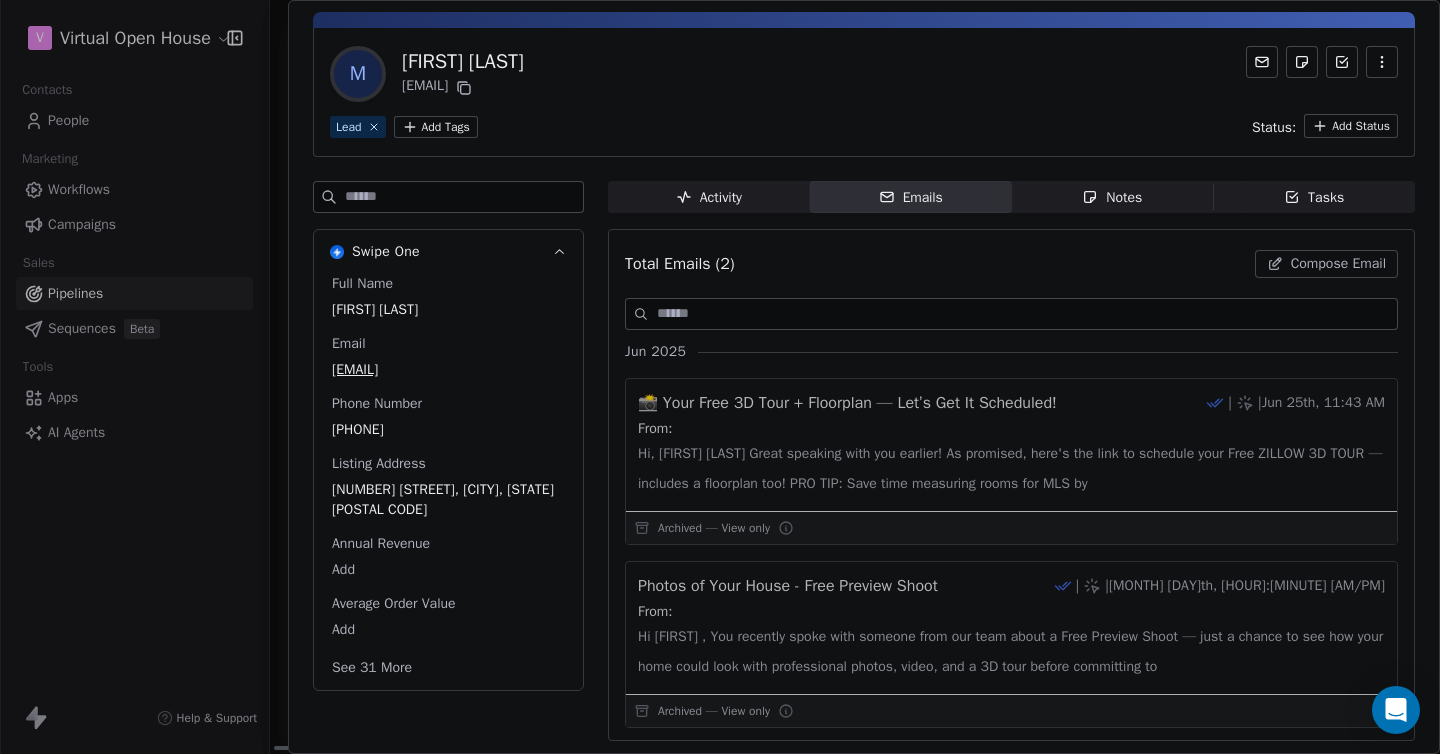 scroll, scrollTop: 0, scrollLeft: 0, axis: both 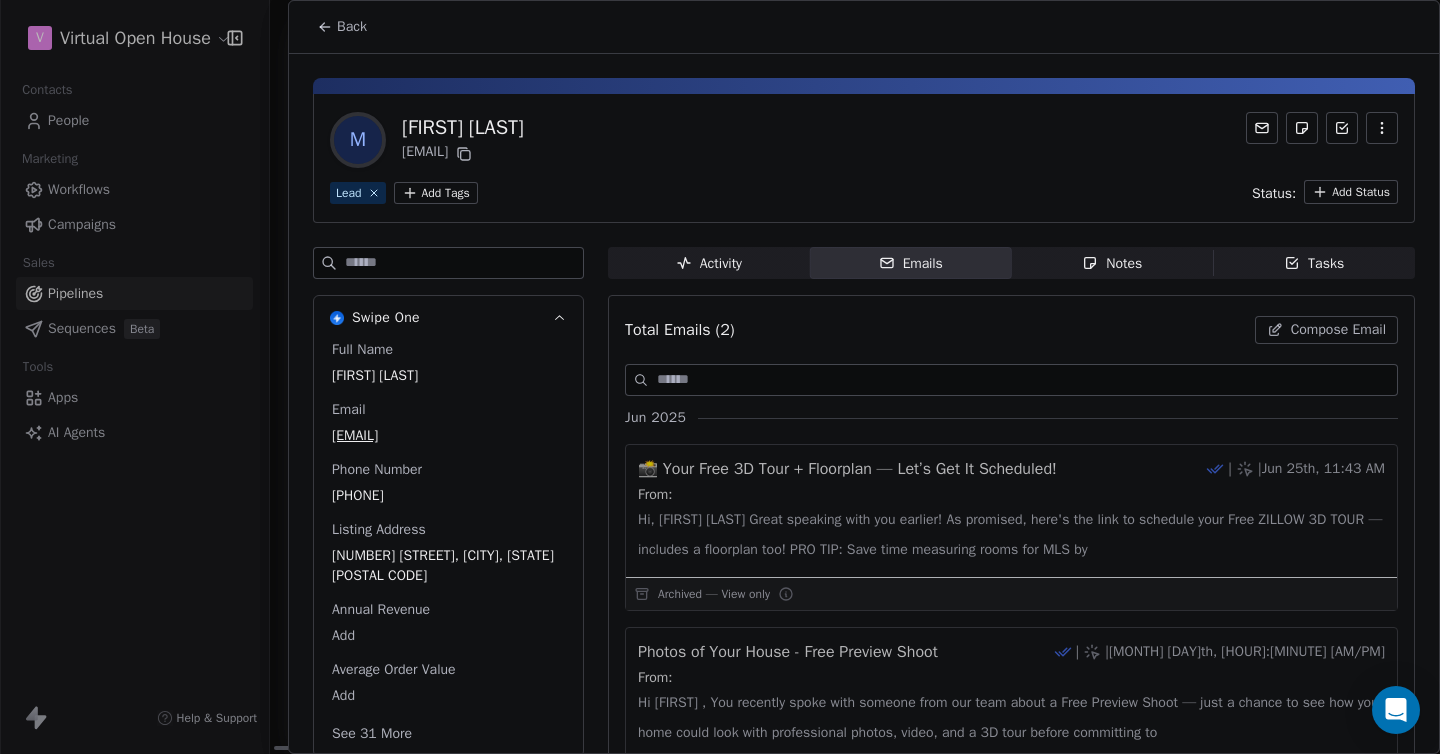 click on "Back" at bounding box center [352, 27] 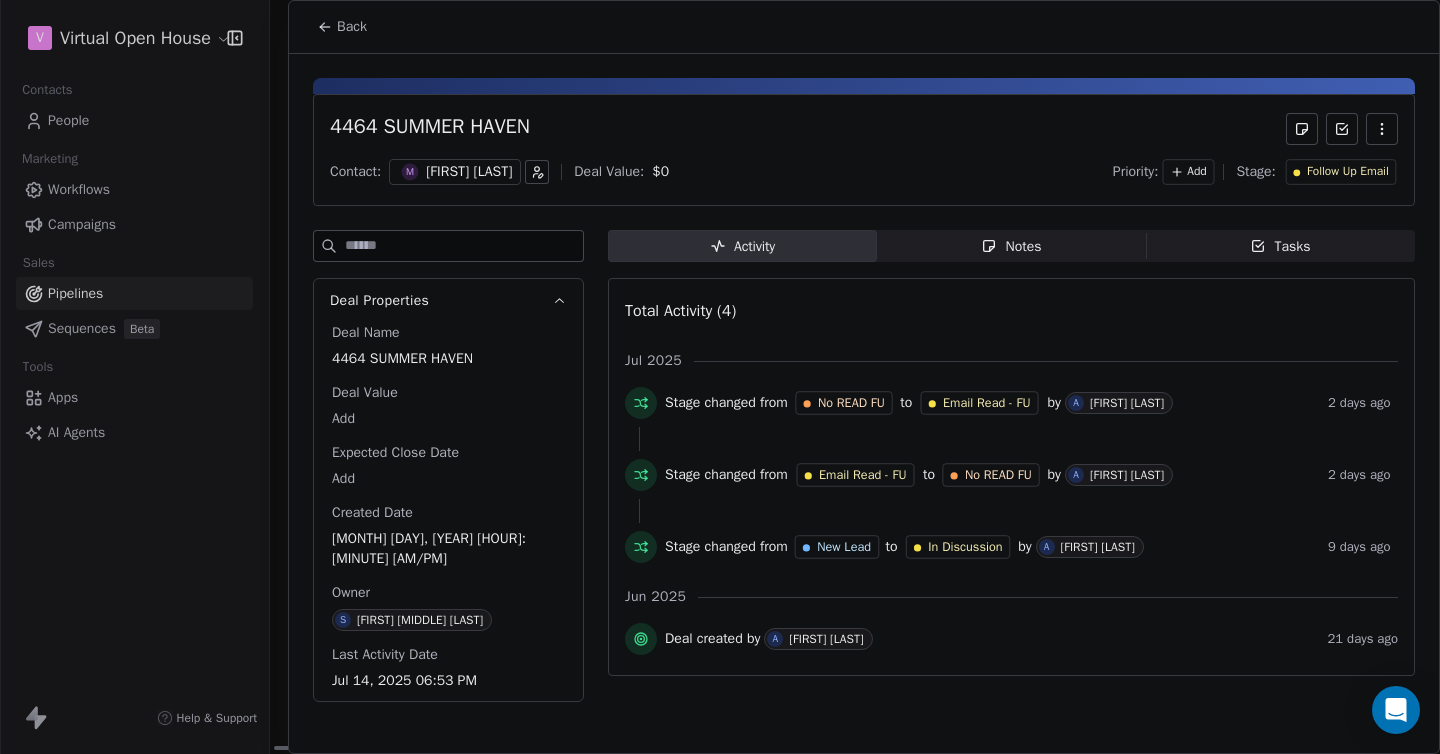 click on "Back" at bounding box center [352, 27] 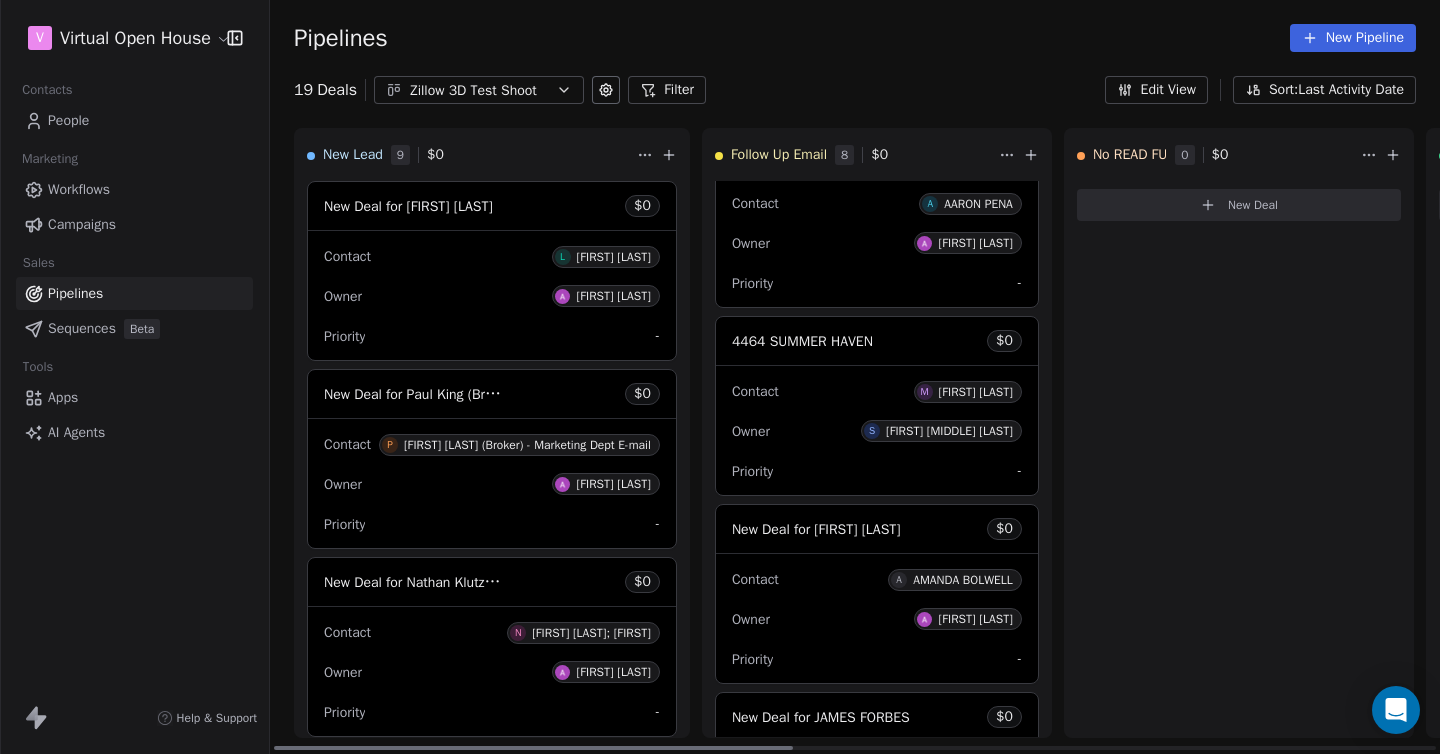 click on "AMANDA BOLWELL" at bounding box center (963, 580) 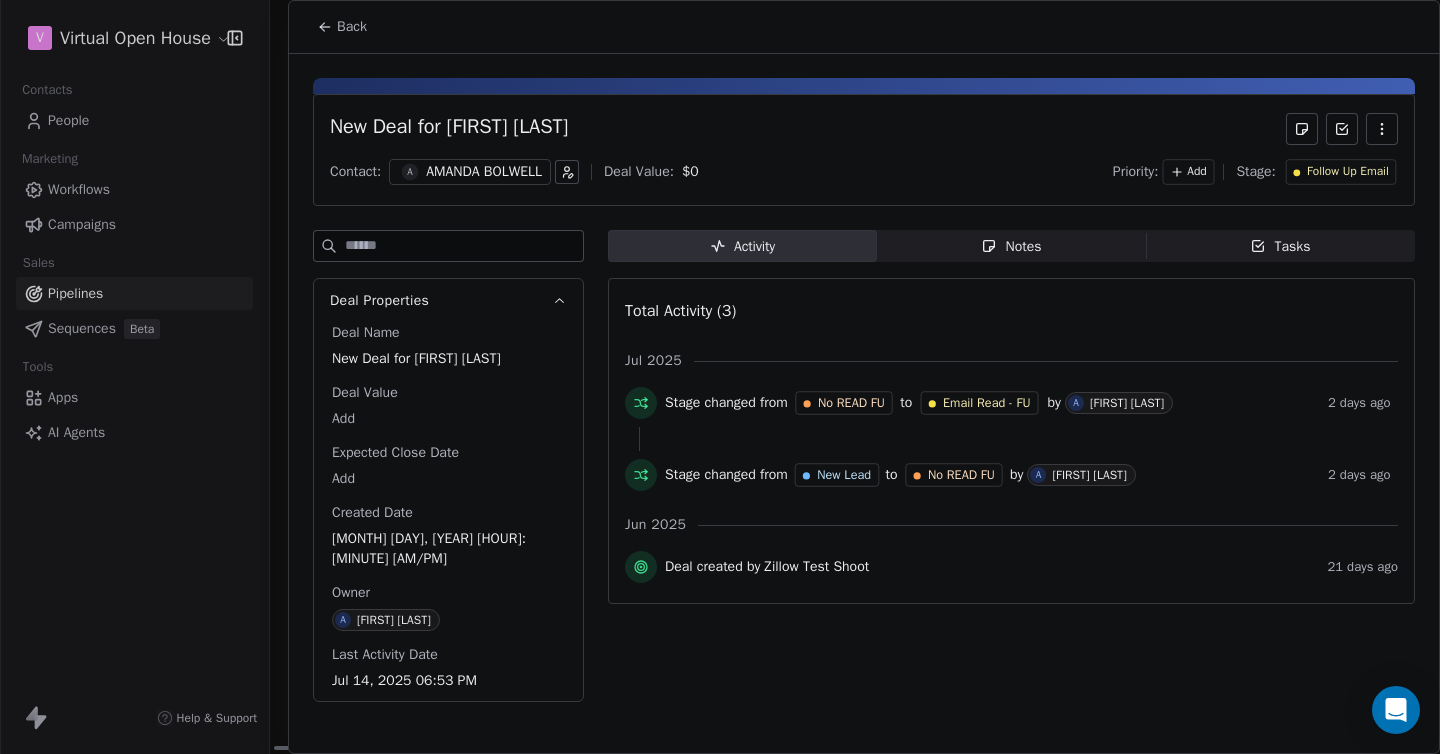 click on "AMANDA BOLWELL" at bounding box center [484, 172] 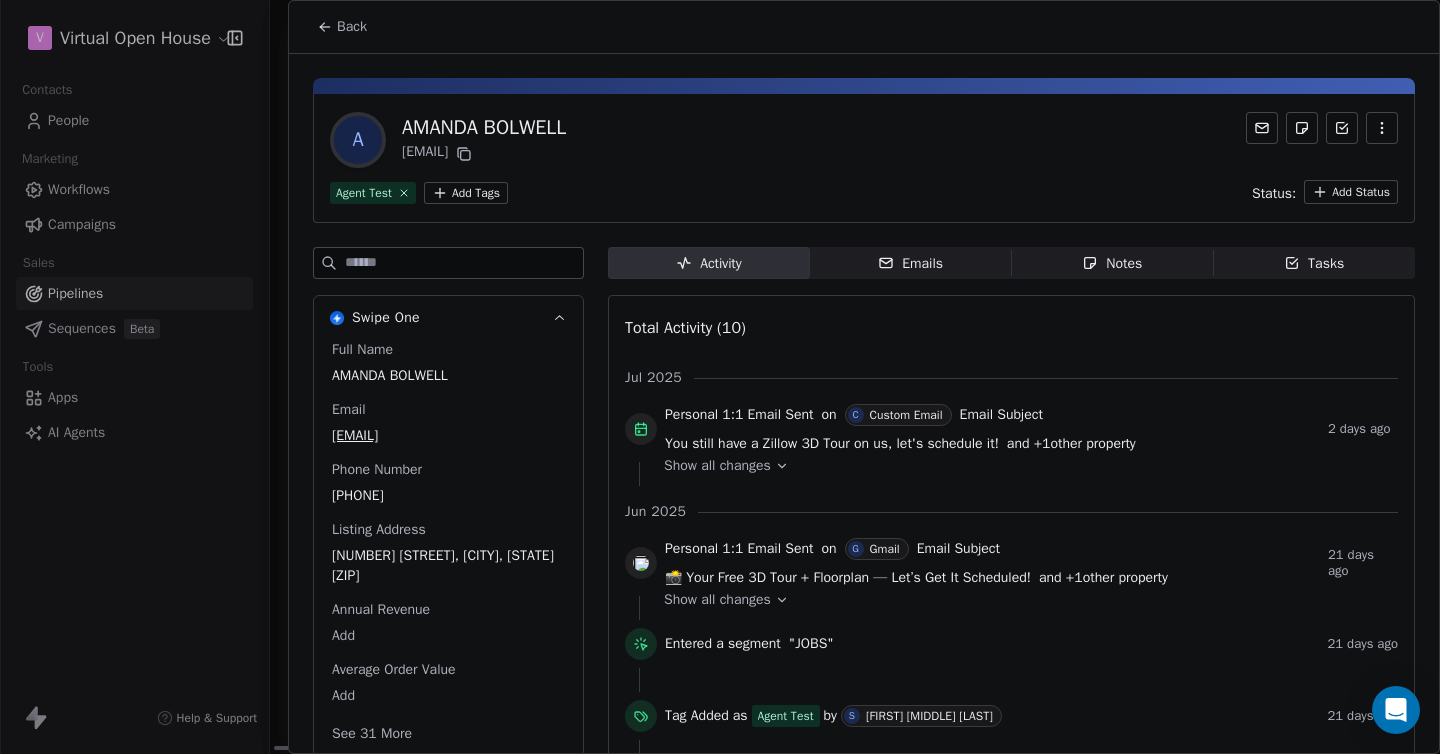 click on "Emails Emails" at bounding box center [911, 263] 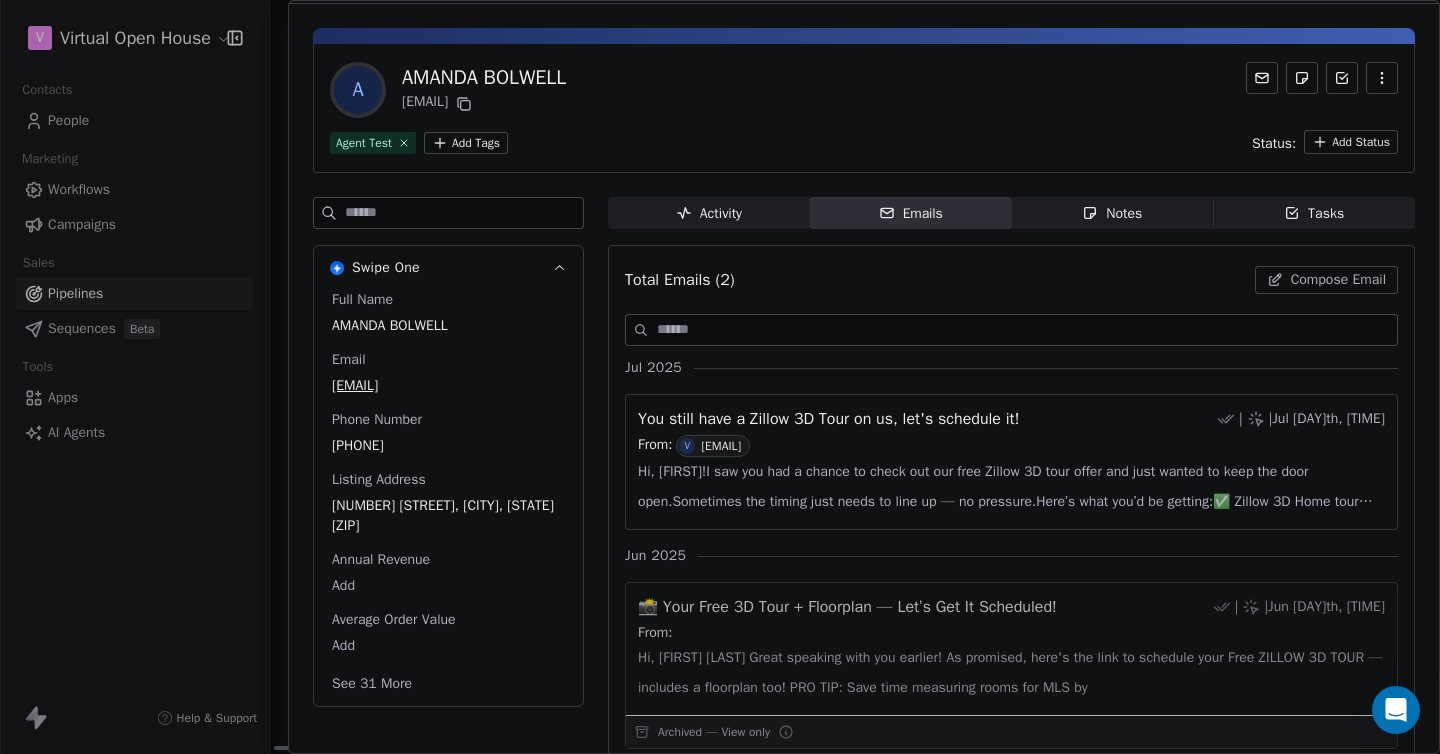 scroll, scrollTop: 71, scrollLeft: 0, axis: vertical 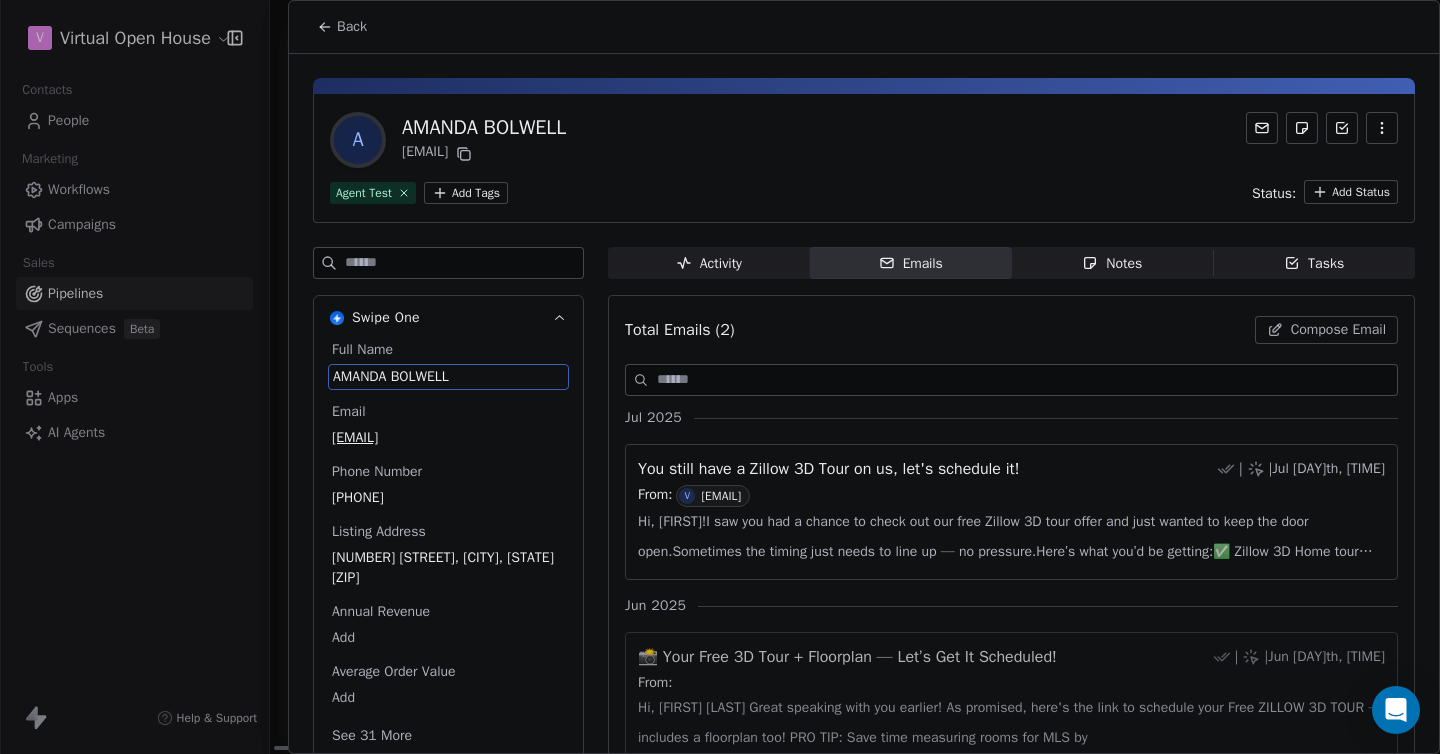 drag, startPoint x: 472, startPoint y: 306, endPoint x: 392, endPoint y: 306, distance: 80 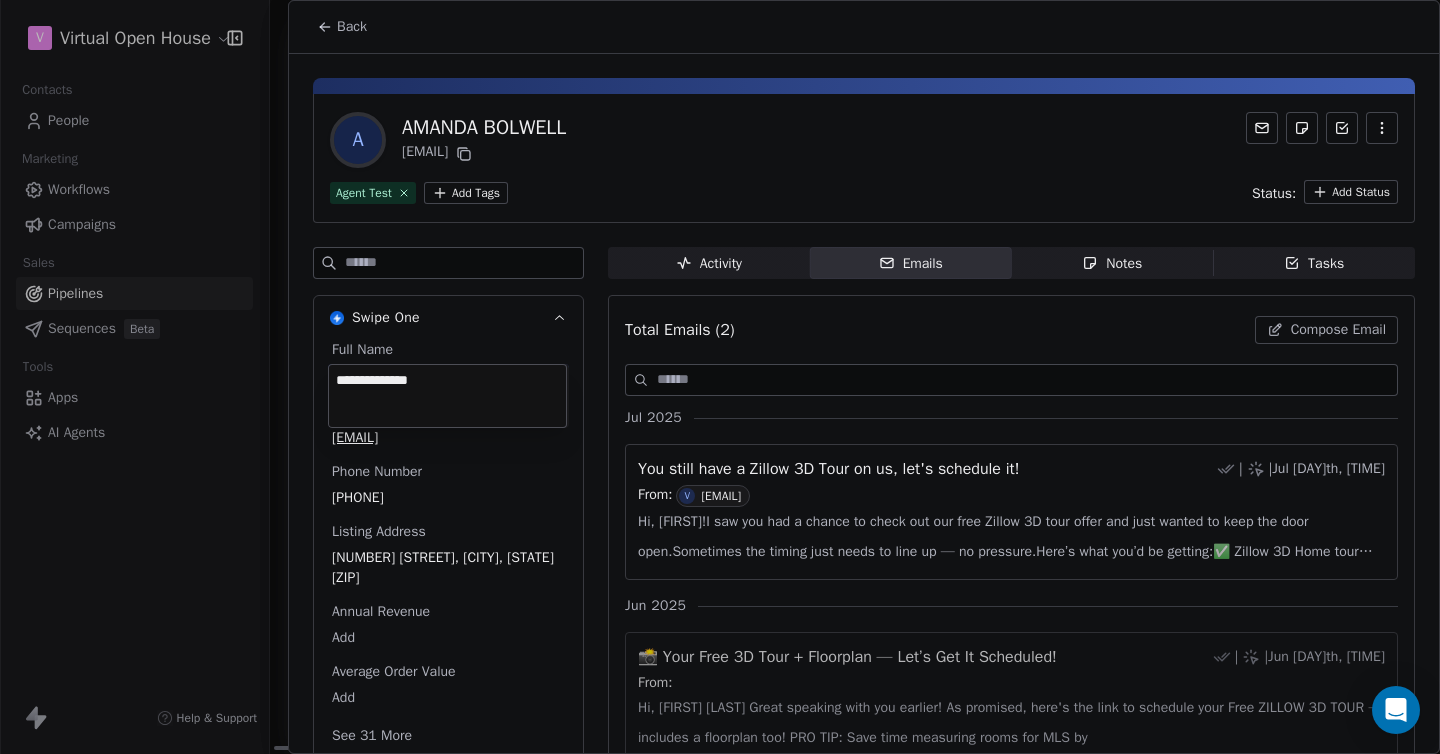 click on "V Virtual Open House Contacts People Marketing Workflows Campaigns Sales Pipelines Sequences Beta Tools Apps AI Agents Help & Support Pipelines New Pipeline 19 Deals Zillow 3D Test Shoot Filter Edit View Sort: Last Activity Date New Lead 9 $ 0 New Deal for [FIRST] [LAST] $ 0 Contact L [FIRST] [LAST] Owner [FIRST] [LAST] Priority - New Deal for [FIRST] [LAST] (Broker) - Marketing Dept E-mail $ 0 Contact P [FIRST] [LAST] (Broker) - Marketing Dept E-mail Owner [FIRST] [LAST] Priority - New Deal for [FIRST] [LAST]; [FIRST] $ 0 Contact N [FIRST] [LAST]; [FIRST] Owner [FIRST] [LAST] Priority - New Deal for [FIRST] [LAST] $ 0 Contact K [FIRST] [LAST] Owner [FIRST] [LAST] Priority - New Deal for [FIRST] [LAST] $ 0 Contact K [FIRST] [LAST] Owner [FIRST] [LAST] Priority - New Deal for [FIRST] [LAST] [LAST] $ 0 Contact V [FIRST] [LAST] [LAST] Owner [FIRST] [LAST] Priority - New Deal for [FIRST] [LAST] $ 0 Contact L [FIRST] [LAST] Owner [FIRST] [LAST] Priority - New Deal for [FIRST] [LAST] -" at bounding box center [720, 377] 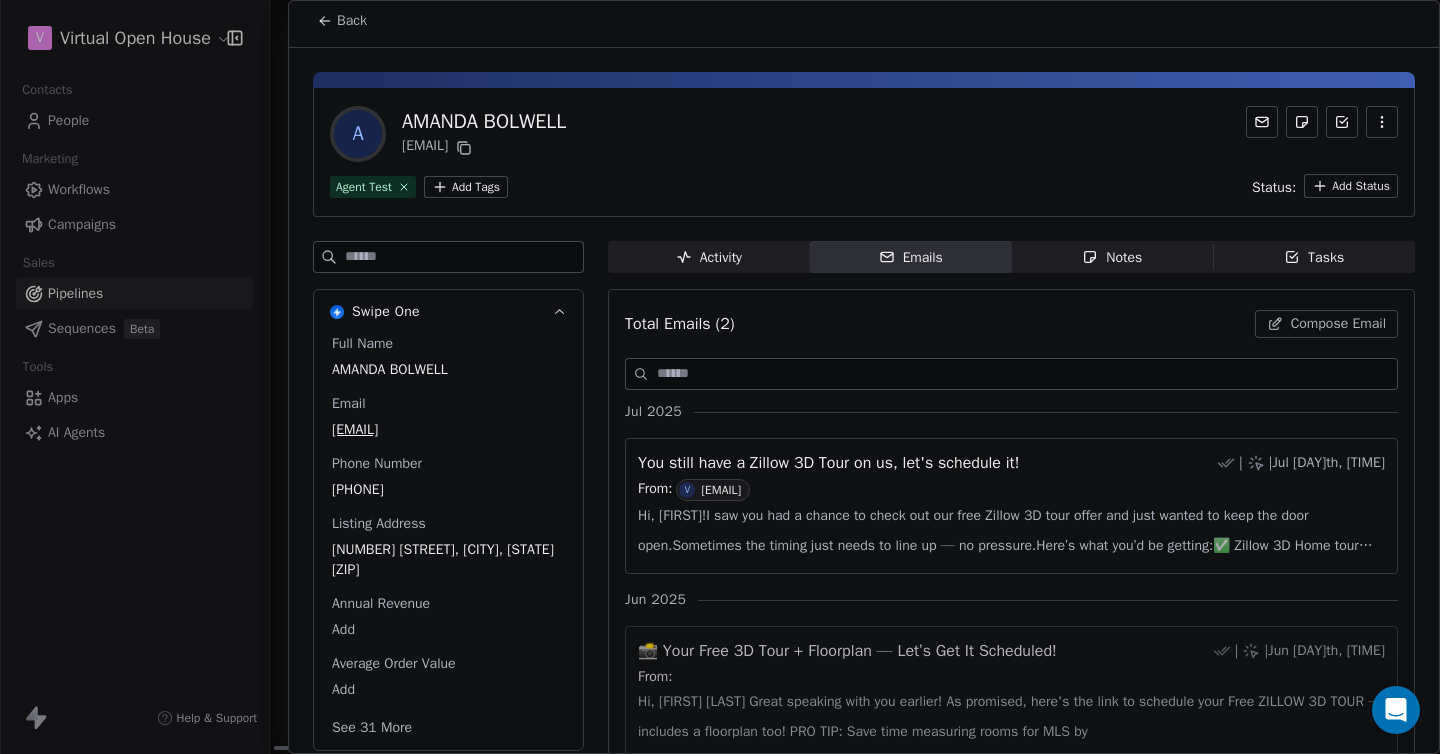 click on "Full Name [FIRST] [LAST] Email [EMAIL] Phone Number [PHONE] Listing Address [NUMBER] [STREET], [CITY], [STATE] [ZIP] Annual Revenue Add Average Order Value Add See 31 More" at bounding box center (448, 538) 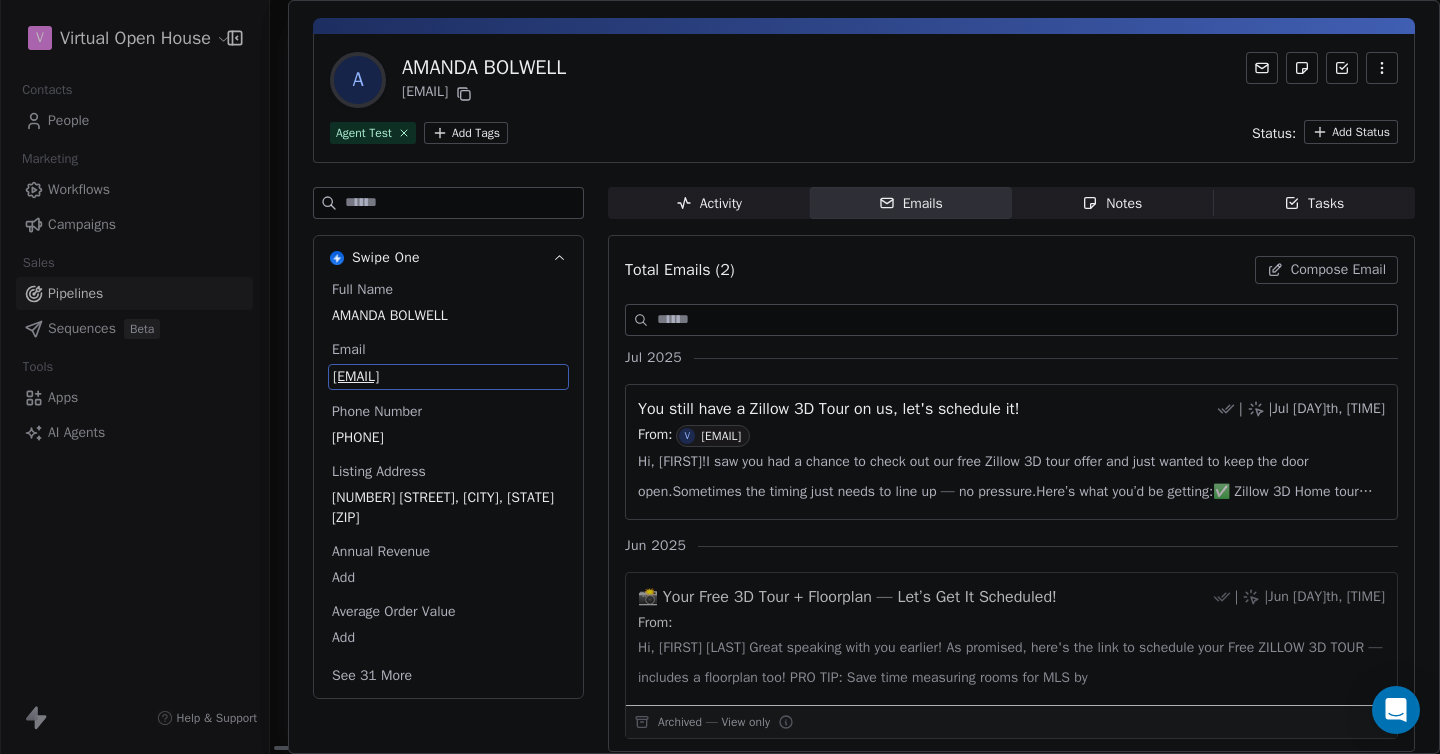 click on "[EMAIL]" at bounding box center [448, 377] 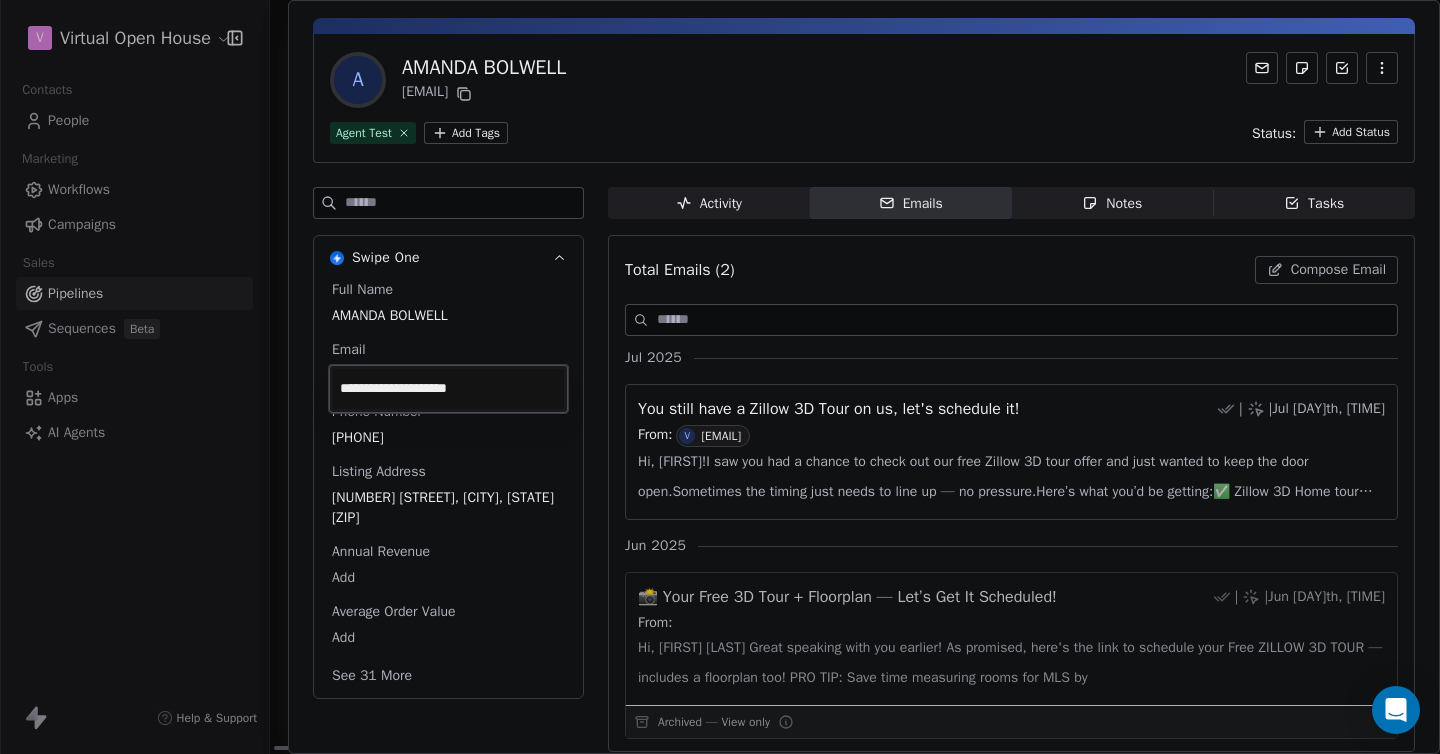 click on "**********" at bounding box center (448, 389) 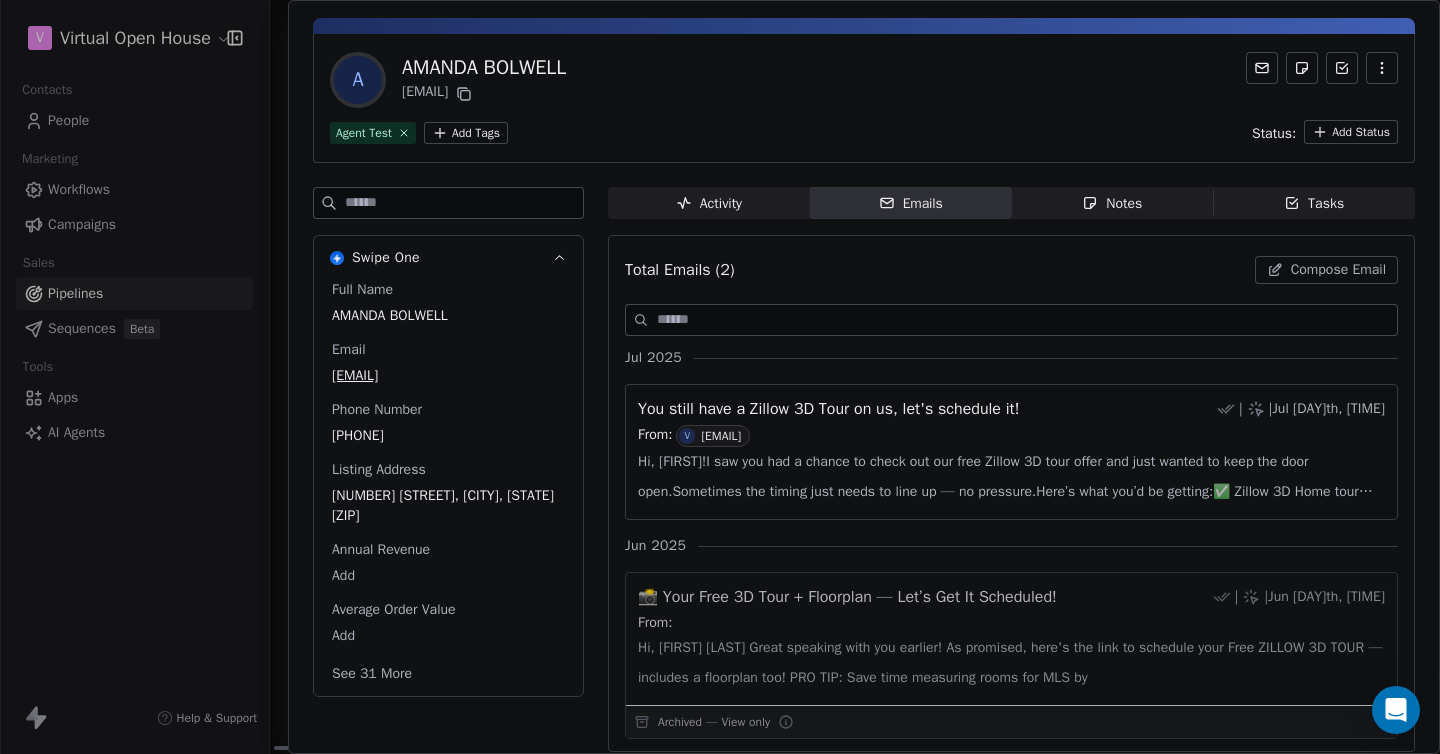 click on "Compose Email" at bounding box center [1338, 270] 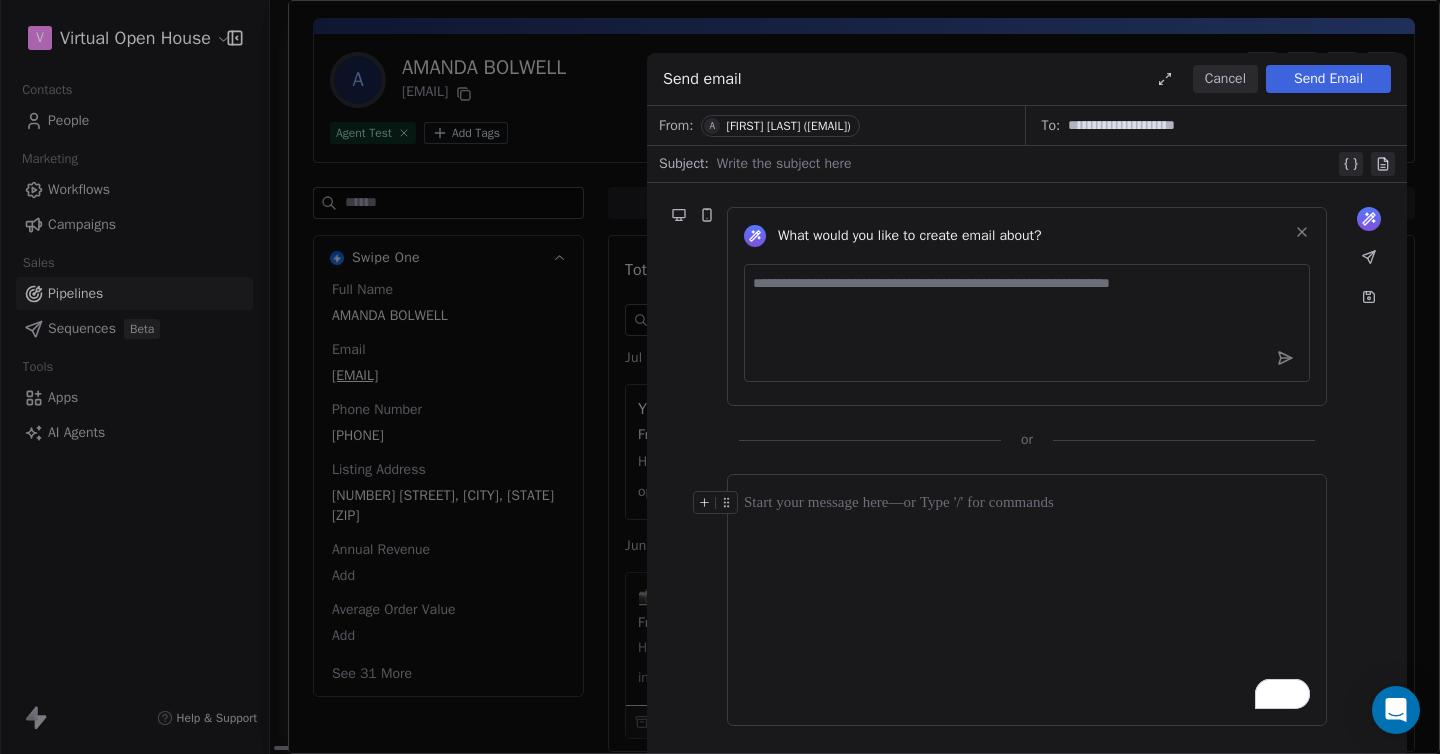 click on "Cancel" at bounding box center (1225, 79) 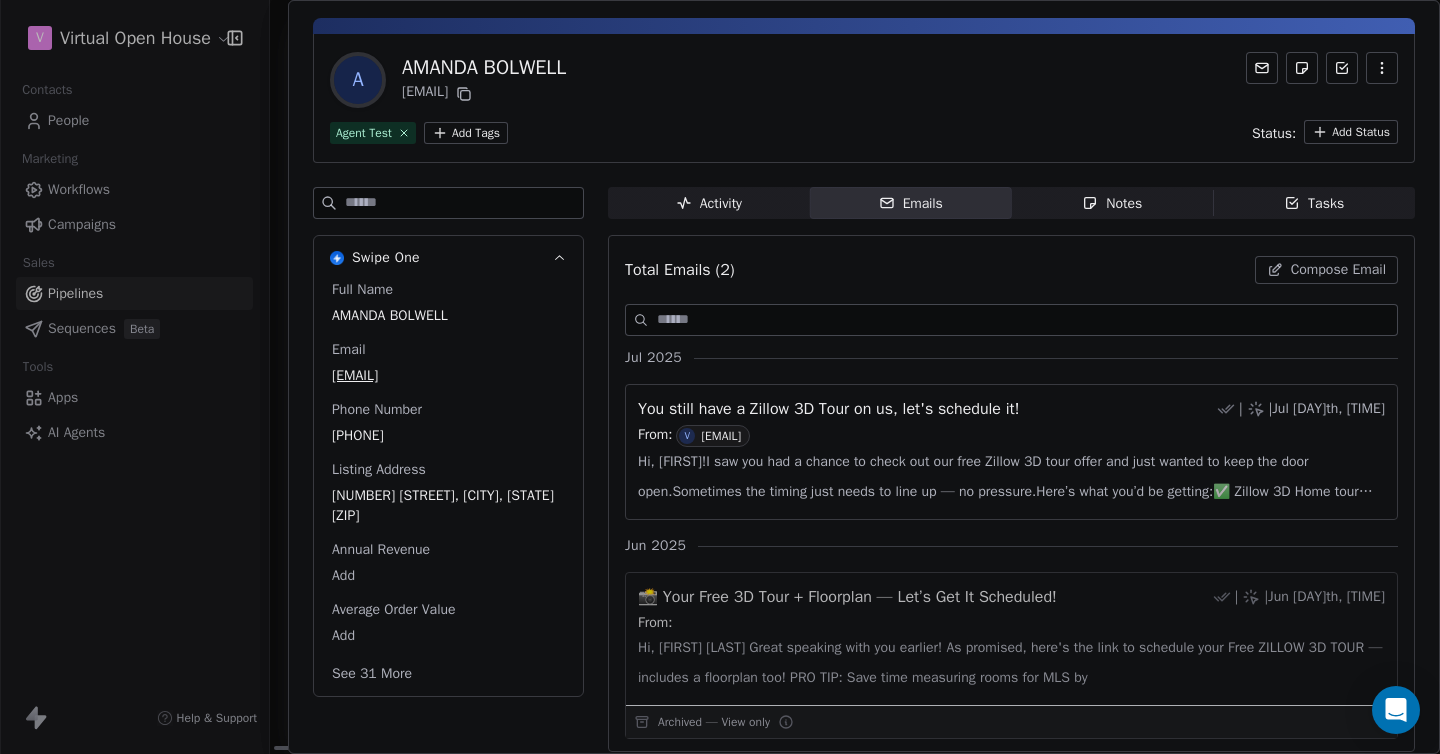click on "[EMAIL]" at bounding box center [448, 376] 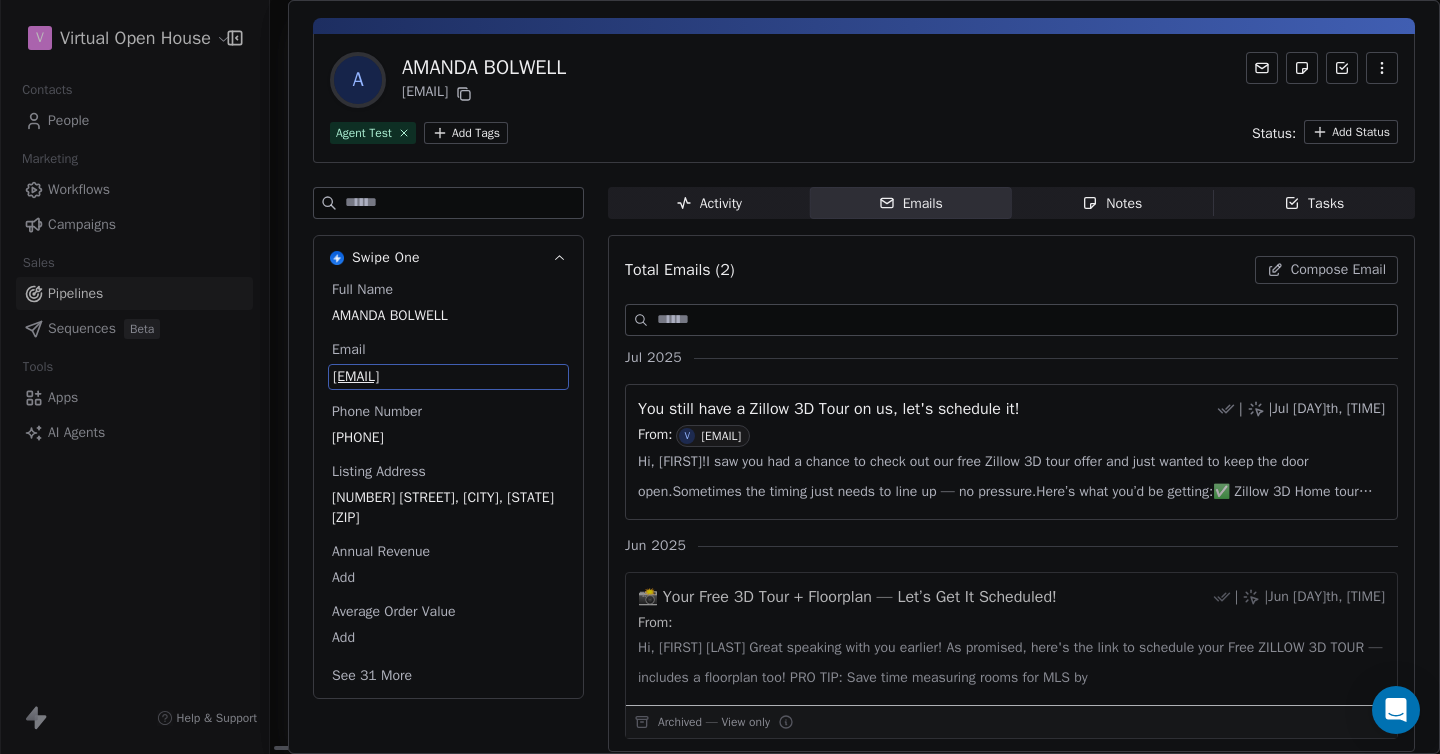click on "[EMAIL]" at bounding box center (448, 377) 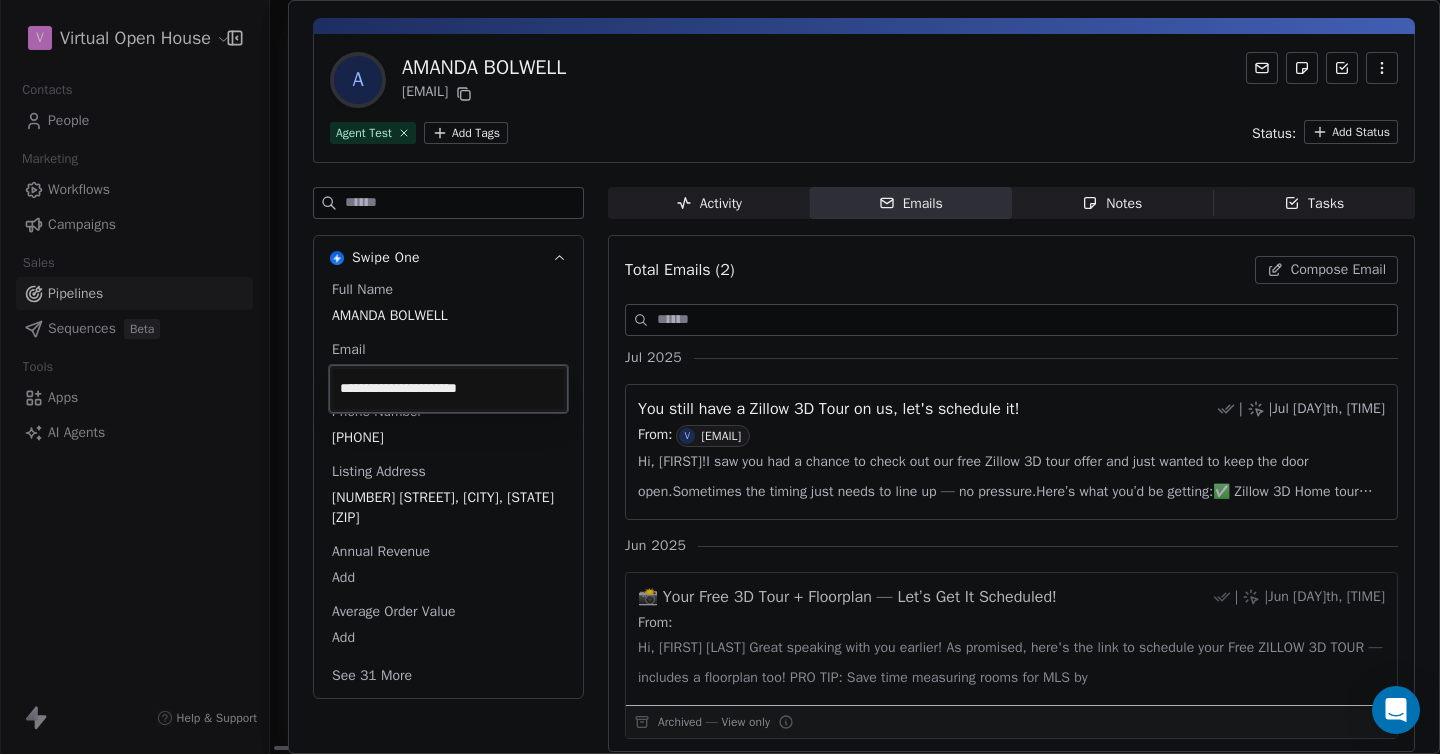 type on "**********" 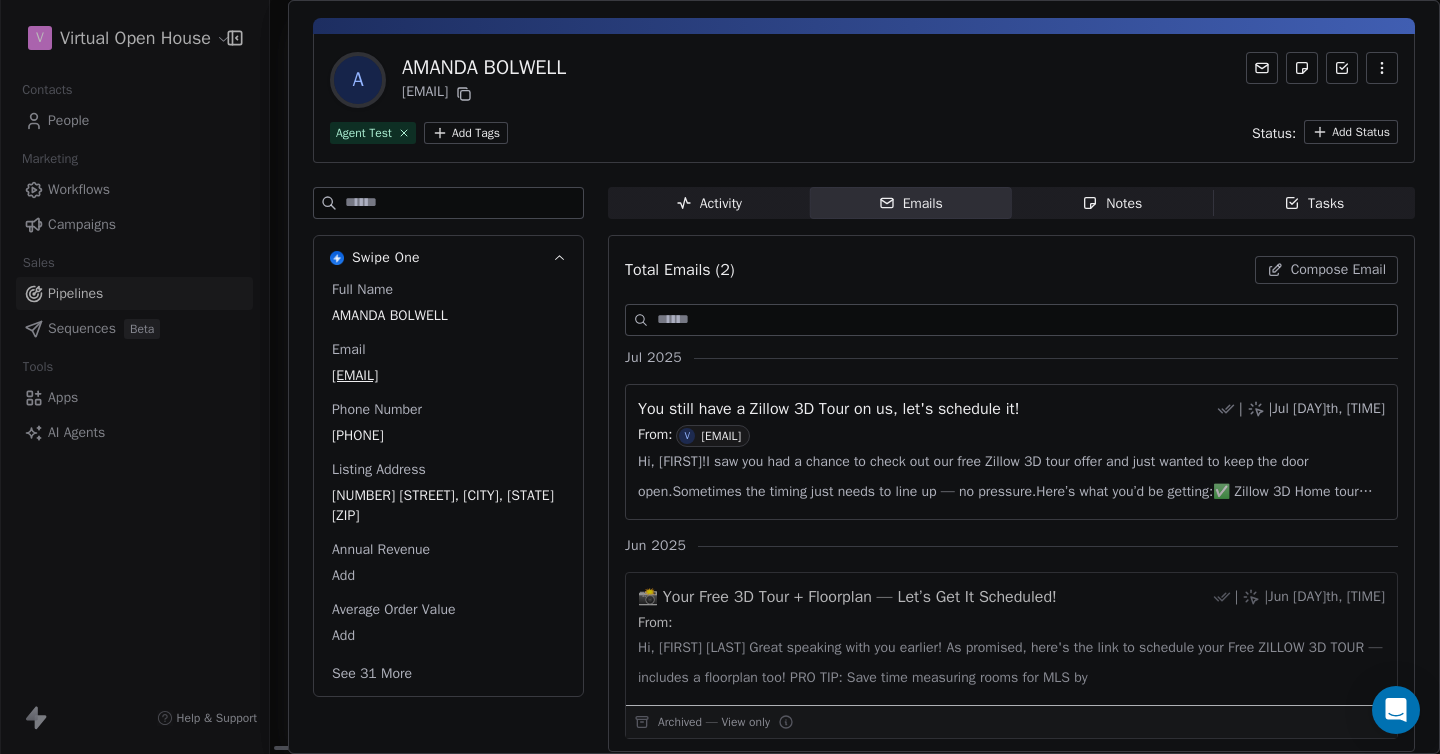 click on "A [FIRST] [LAST] [EMAIL] Agent Test Add Tags Status: Add Status Swipe One Full Name [FIRST] [LAST] Email [EMAIL] Phone Number [PHONE] Listing Address [NUMBER] [STREET], [CITY], [STATE] [ZIP] Annual Revenue Add Average Order Value Add See 31 More Activity Activity Emails Emails Notes Notes Tasks Tasks Total Emails (2) Compose Email [MONTH] [YEAR] You still have a Zillow 3D Tour on us, let's schedule it! | | [MONTH] [DAY]th, [HOUR]:[MINUTE] [AM/PM] From: V [LAST]@[DOMAIN] Hi, [FIRST]!I saw you had a chance to check out our free Zillow 3D tour offer and just wanted to keep the door open.Sometimes the timing just needs to line up — no pressure.Here’s what you’d be getting:✅ Zillow 3D Home tour (priority Zillow placement)✅ MLS-friendly link (syndication)🧭 Interactive flo [MONTH] [YEAR] 📸 Your Free 3D Tour + Floorplan — Let’s Get It Scheduled! | | [MONTH] [DAY]th, [HOUR]:[MINUTE] [AM/PM] From: Archived — View only" at bounding box center (864, 379) 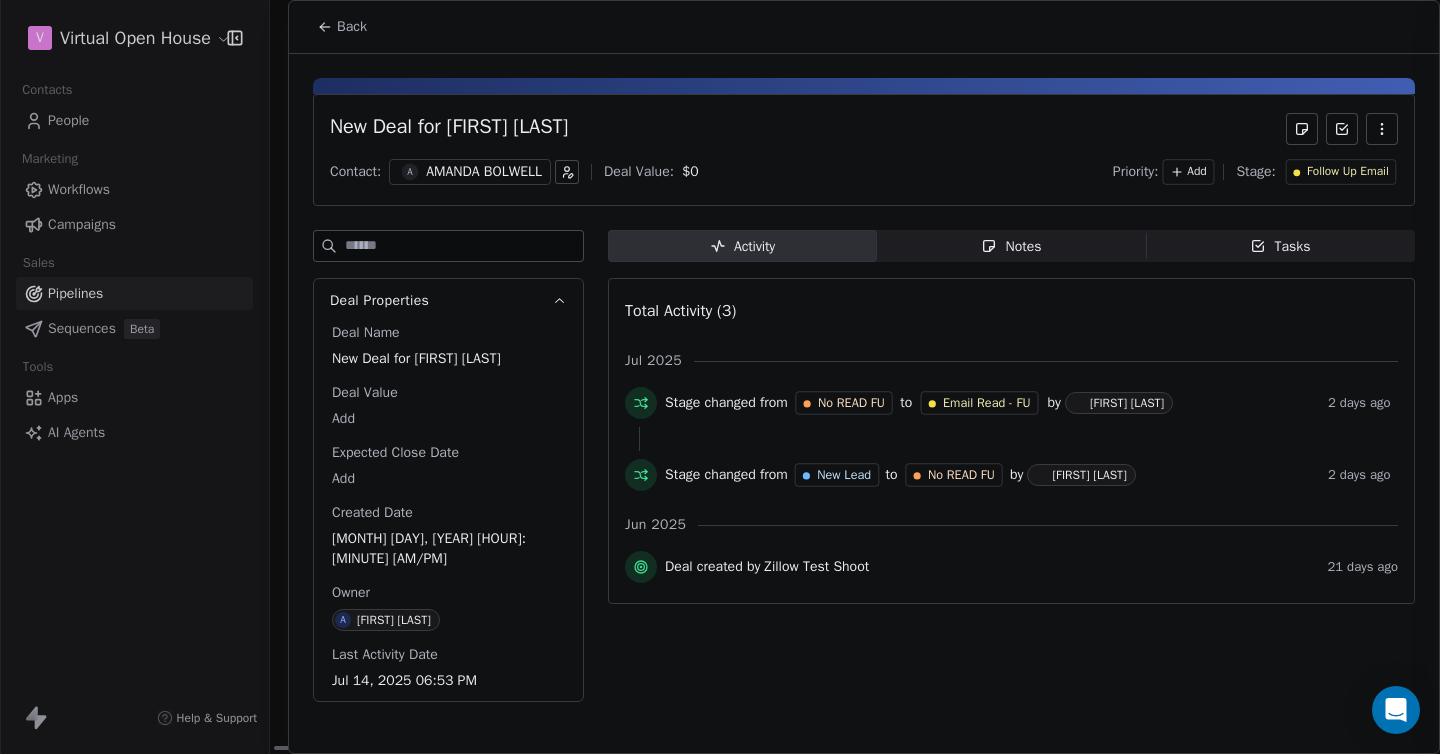 scroll, scrollTop: 16, scrollLeft: 0, axis: vertical 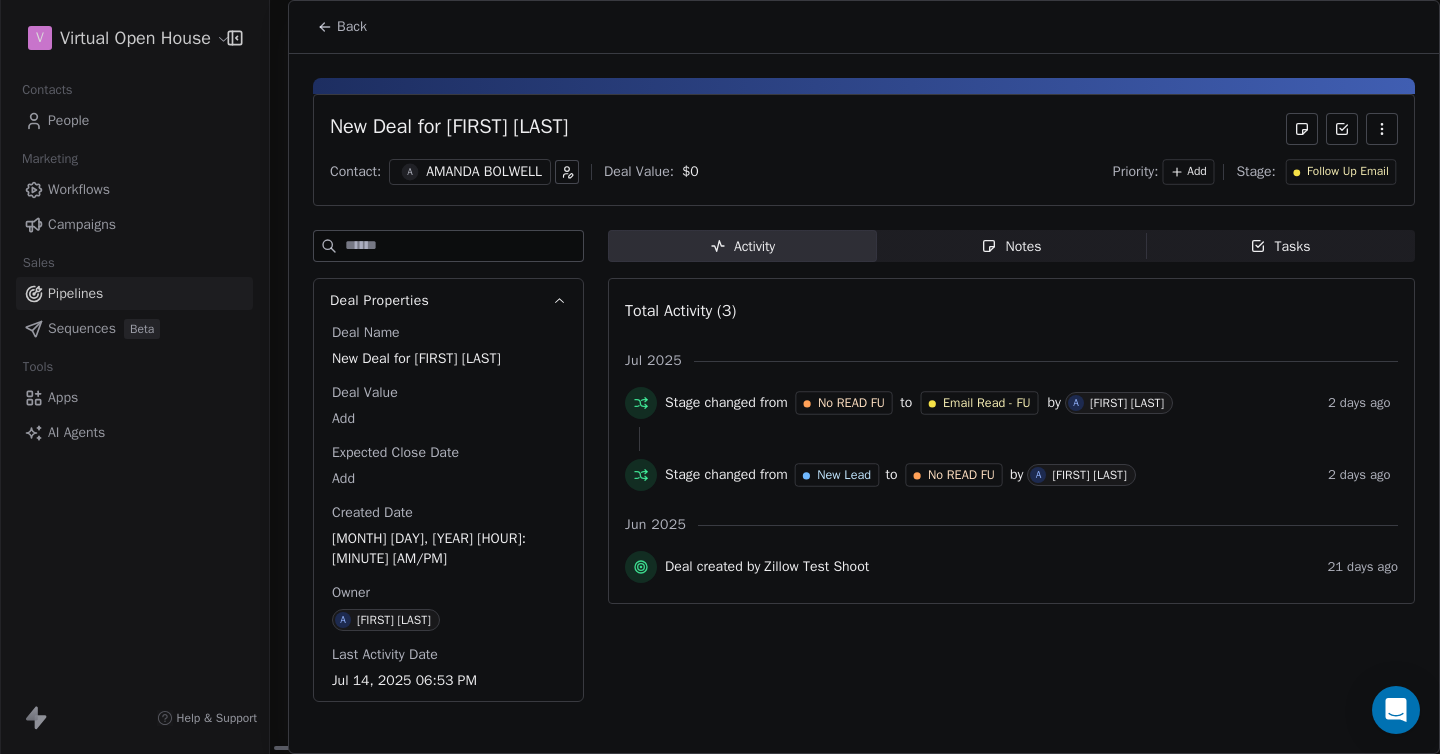click on "Activity Activity Notes Notes Tasks Tasks Total Activity (3) [MONTH] [YEAR] Stage changed from No READ FU to Email Read - FU by A [LAST] [DAYS] ago Stage changed from New Lead to No READ FU by A [LAST] [DAYS] ago [MONTH] [YEAR] Deal created by Zillow Test Shoot [DAYS] days ago" at bounding box center [1011, 472] 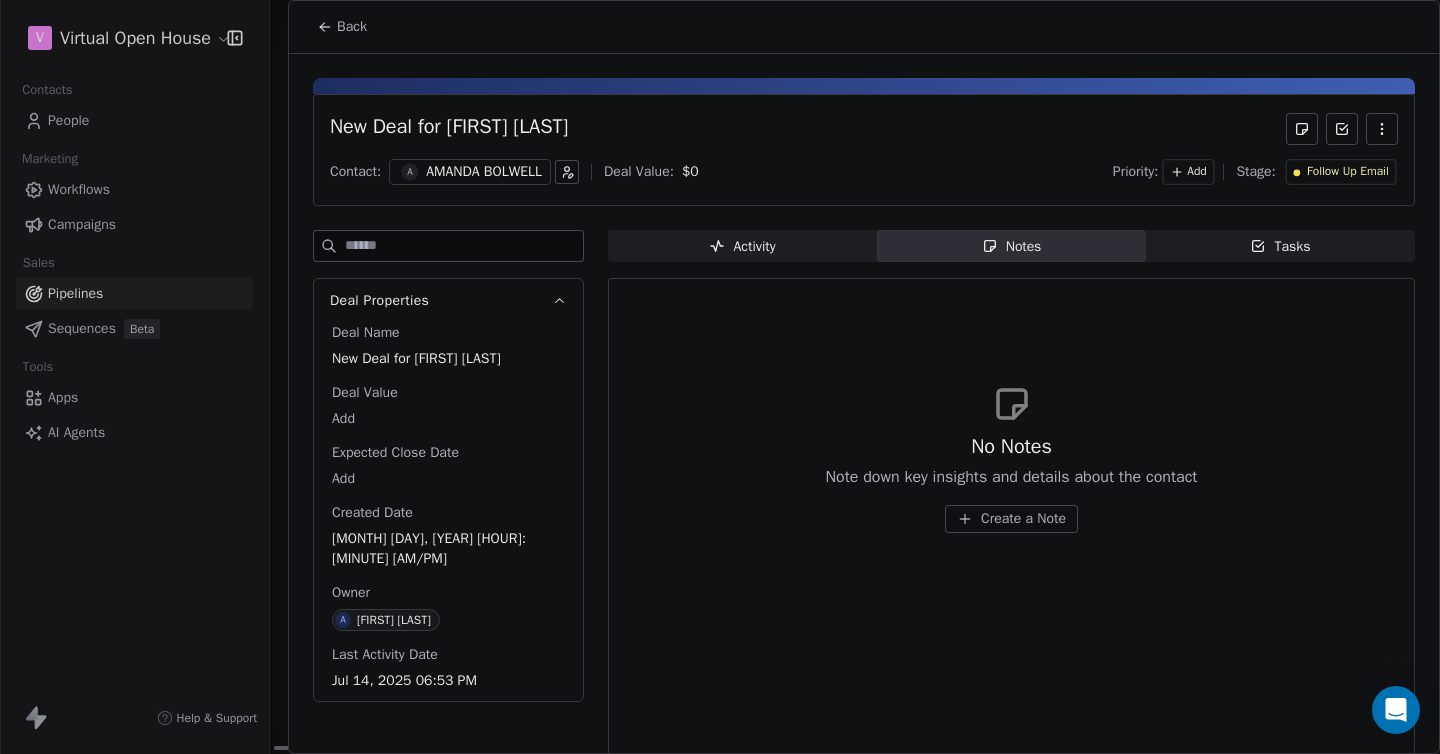 click on "AMANDA BOLWELL" at bounding box center (484, 172) 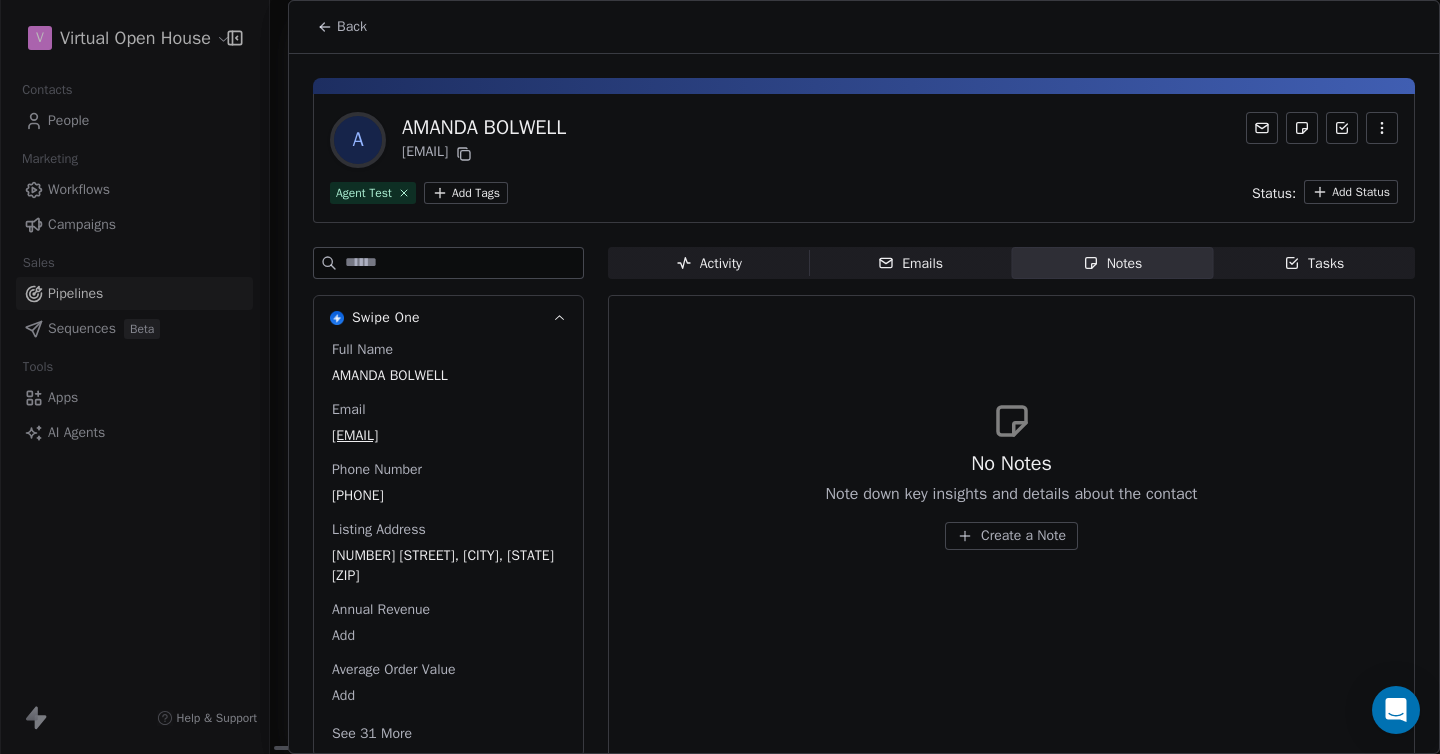 click on "Emails" at bounding box center [910, 263] 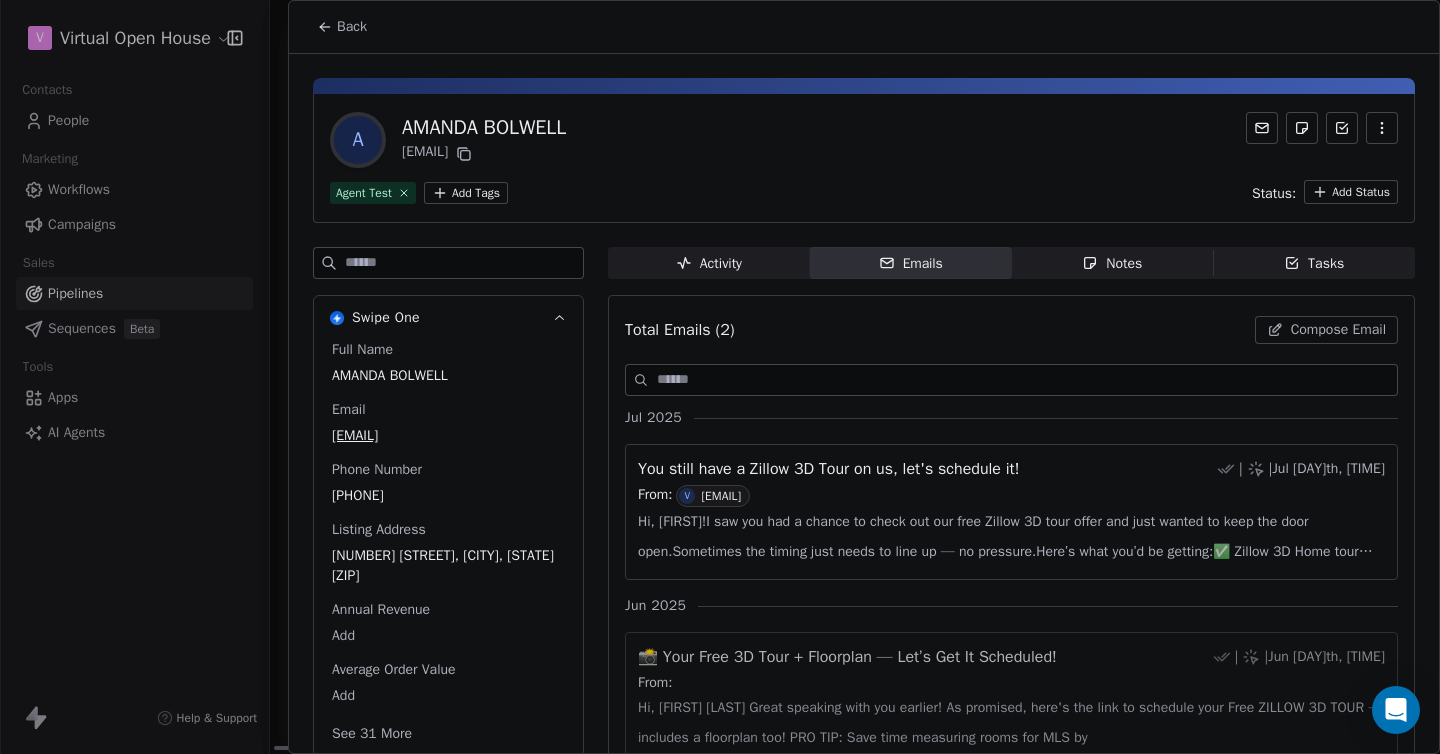 click on "Notes" at bounding box center [1112, 263] 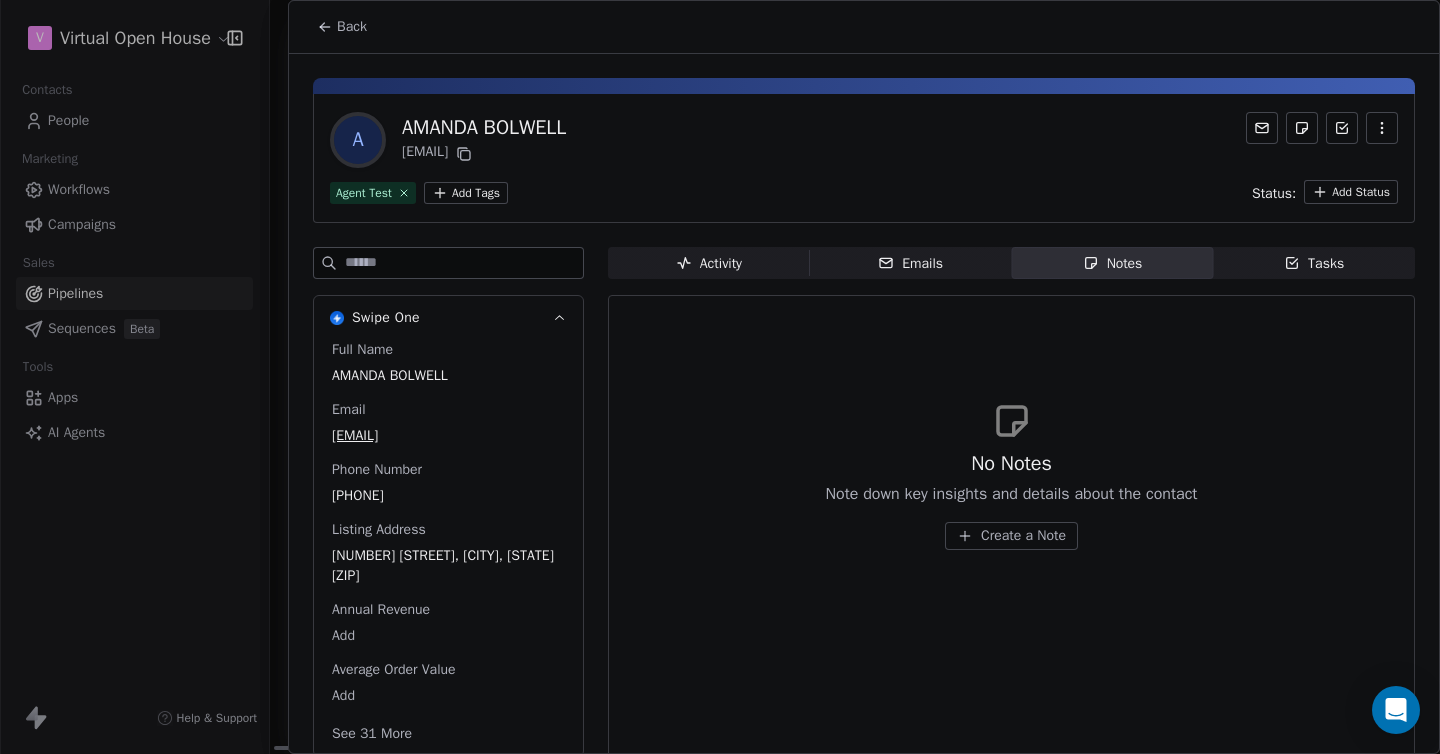 click on "Create a Note" at bounding box center (1023, 536) 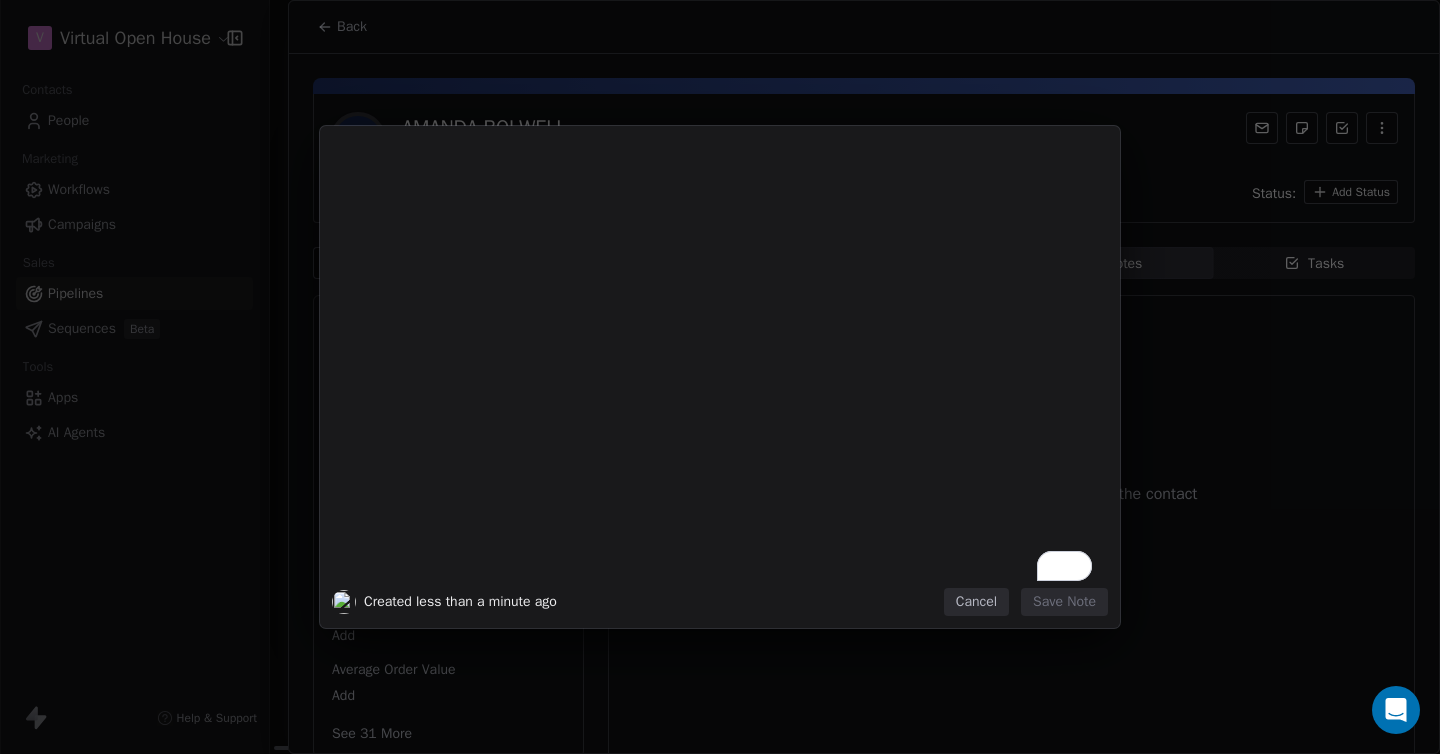 type 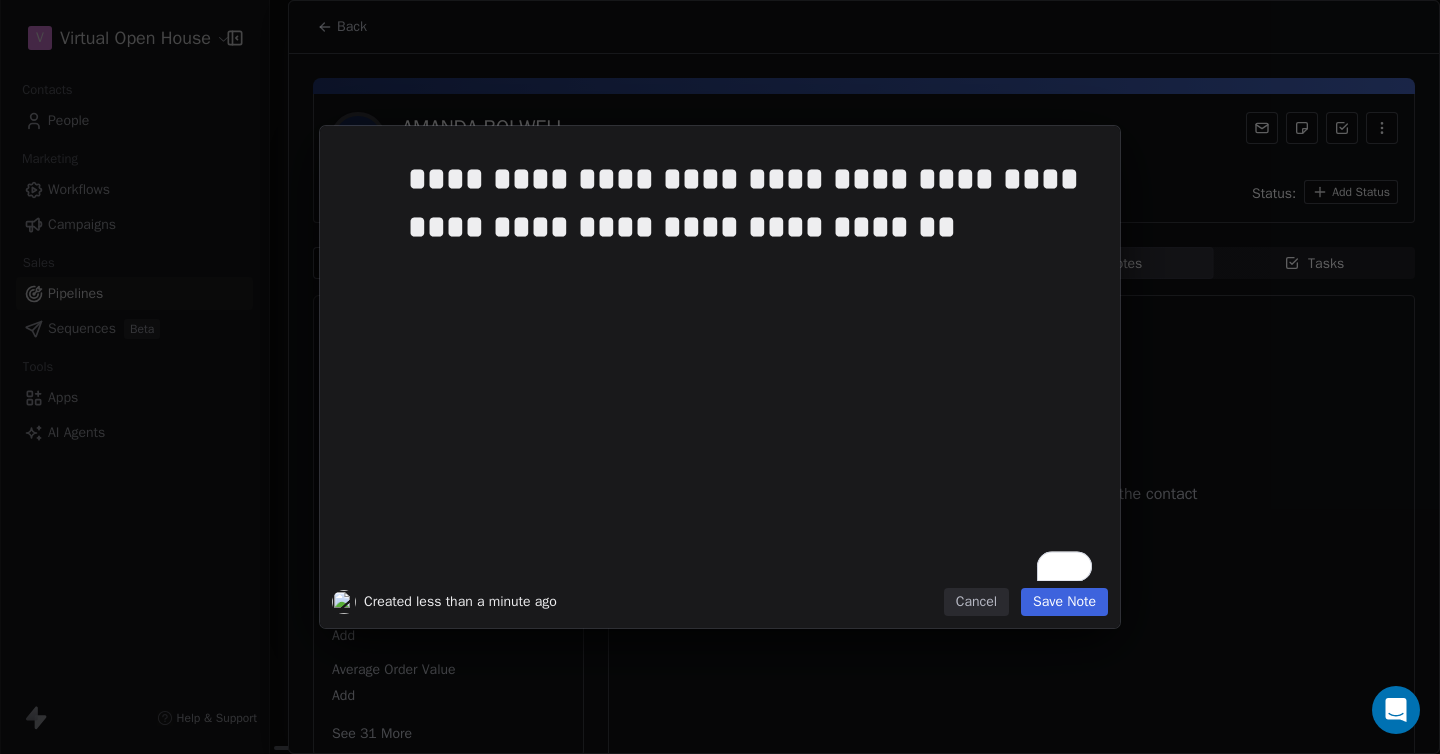 click on "Save Note" at bounding box center (1064, 602) 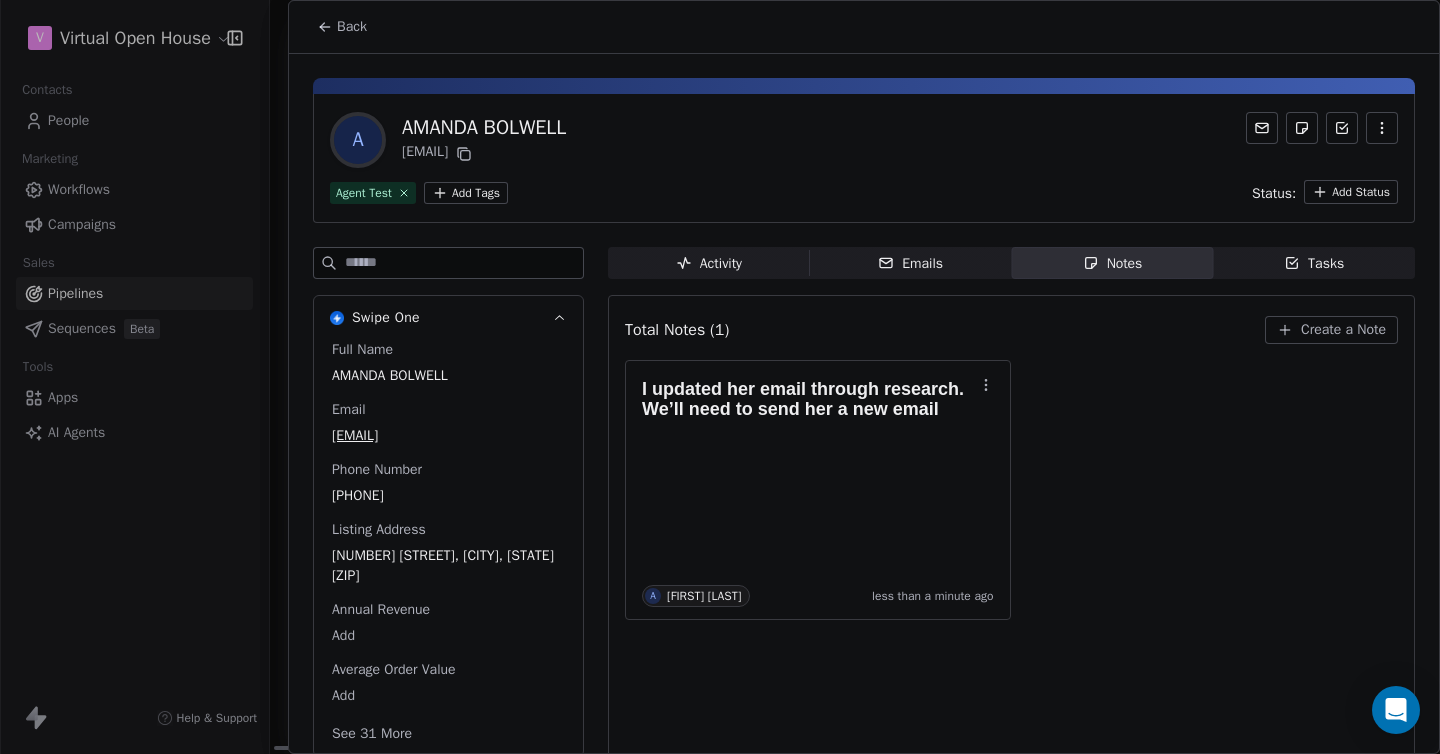 click on "Back" at bounding box center [342, 27] 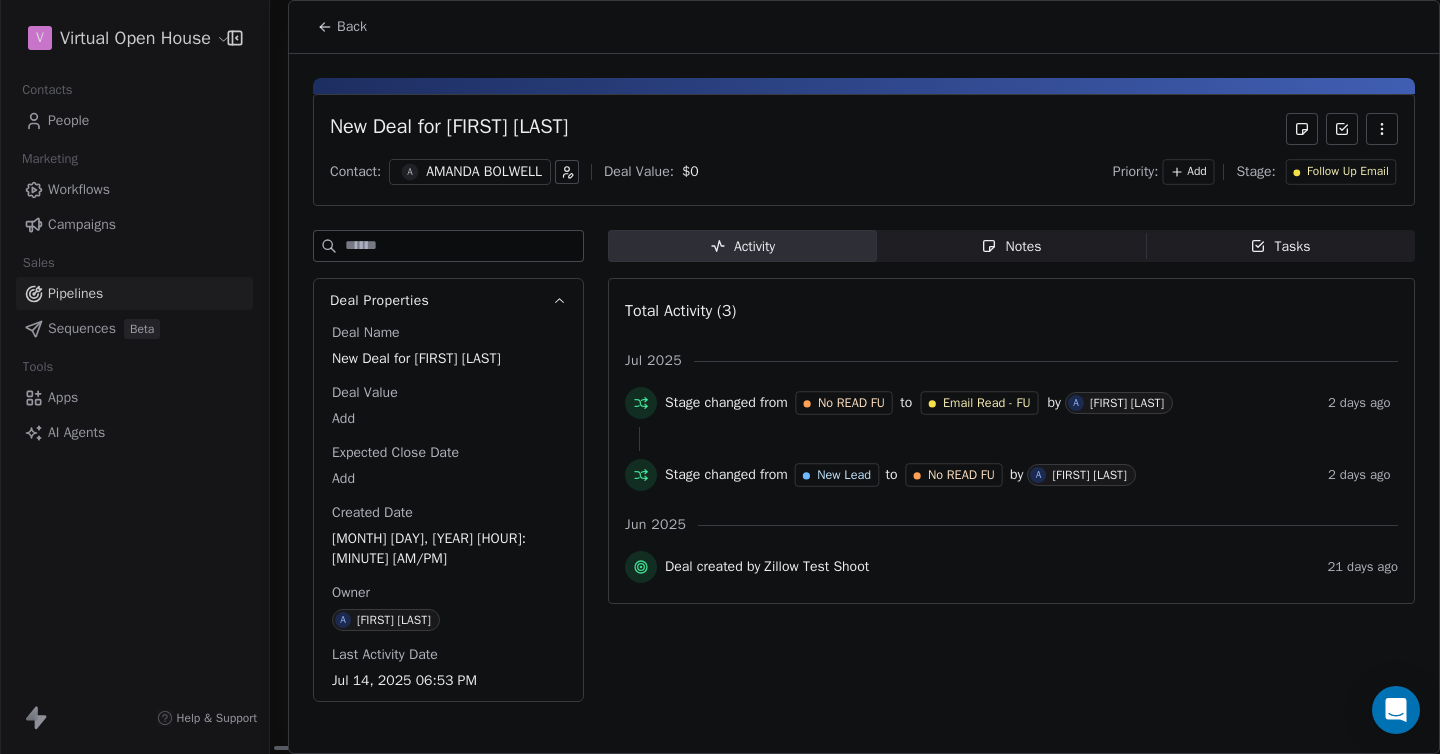 click on "Back" at bounding box center [352, 27] 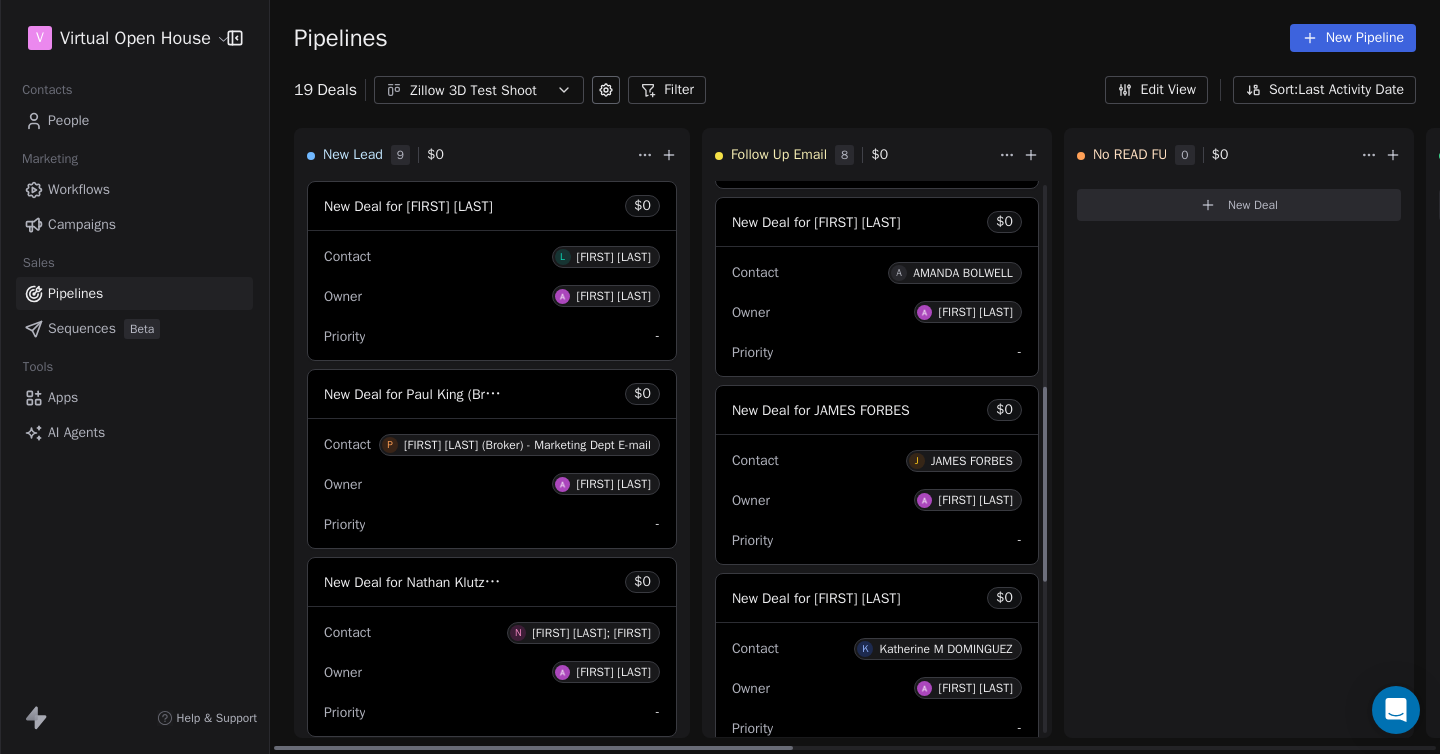 scroll, scrollTop: 576, scrollLeft: 0, axis: vertical 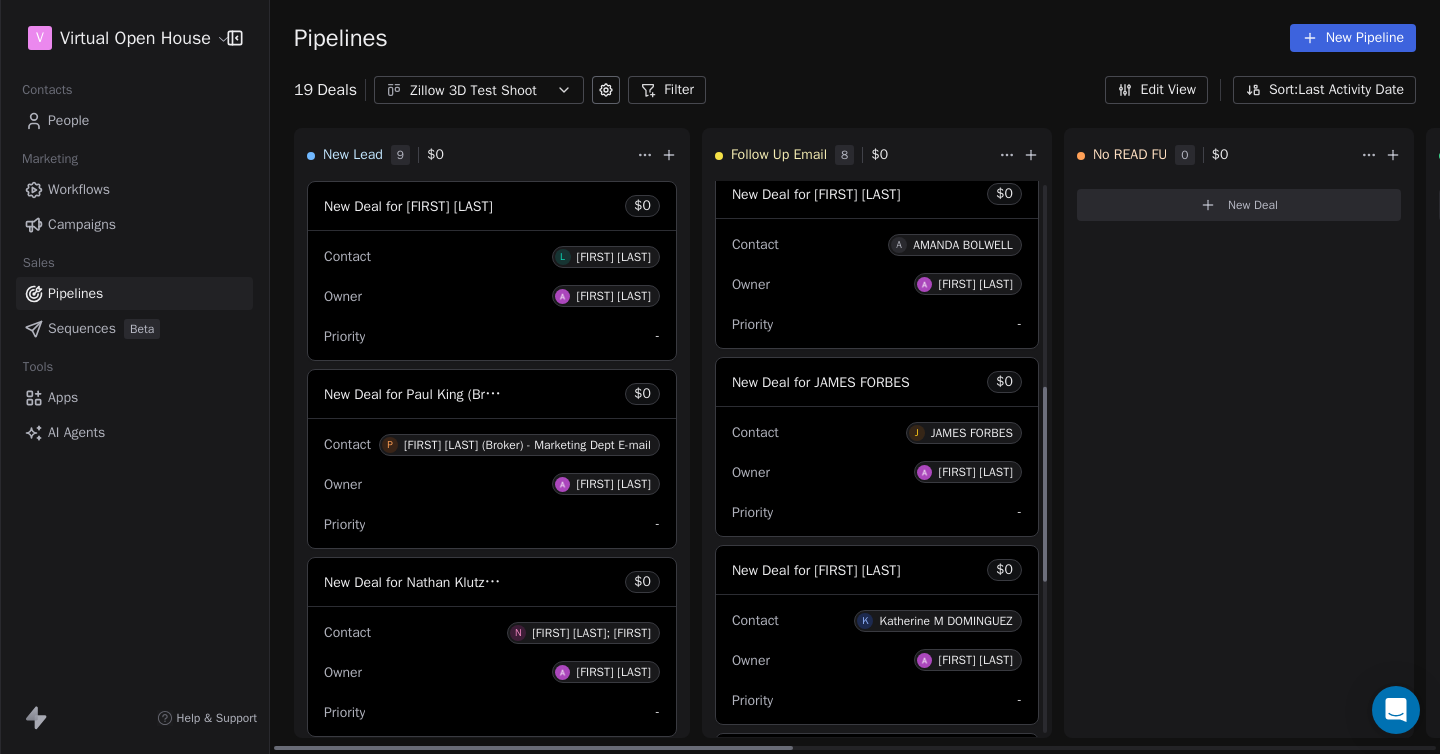 click on "JAMES FORBES" at bounding box center (972, 433) 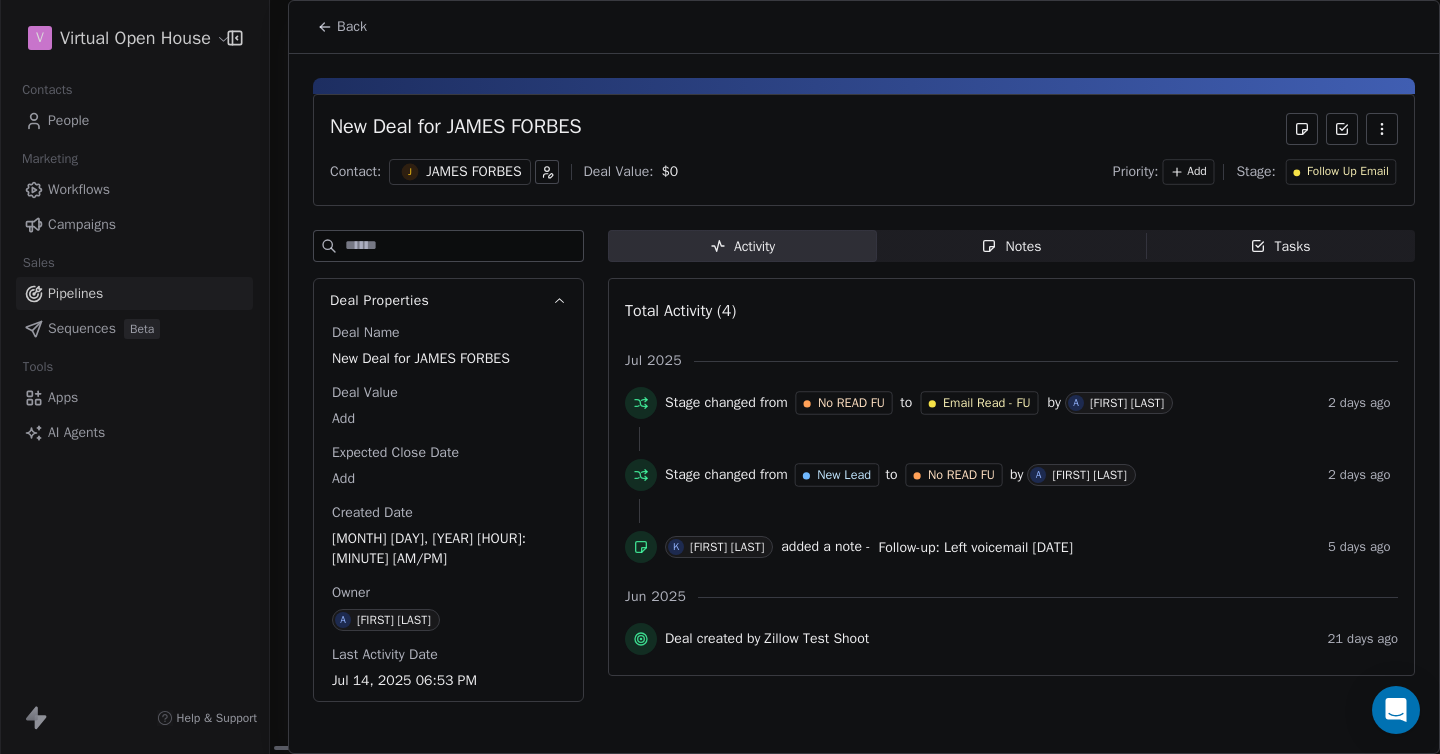click on "JAMES FORBES" at bounding box center [473, 172] 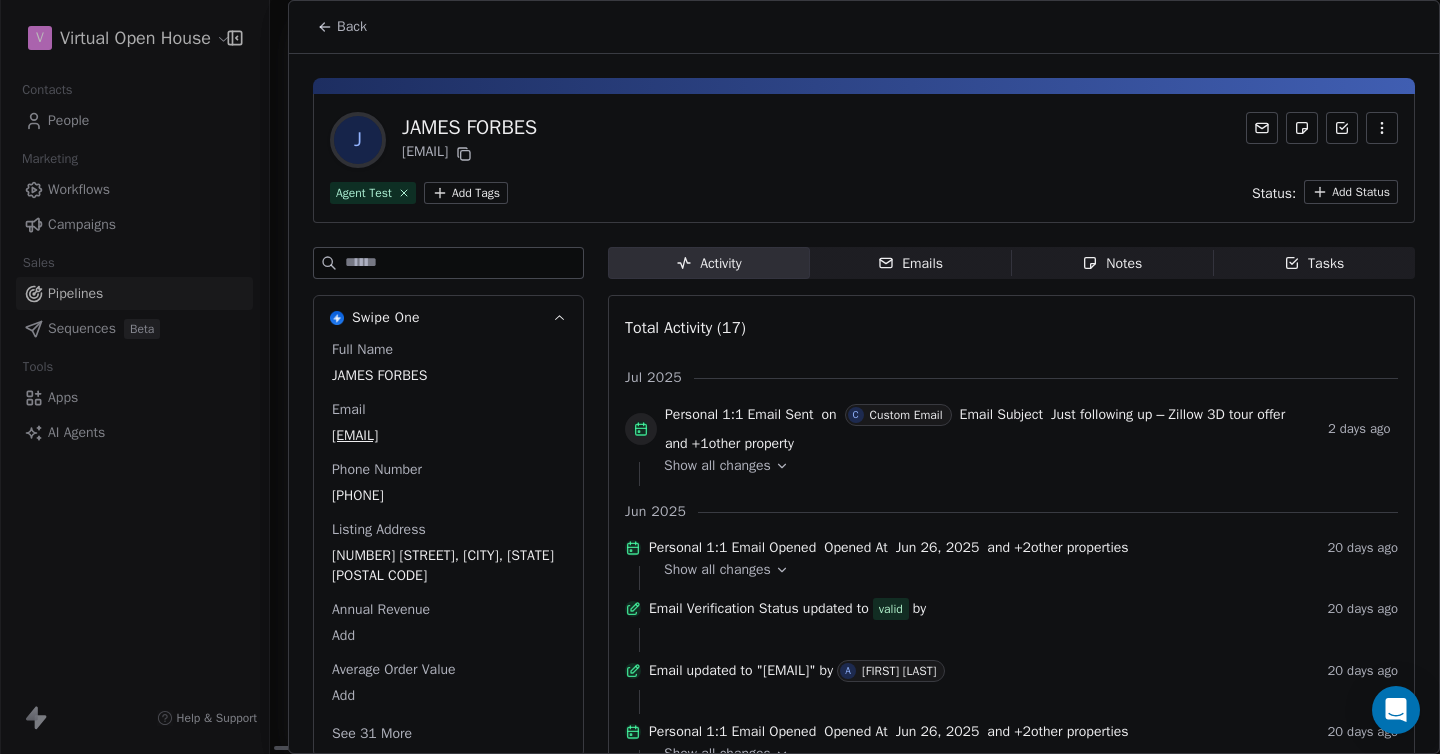 click on "Emails Emails" at bounding box center [911, 263] 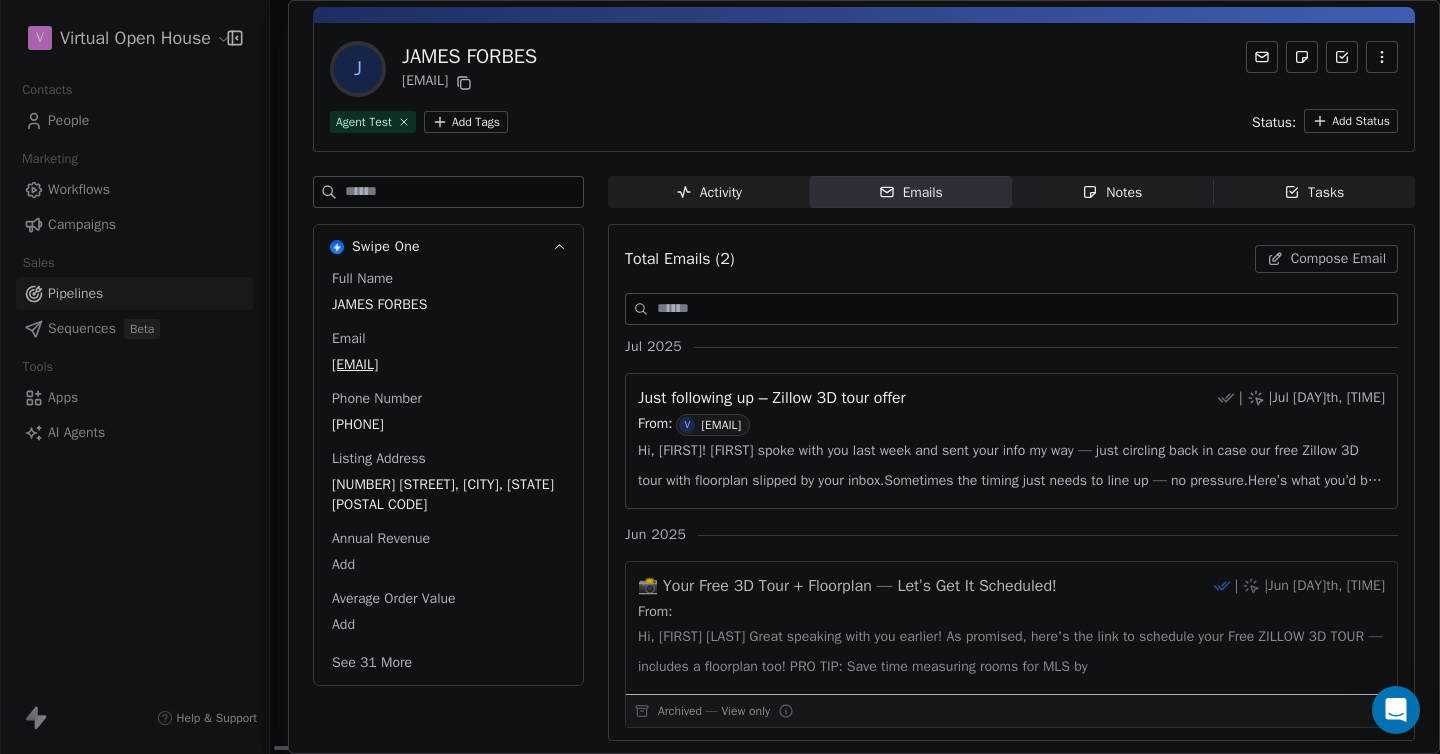 scroll, scrollTop: 0, scrollLeft: 0, axis: both 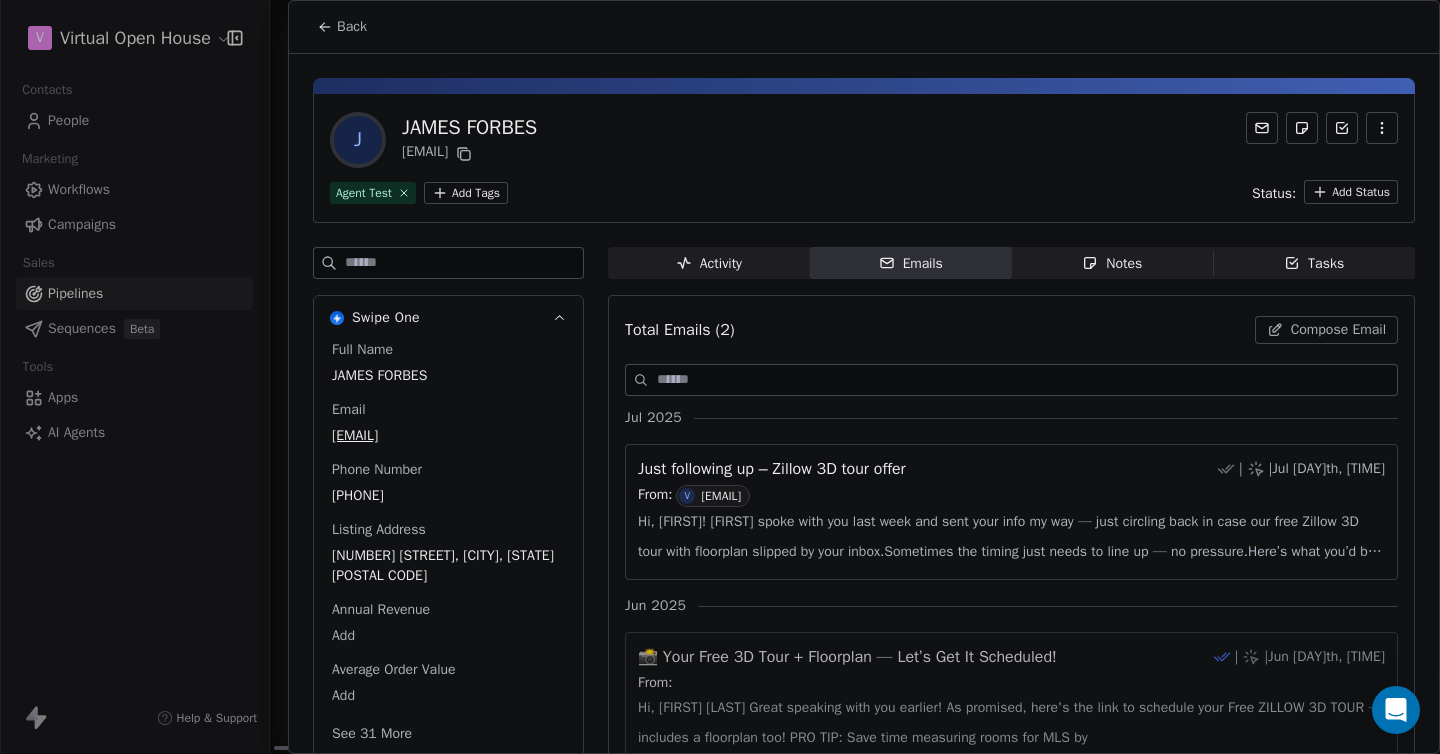 click on "Back" at bounding box center (352, 27) 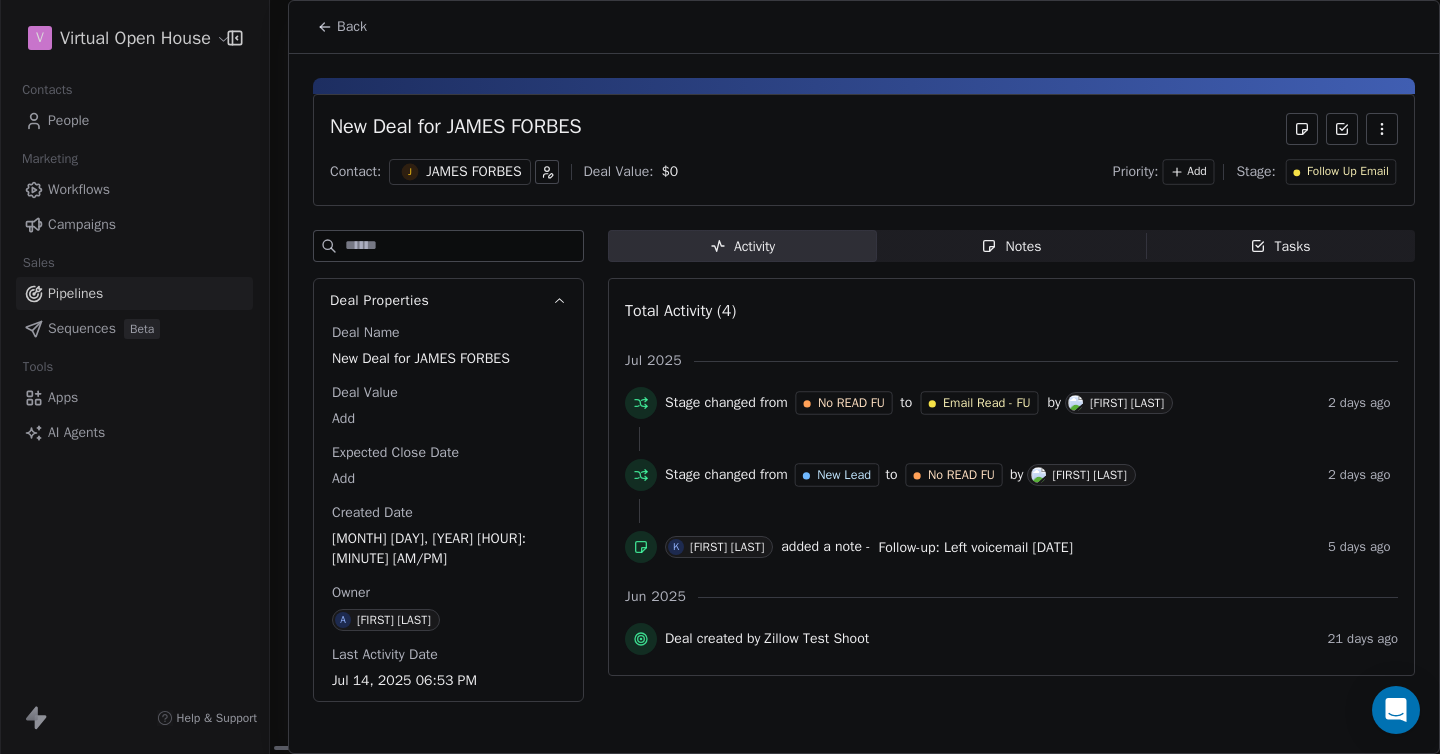 click on "Back" at bounding box center (352, 27) 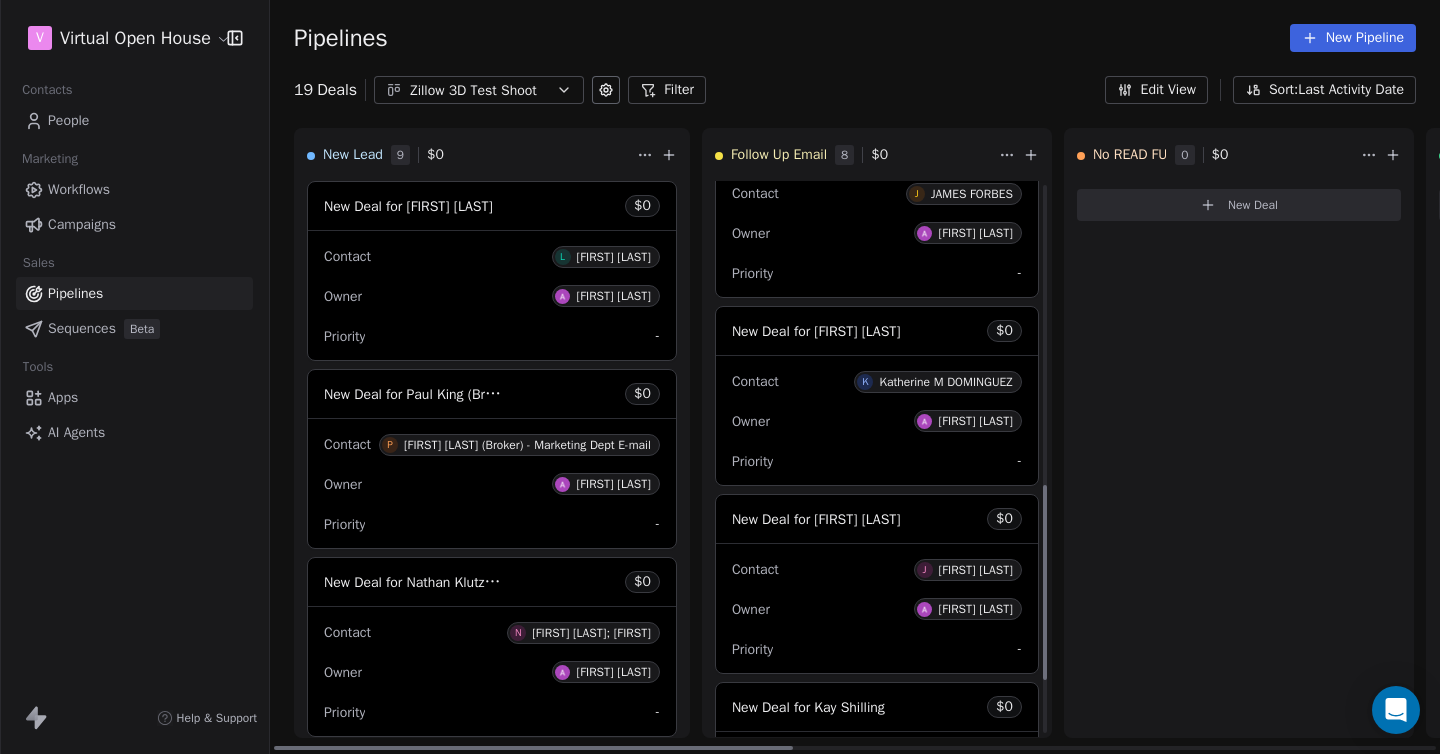 scroll, scrollTop: 873, scrollLeft: 0, axis: vertical 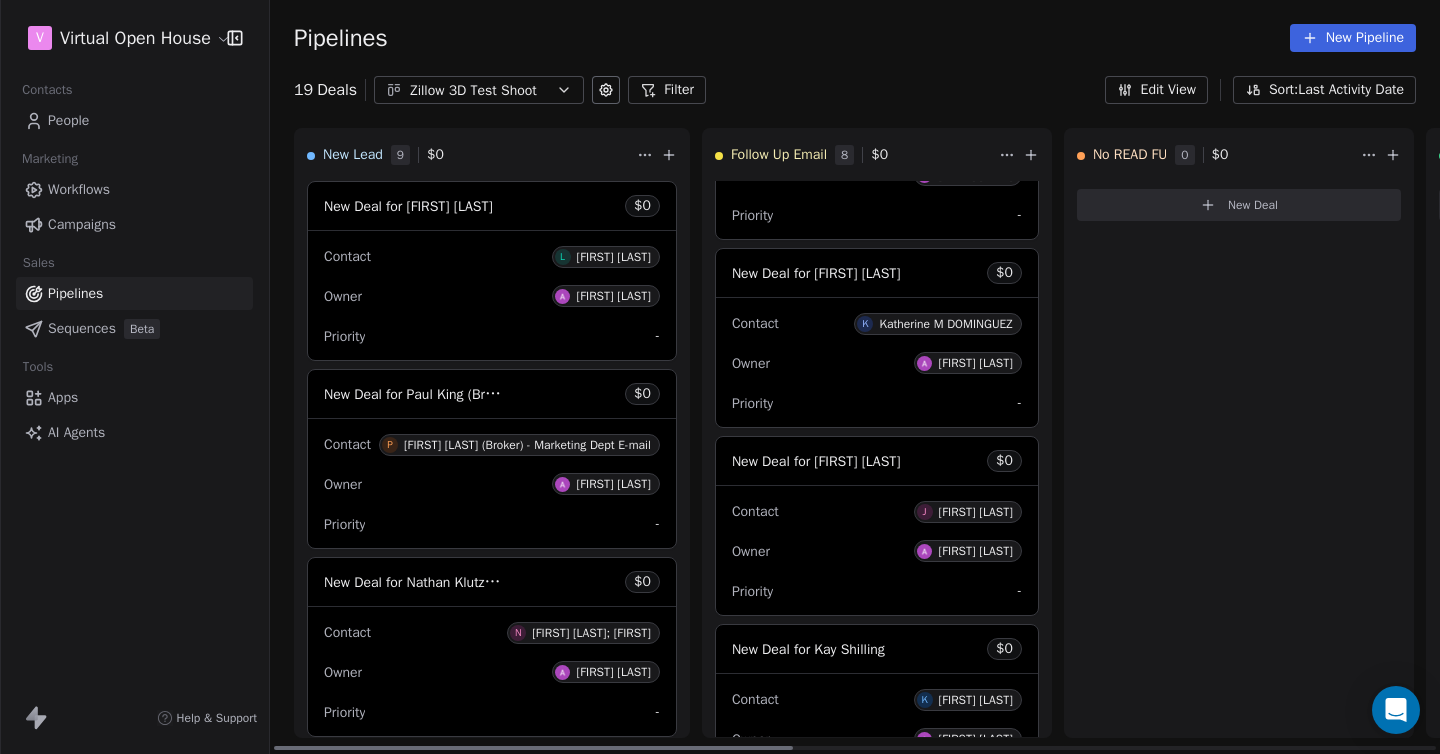 click on "Katherine M DOMINGUEZ" at bounding box center [945, 324] 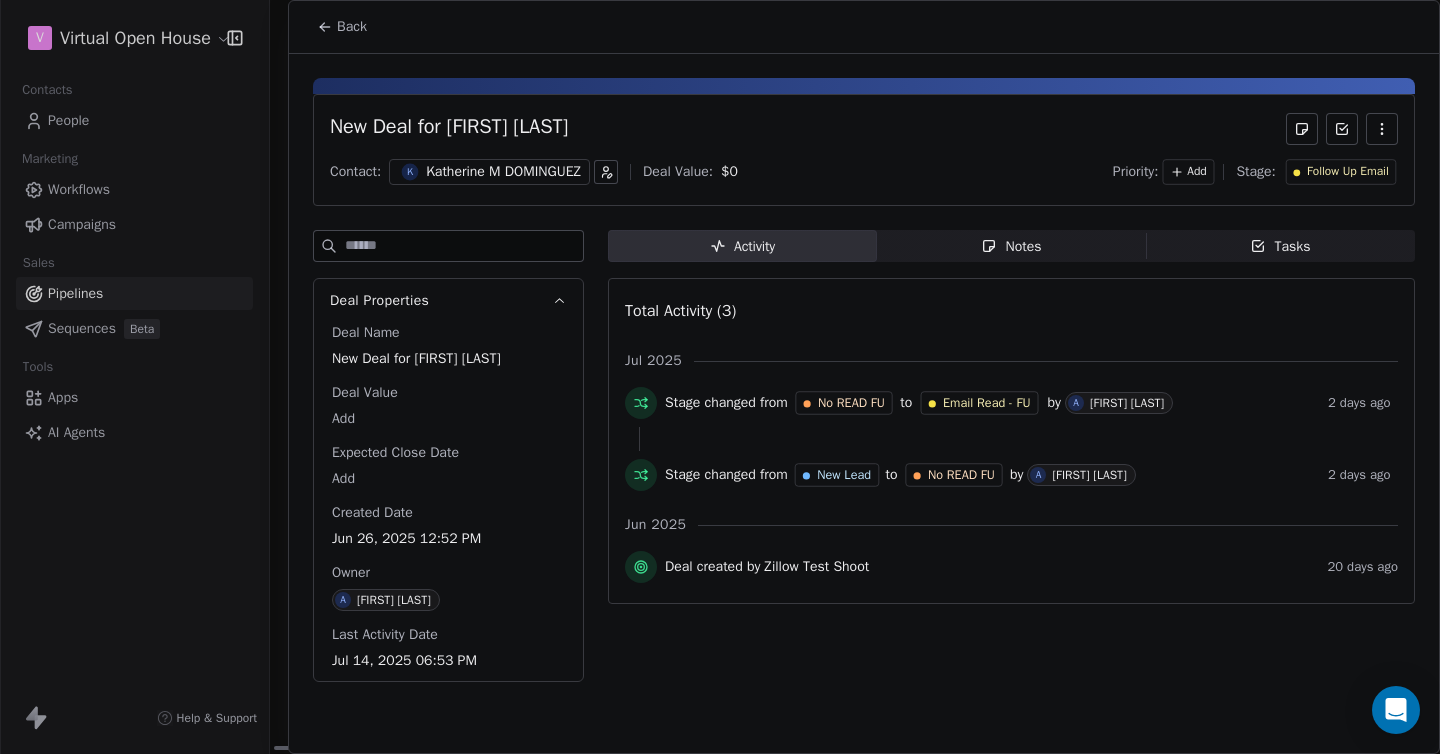 click on "Katherine M DOMINGUEZ" at bounding box center (503, 172) 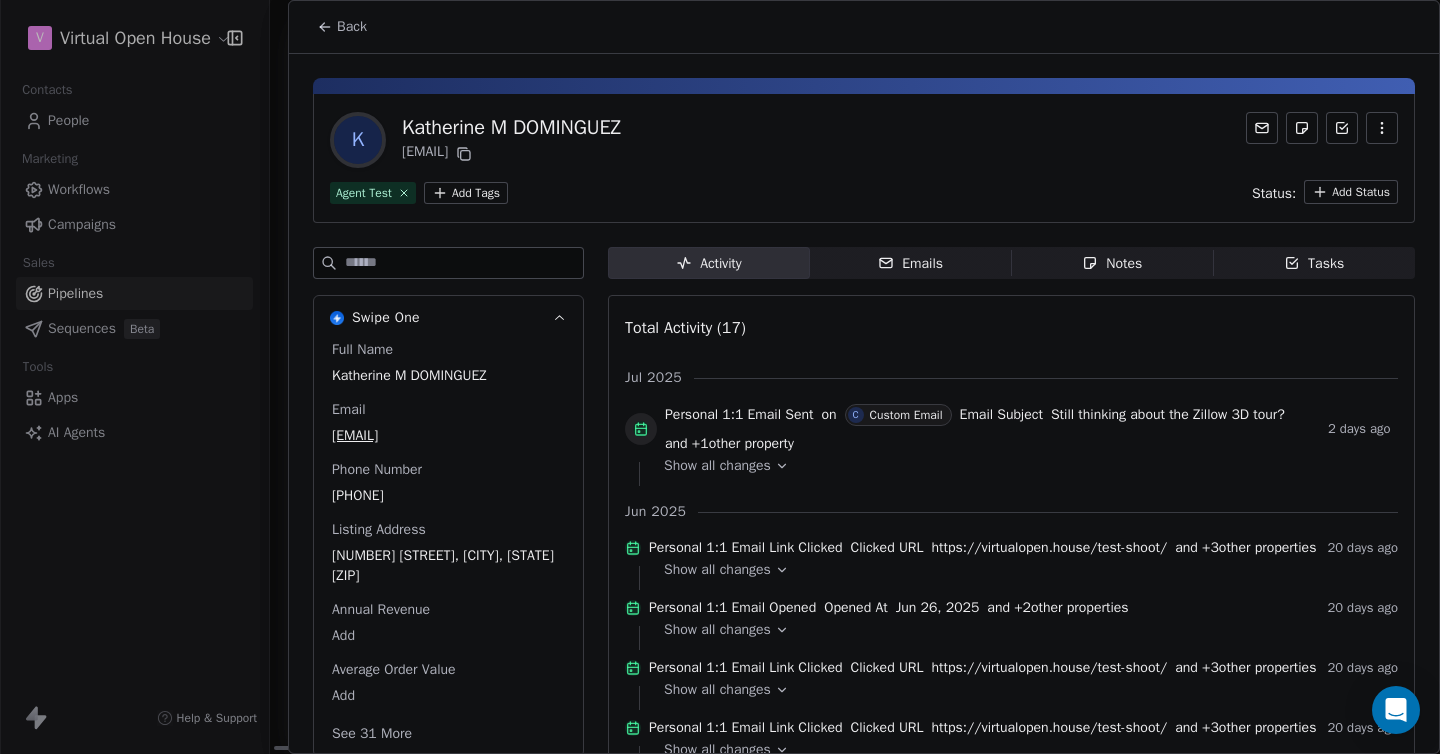 click on "Emails" at bounding box center (910, 263) 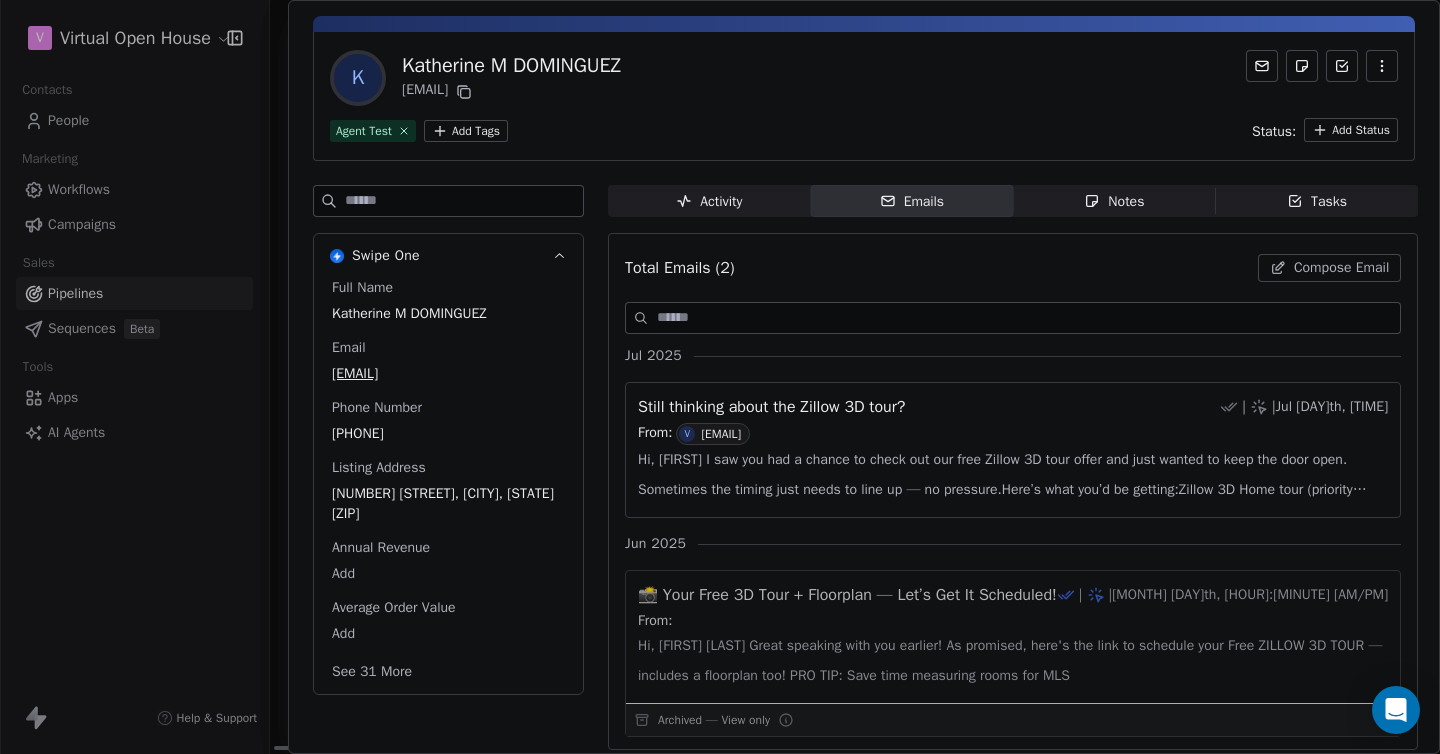 scroll, scrollTop: 71, scrollLeft: 0, axis: vertical 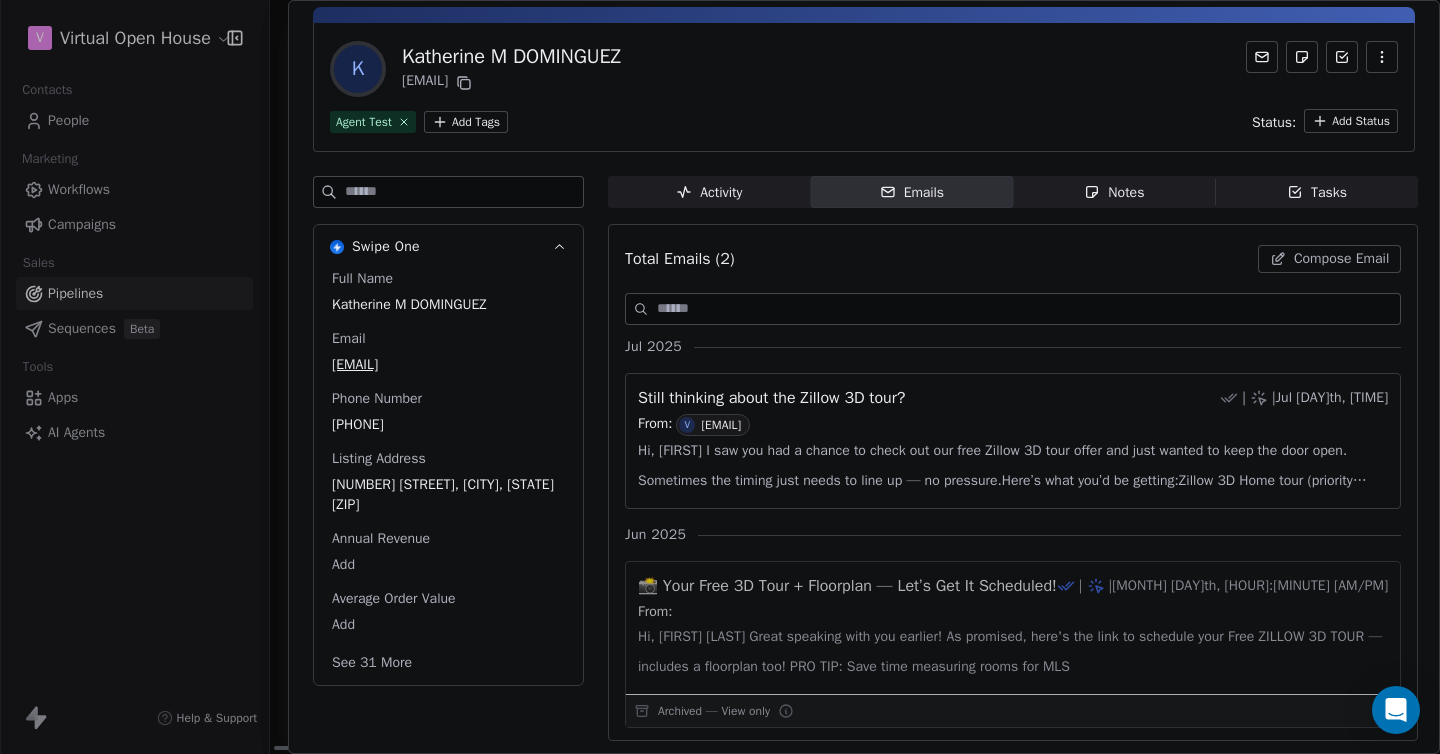 click on "Hi, [FIRST] I saw you had a chance to check out our free Zillow 3D tour offer and just wanted to keep the door open. Sometimes the timing just needs to line up — no pressure.Here’s what you’d be getting:Zillow 3D Home tour (priority Zillow placement)MLS-friendly link (syndication)Interactive floor" at bounding box center (1013, 466) 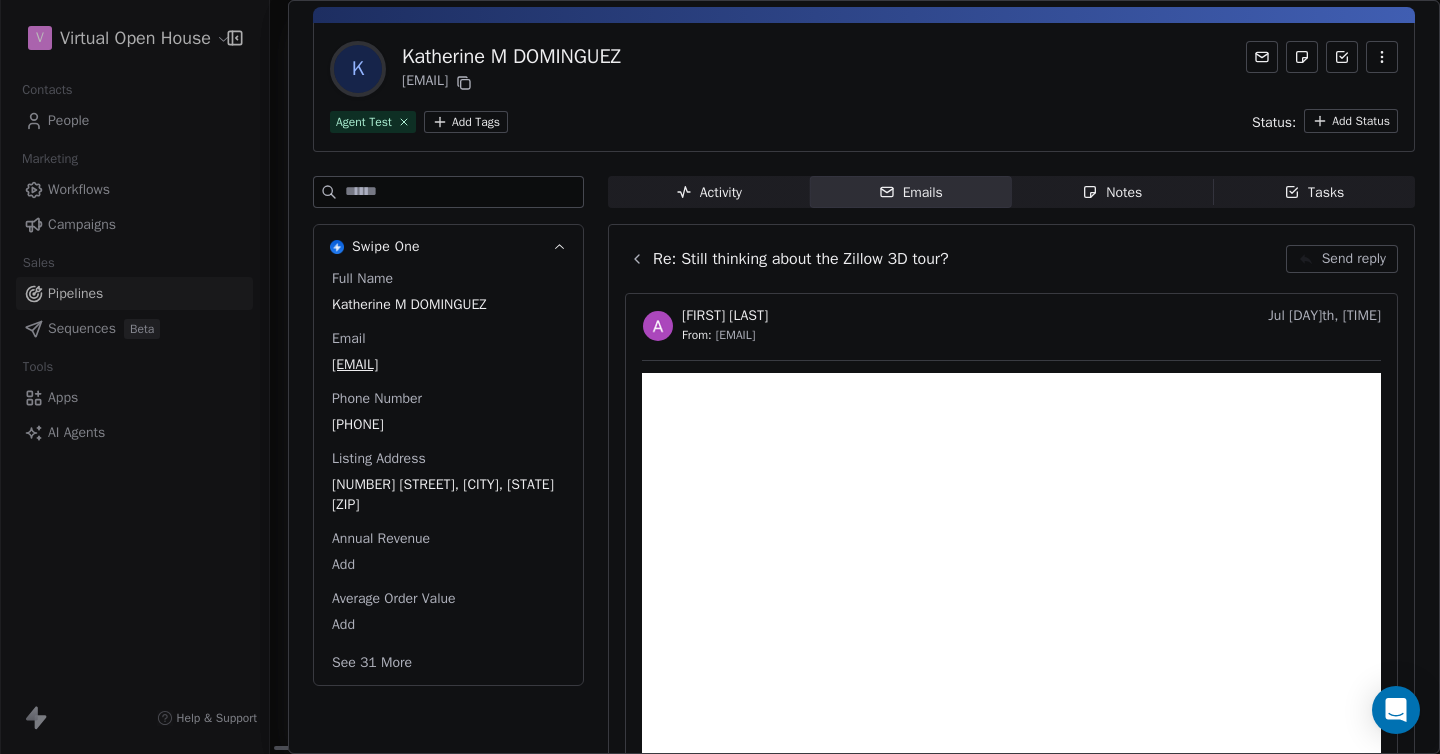 scroll, scrollTop: 128, scrollLeft: 0, axis: vertical 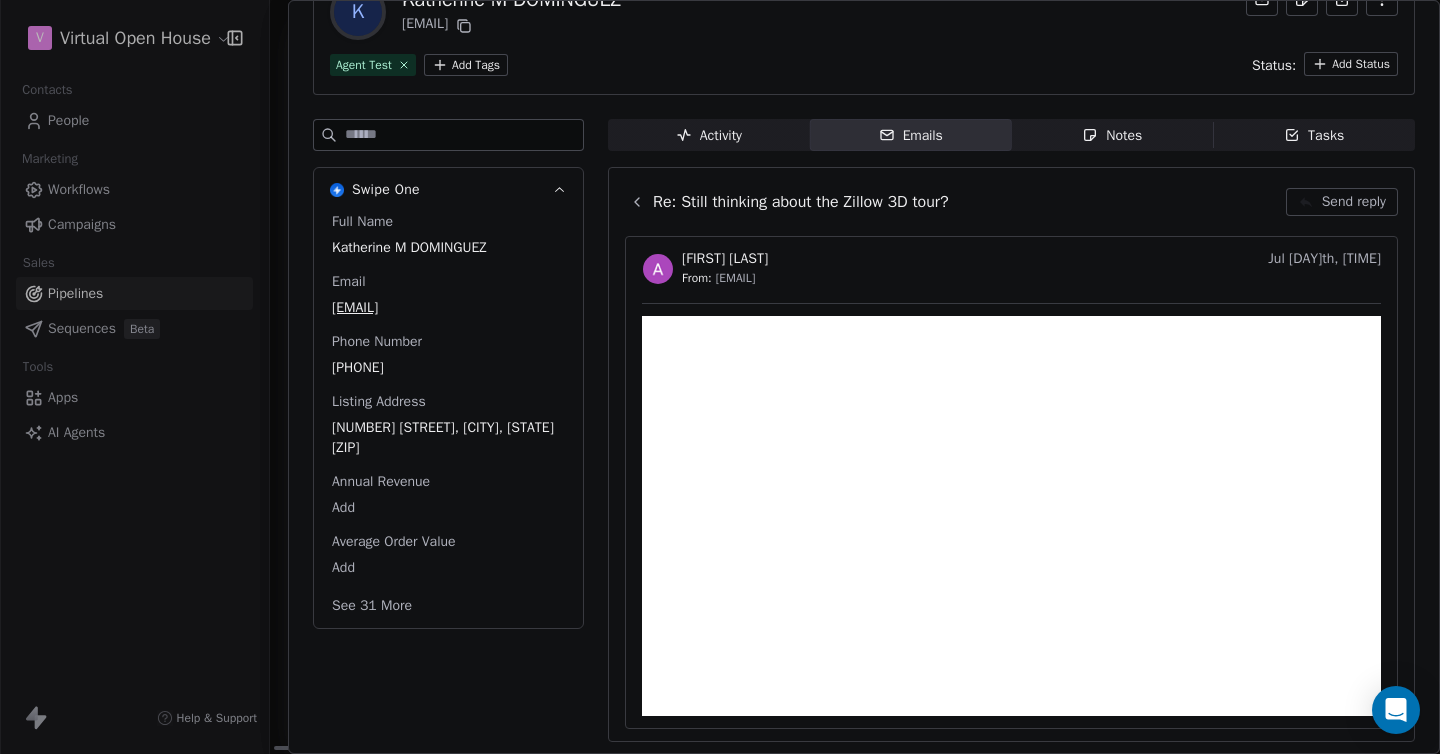 click on "Activity" at bounding box center (709, 135) 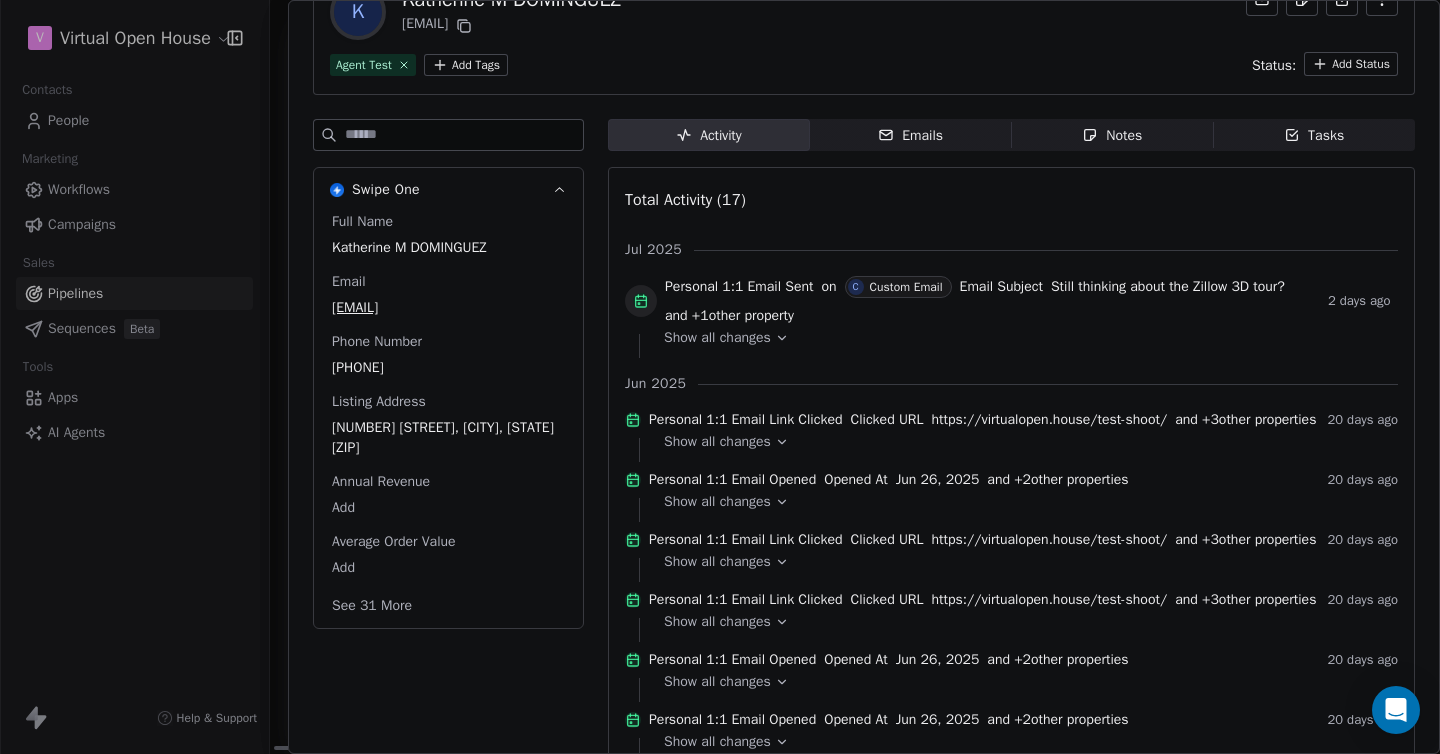 click on "Notes" at bounding box center [1112, 135] 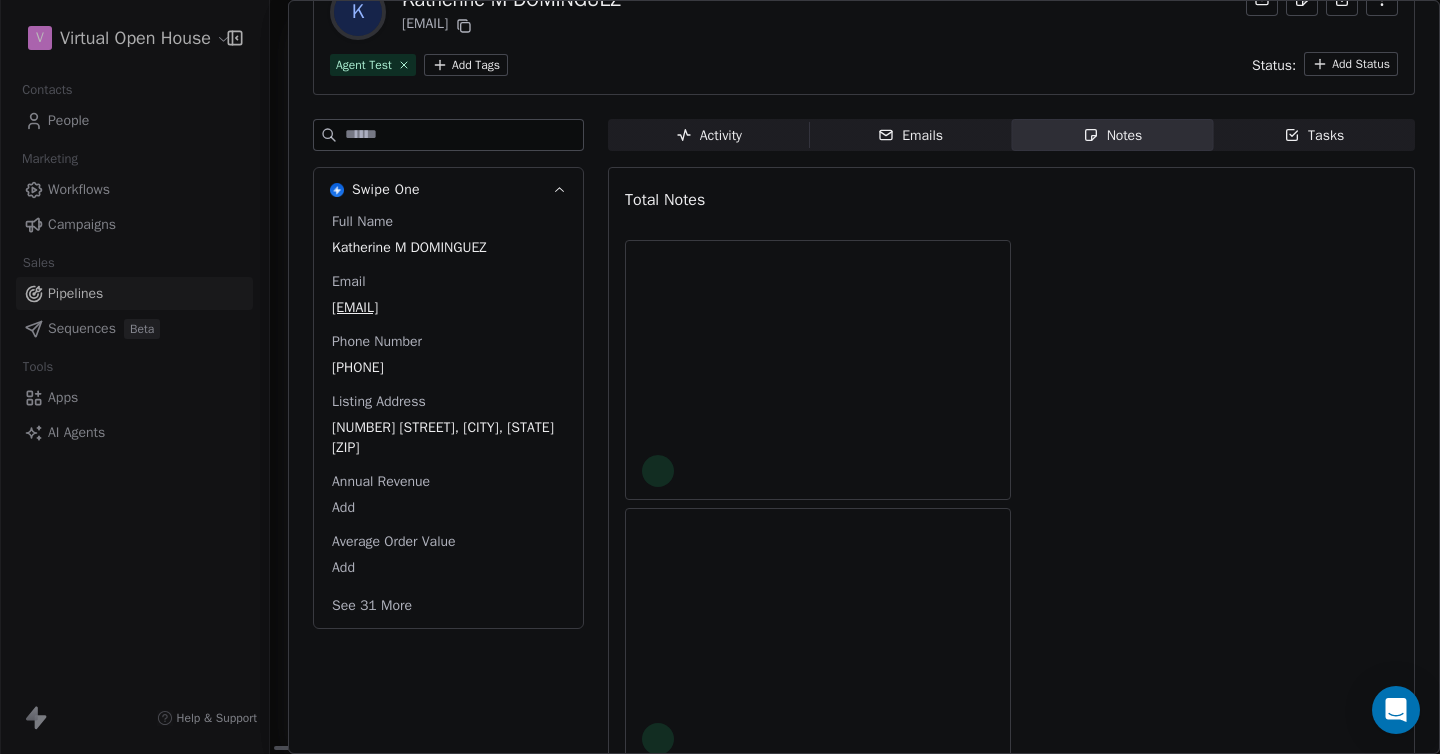 scroll, scrollTop: 32, scrollLeft: 0, axis: vertical 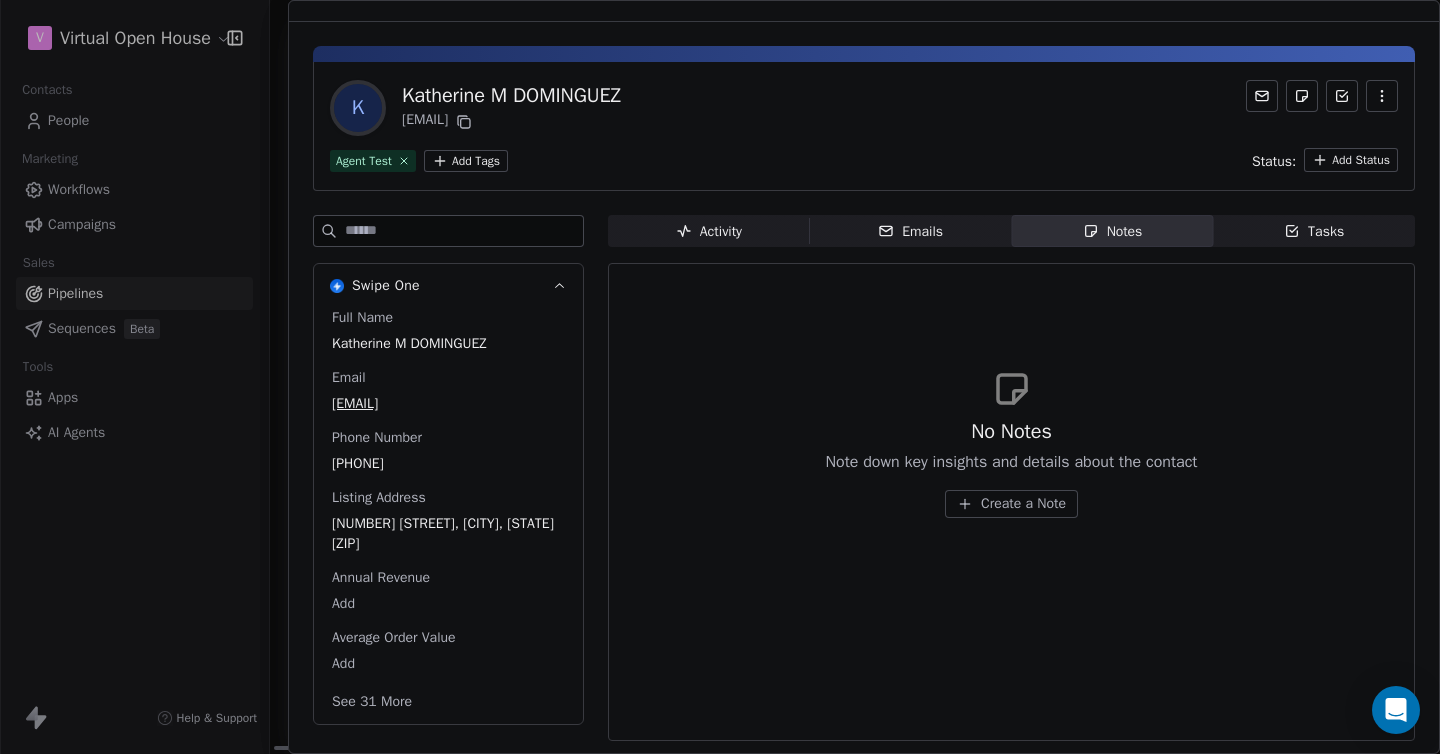 click on "Tasks" at bounding box center [1314, 231] 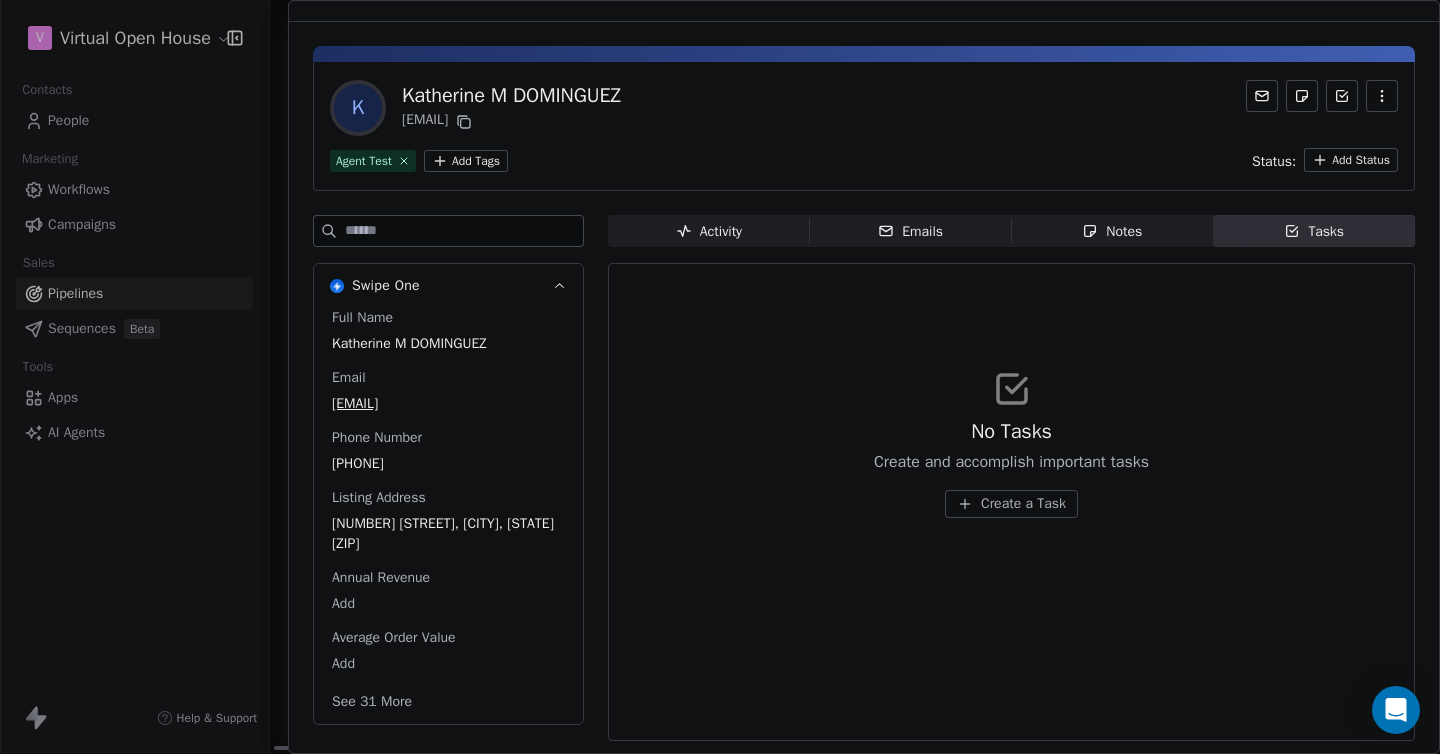 scroll, scrollTop: 0, scrollLeft: 0, axis: both 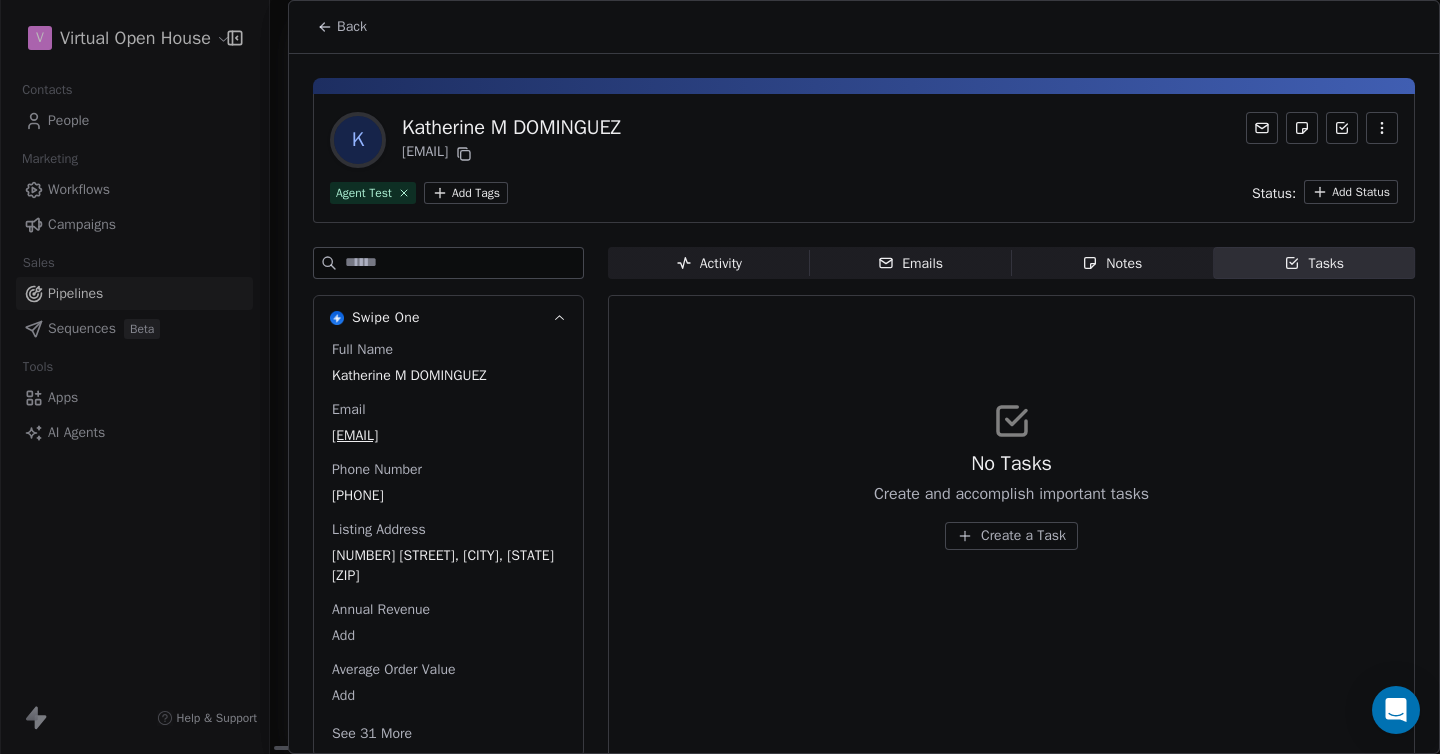 click on "Back" at bounding box center (342, 27) 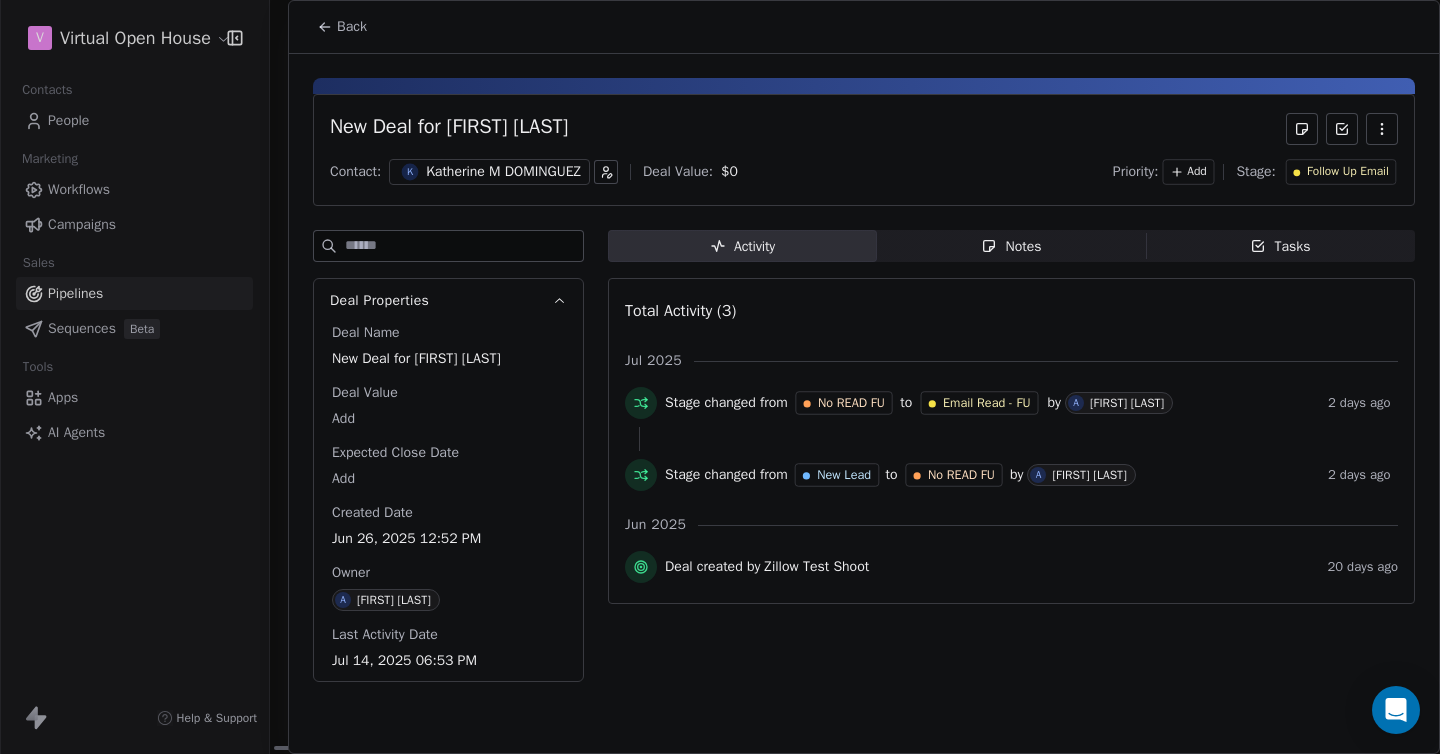 click on "Back" at bounding box center (352, 27) 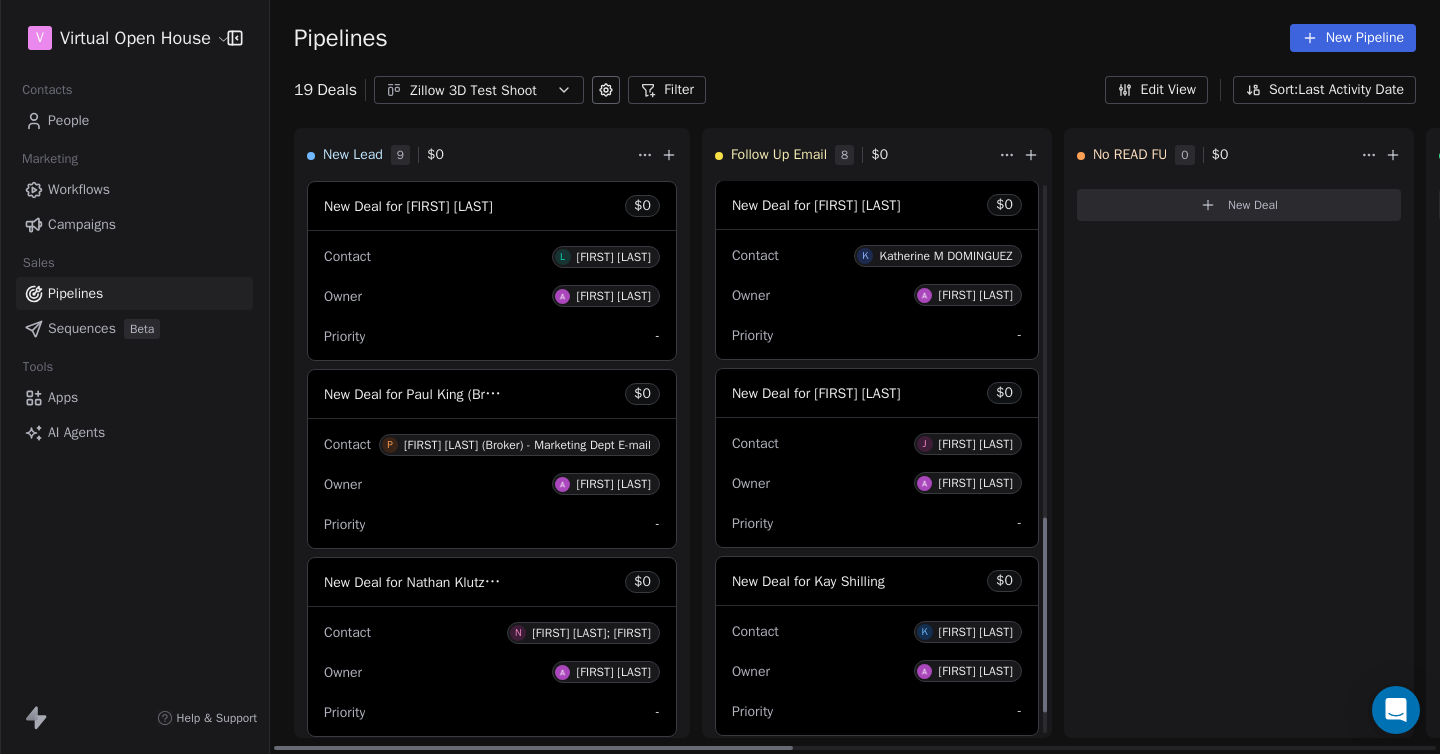 scroll, scrollTop: 1008, scrollLeft: 0, axis: vertical 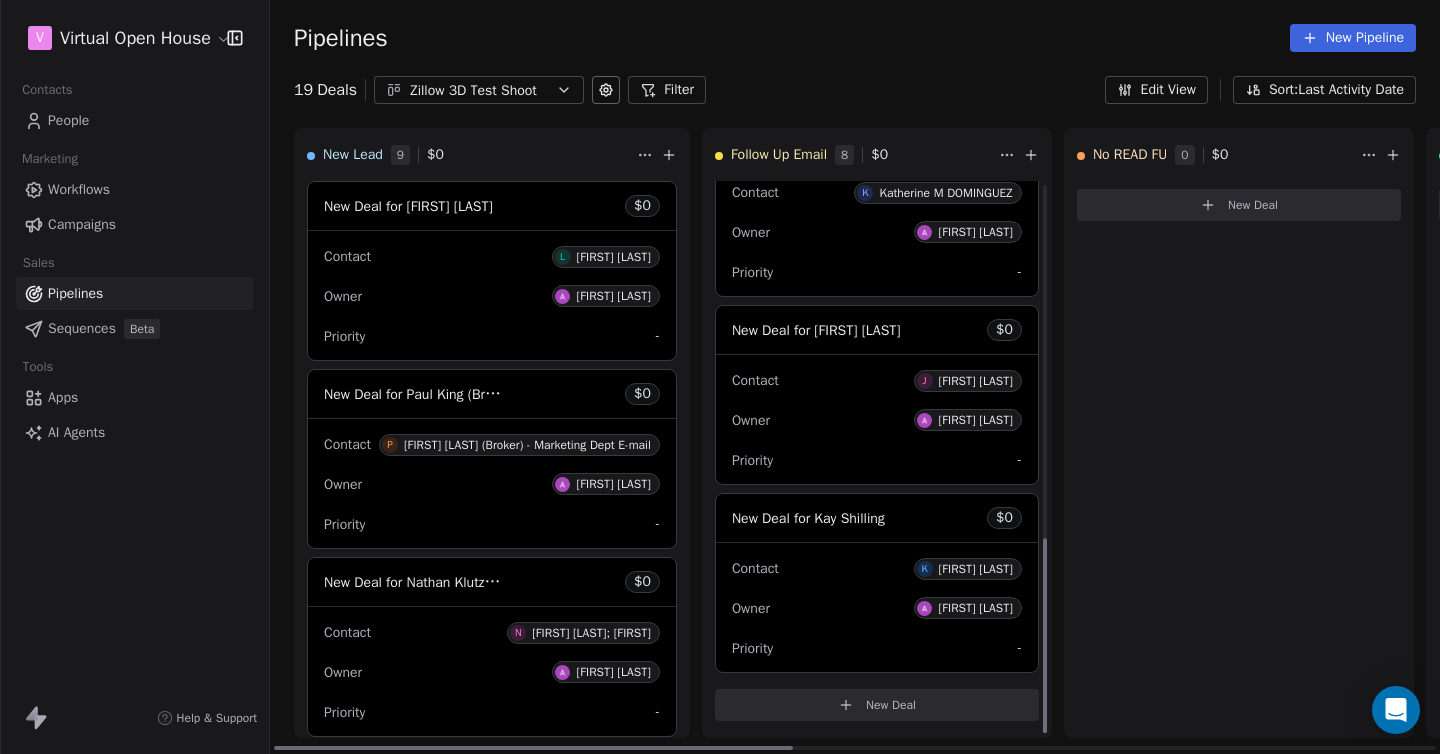 click on "[FIRST] [LAST]" at bounding box center (976, 381) 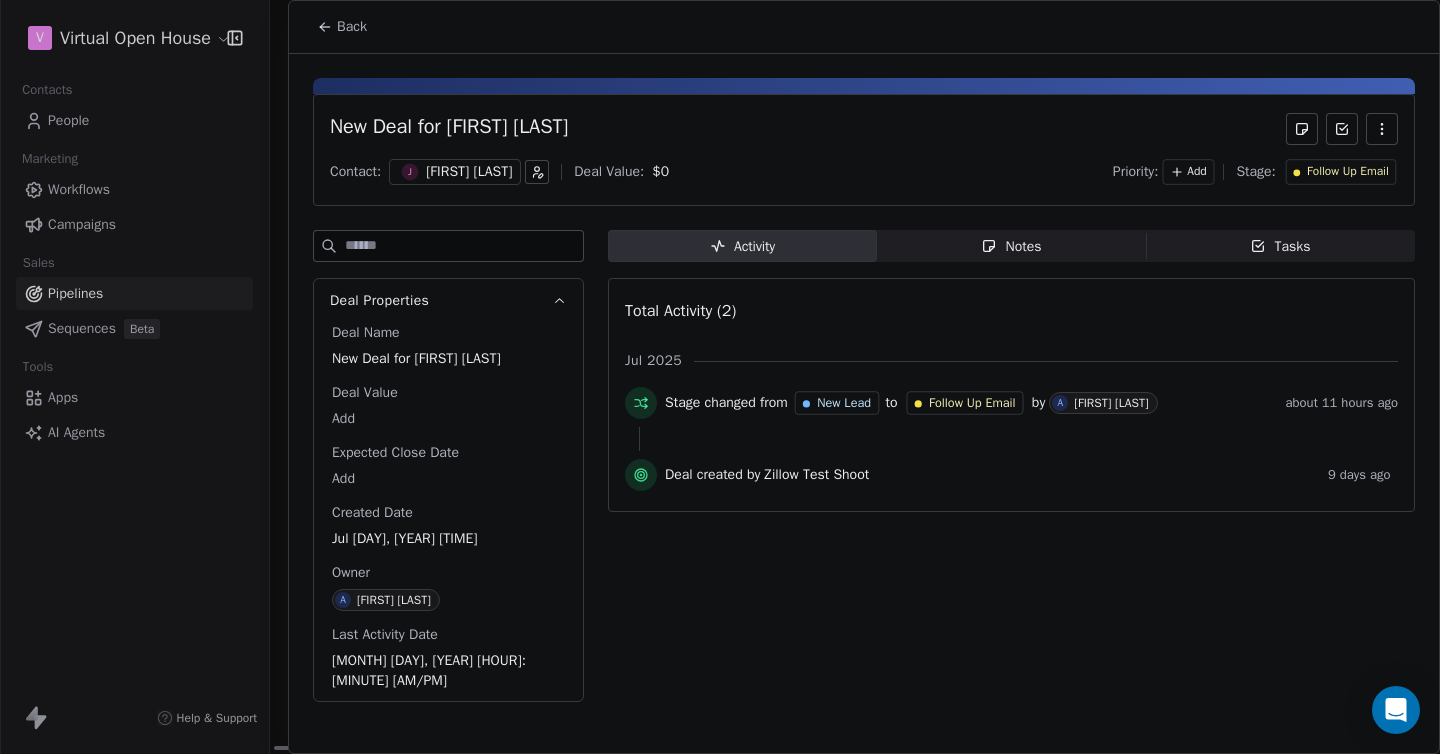 click on "[FIRST] [LAST]" at bounding box center (469, 172) 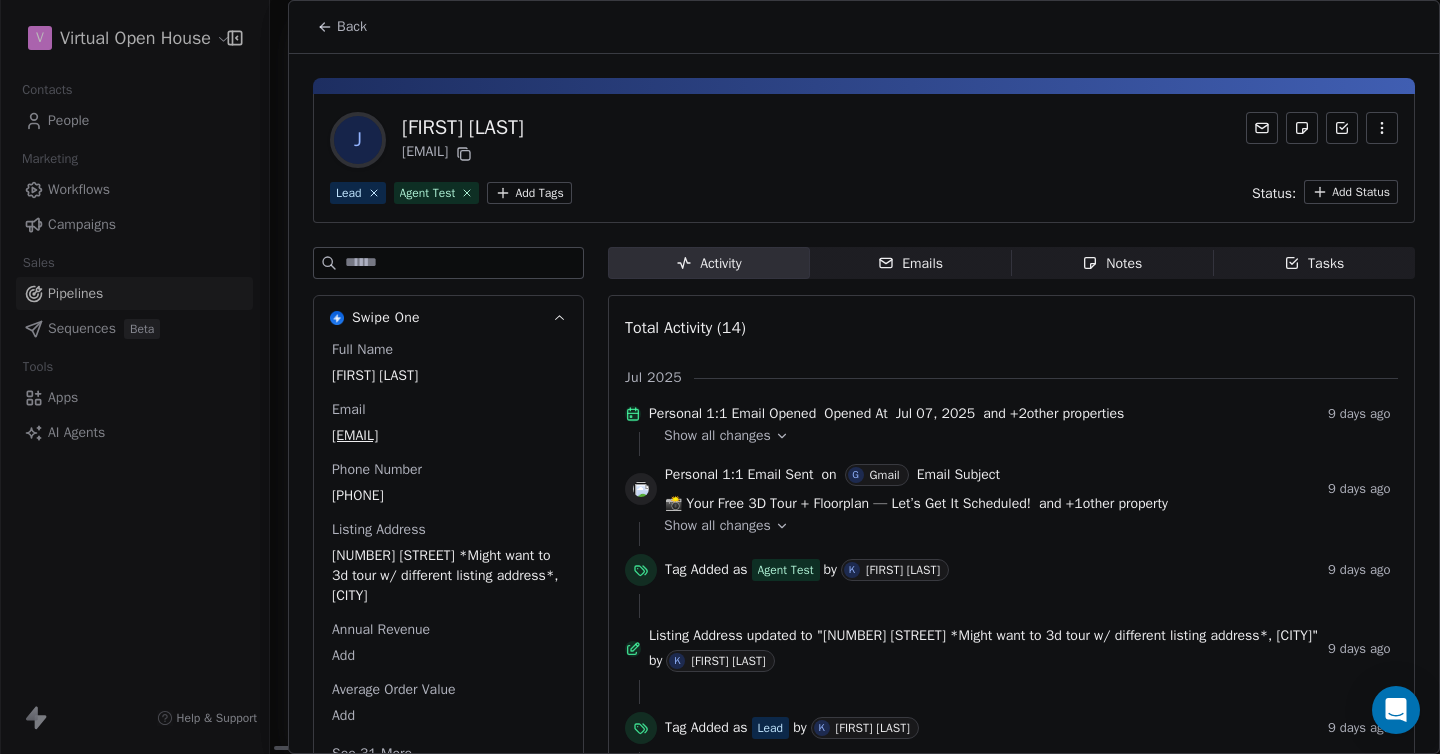 click on "Emails Emails" at bounding box center (911, 263) 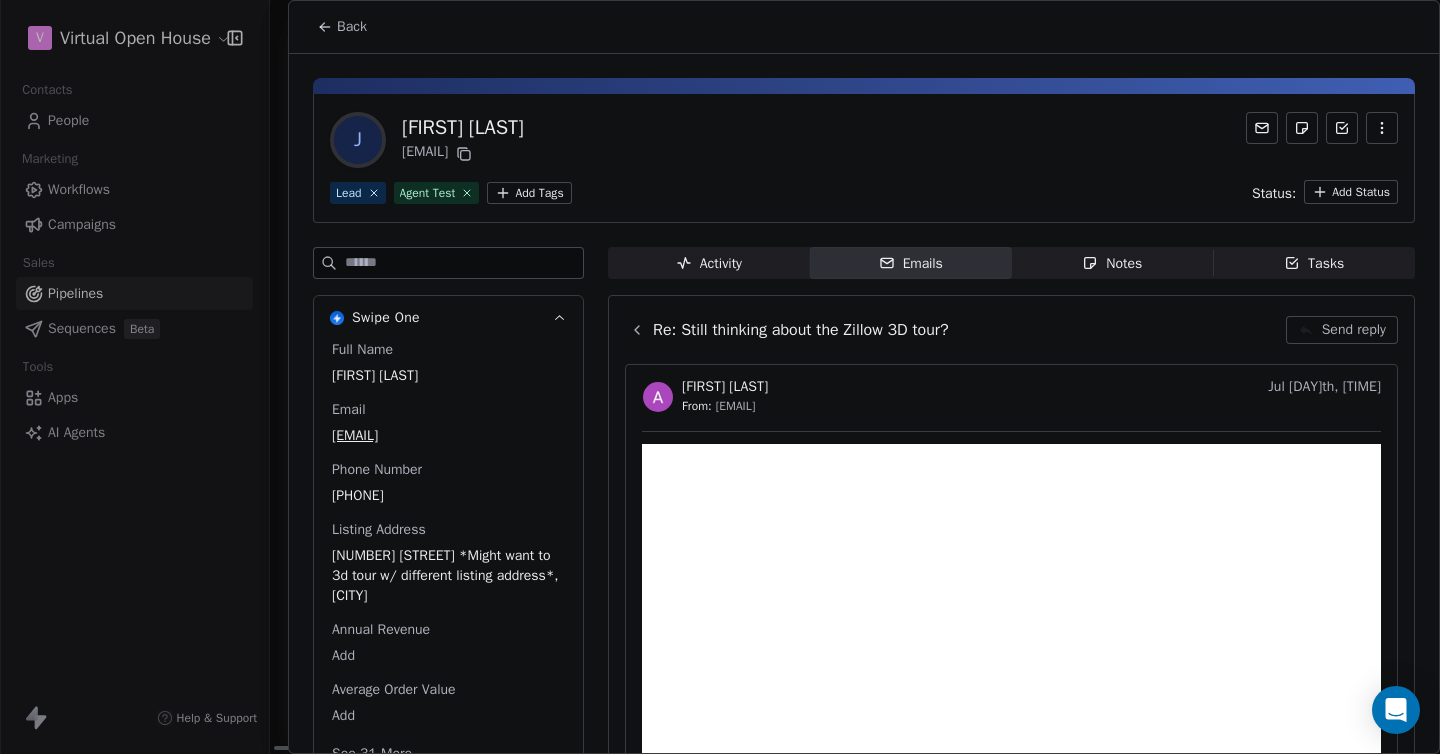 click on "Activity" at bounding box center (709, 263) 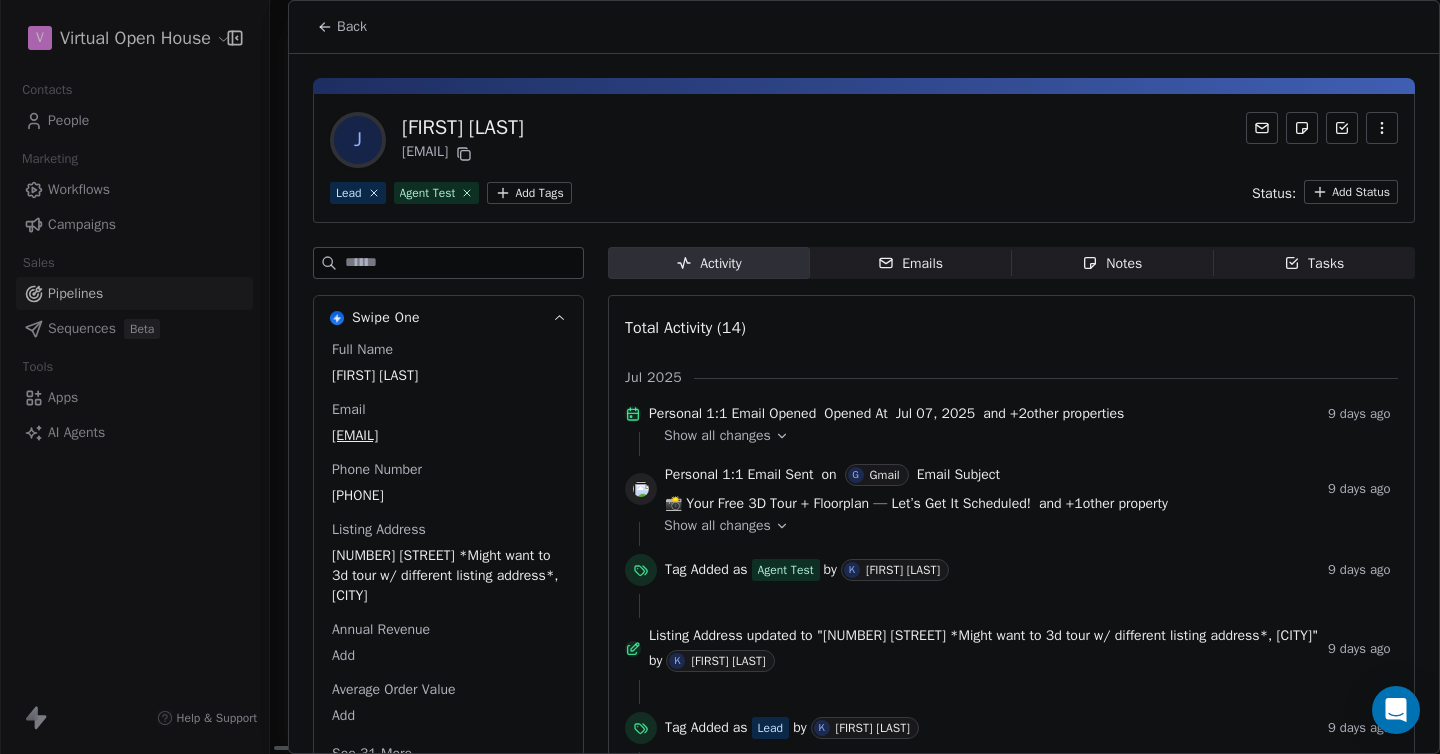 scroll, scrollTop: 7, scrollLeft: 0, axis: vertical 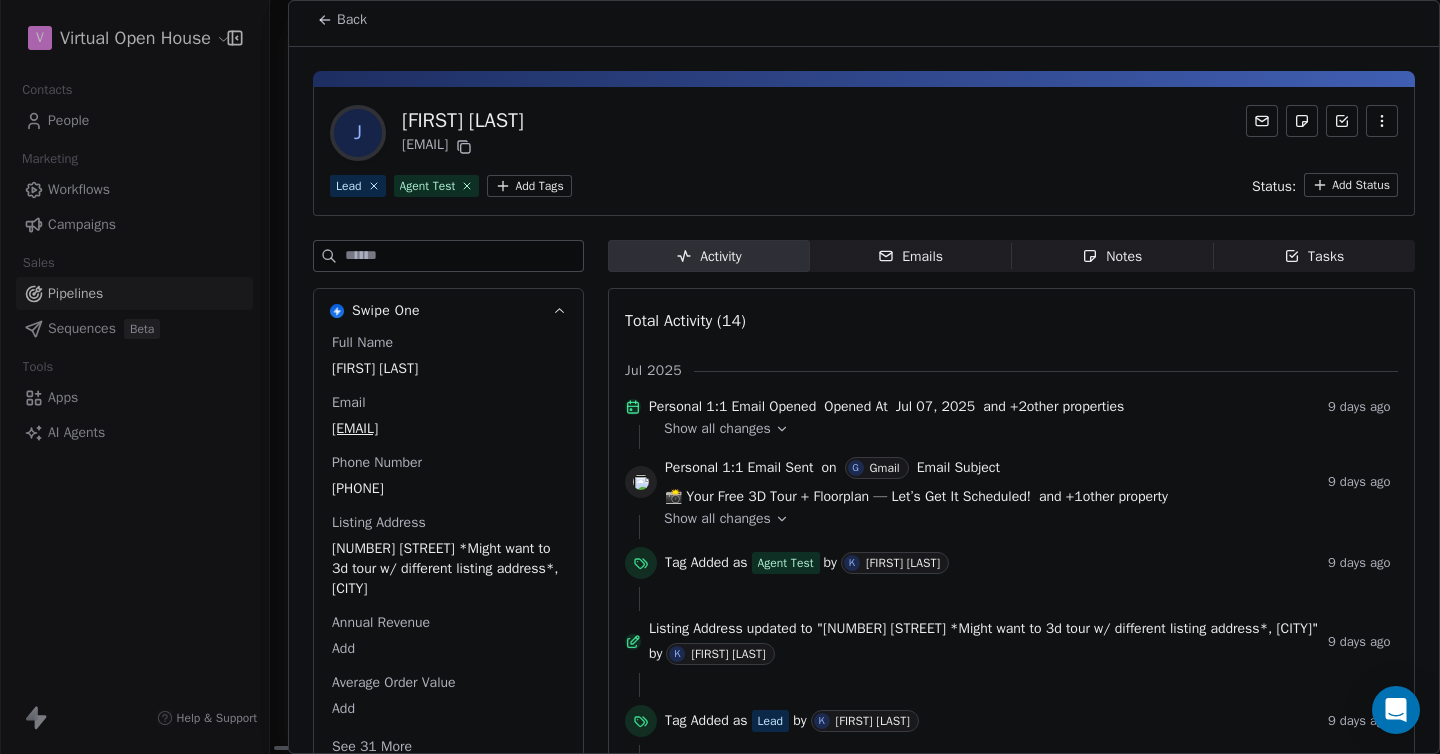 click on "Emails" at bounding box center [910, 256] 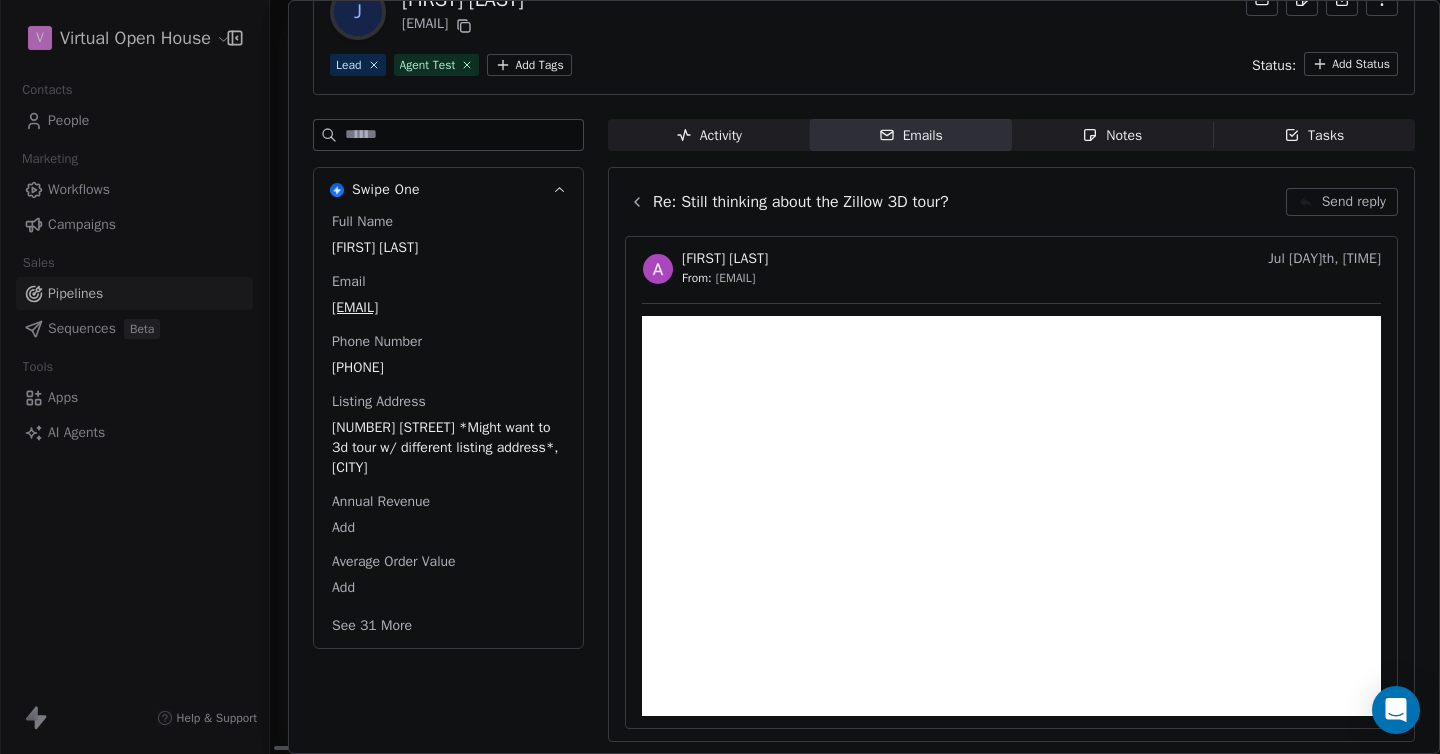 scroll, scrollTop: 0, scrollLeft: 0, axis: both 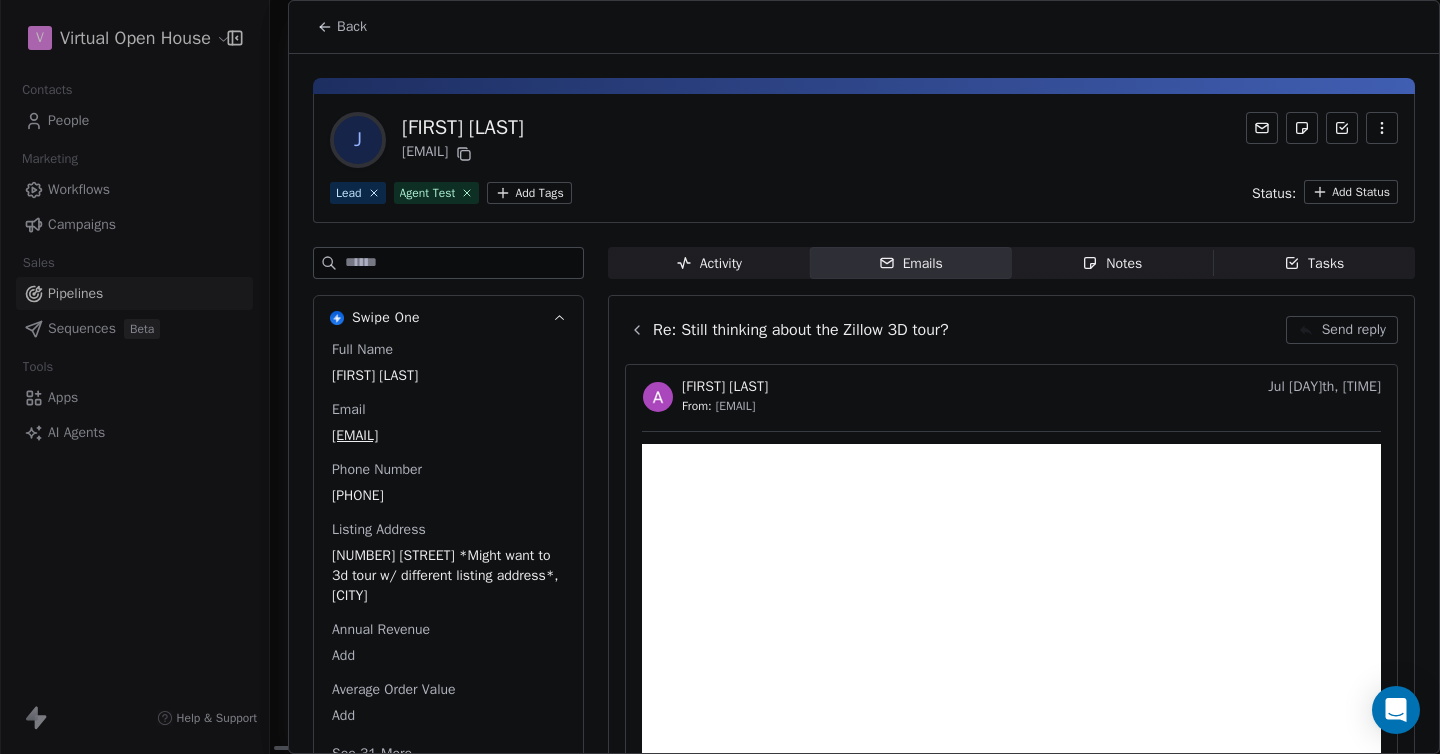 click 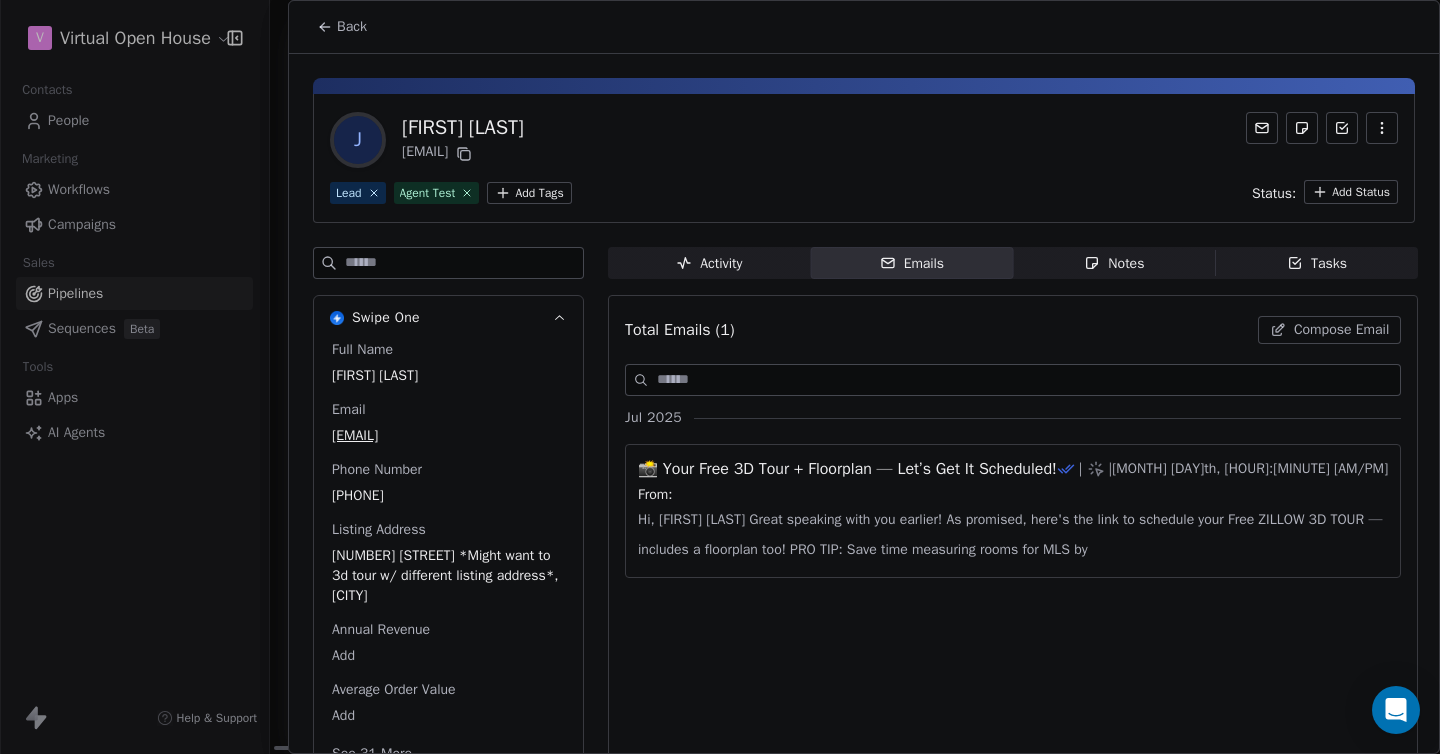 click on "Back" at bounding box center [342, 27] 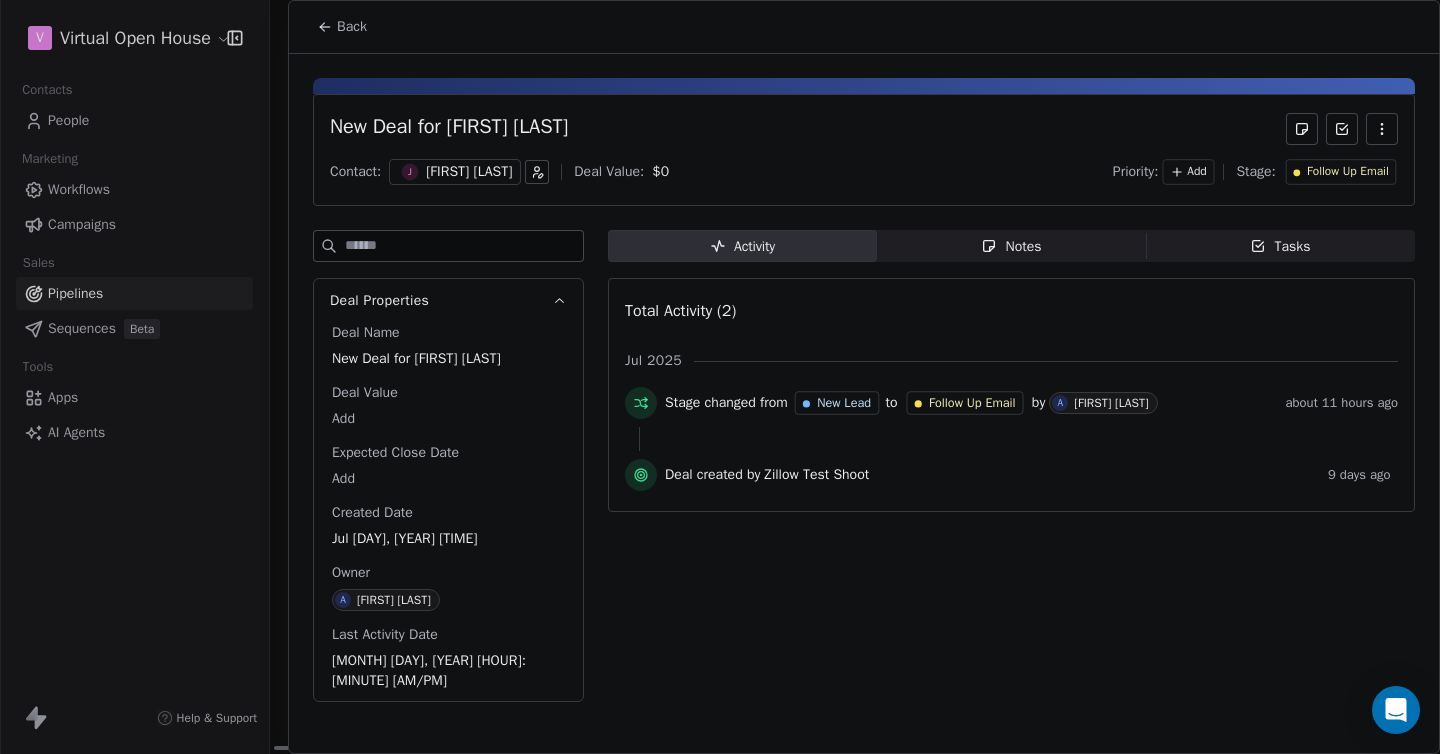 click on "Back" at bounding box center [352, 27] 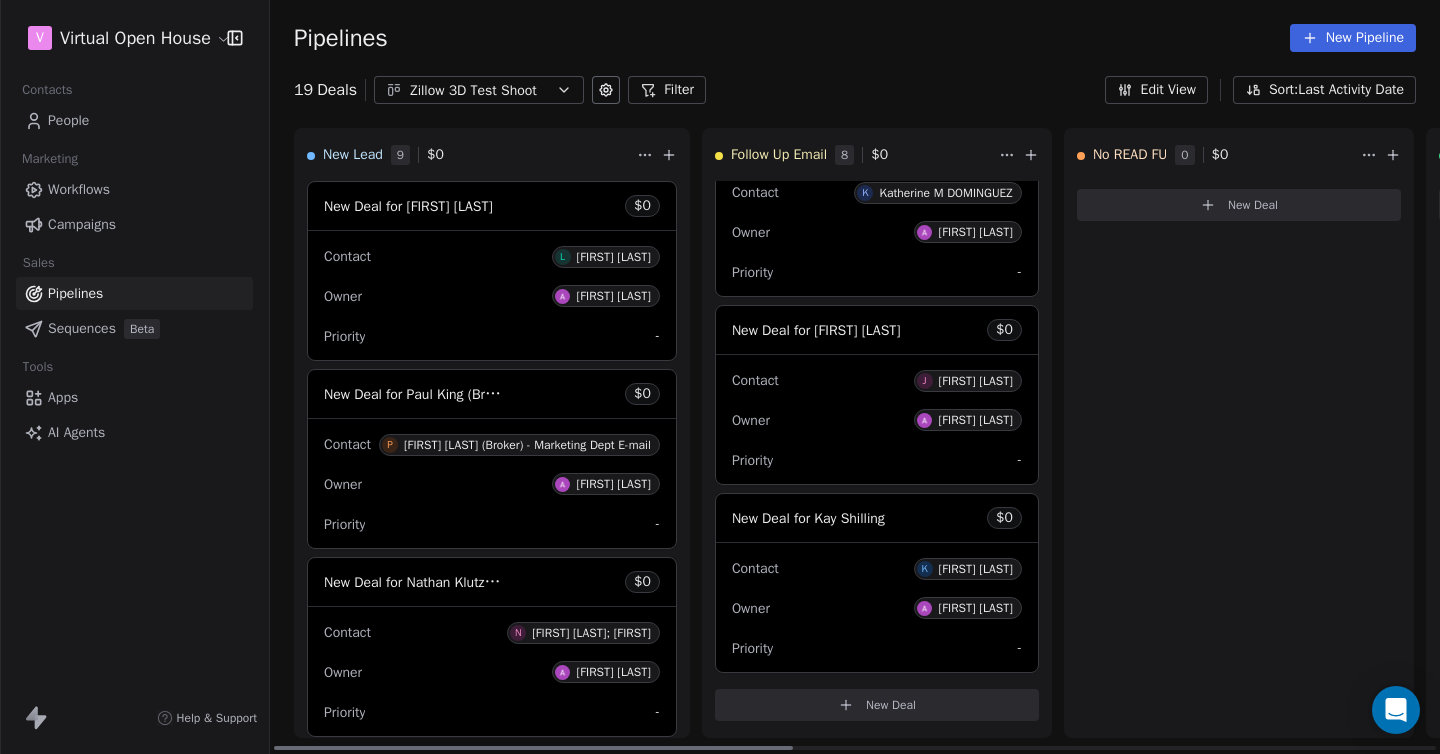 click on "[FIRST] [LAST]" at bounding box center (976, 569) 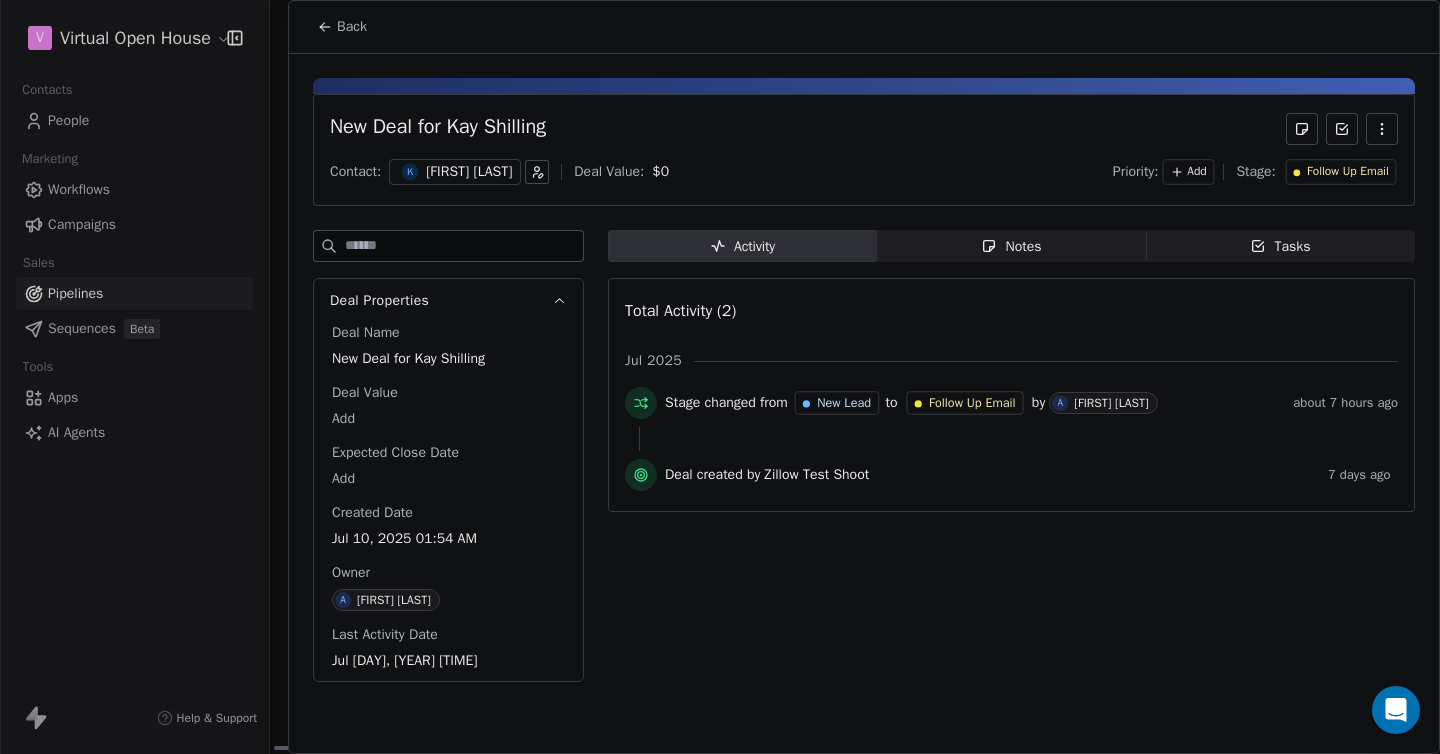 click on "Notes" at bounding box center [1011, 246] 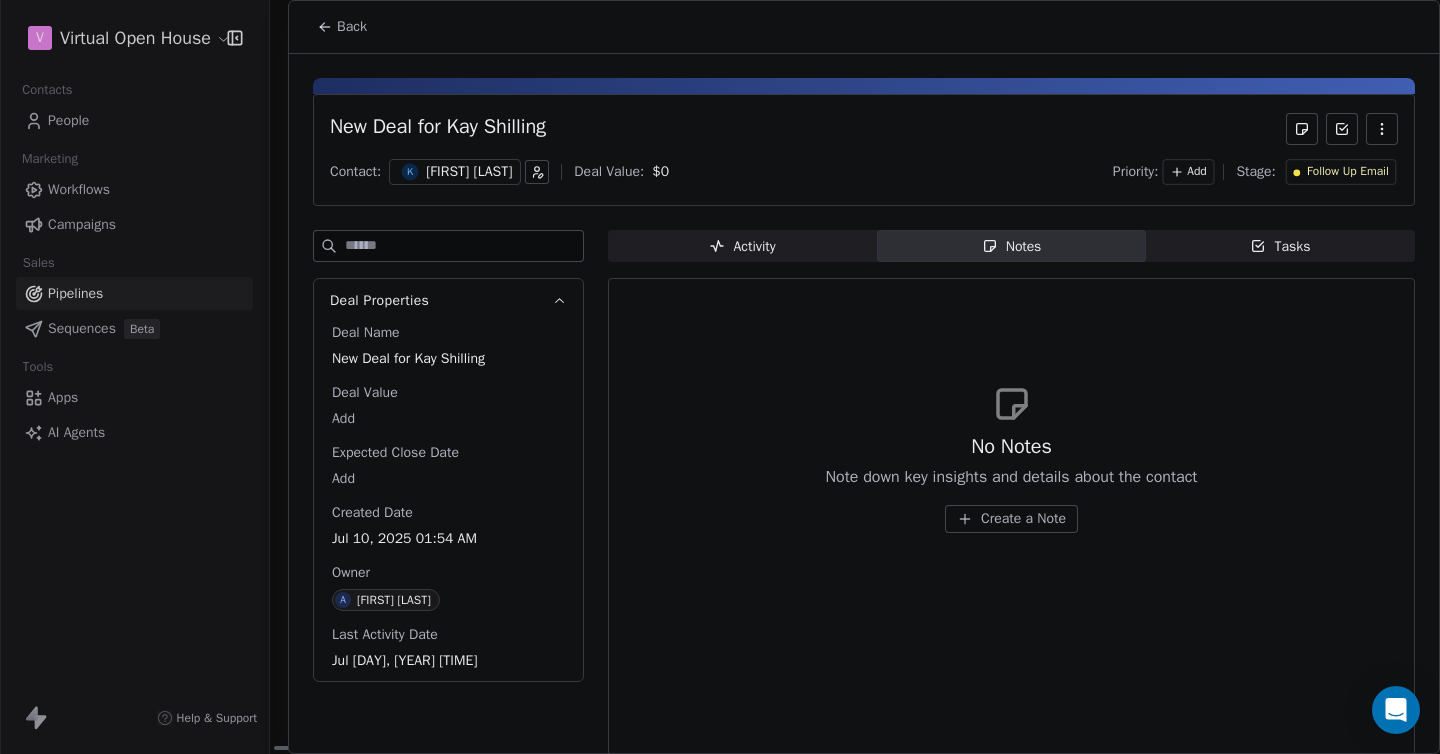 click on "New Deal for Kay Shilling" at bounding box center (438, 129) 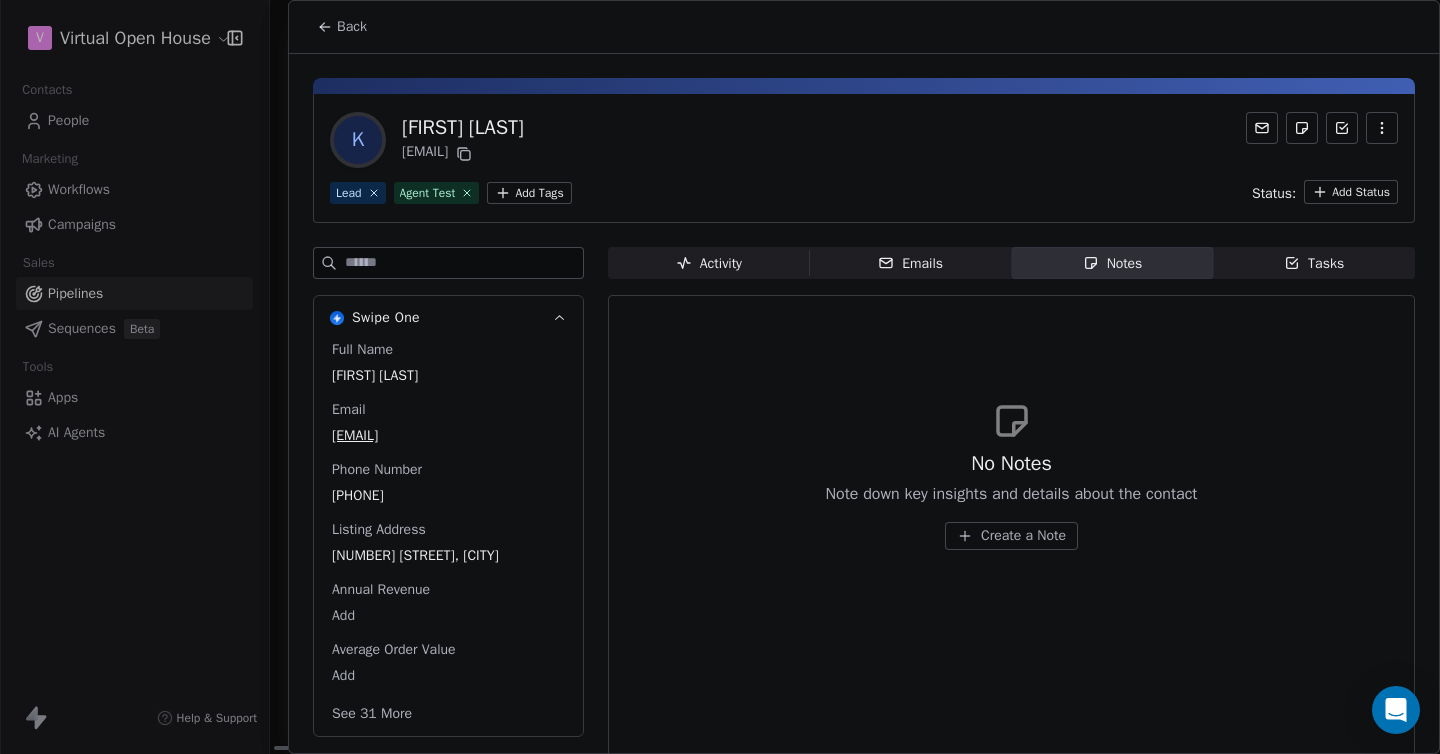 click on "Emails" at bounding box center (910, 263) 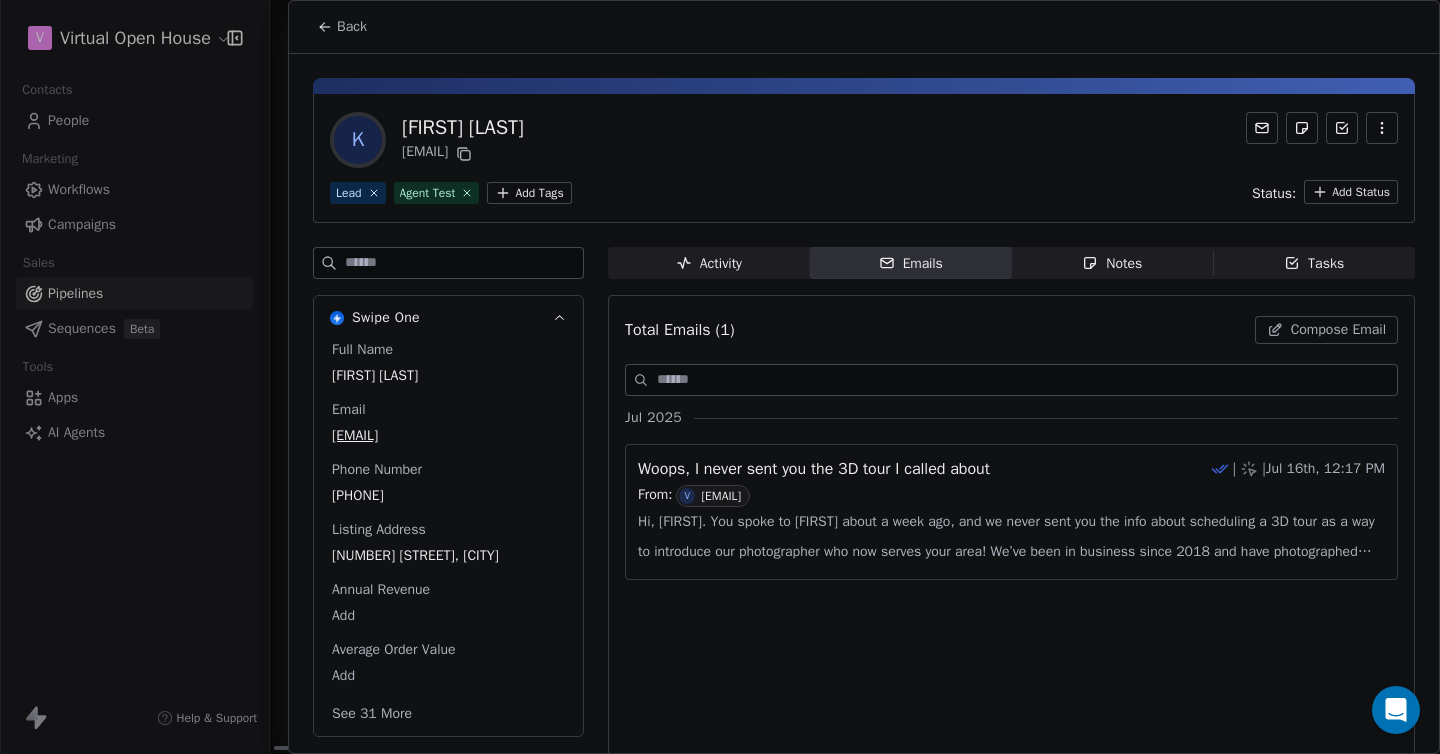 click on "Back" at bounding box center [352, 27] 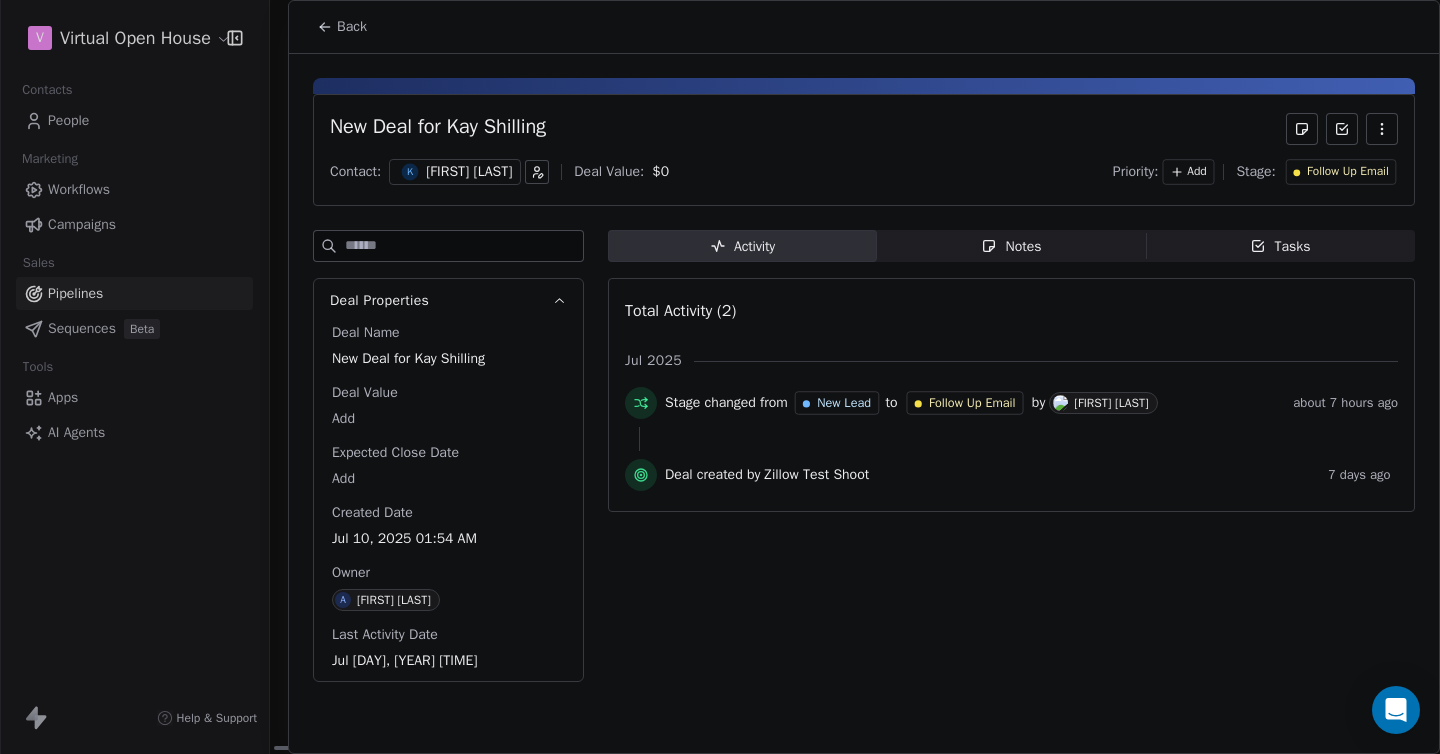 click on "Back" at bounding box center [352, 27] 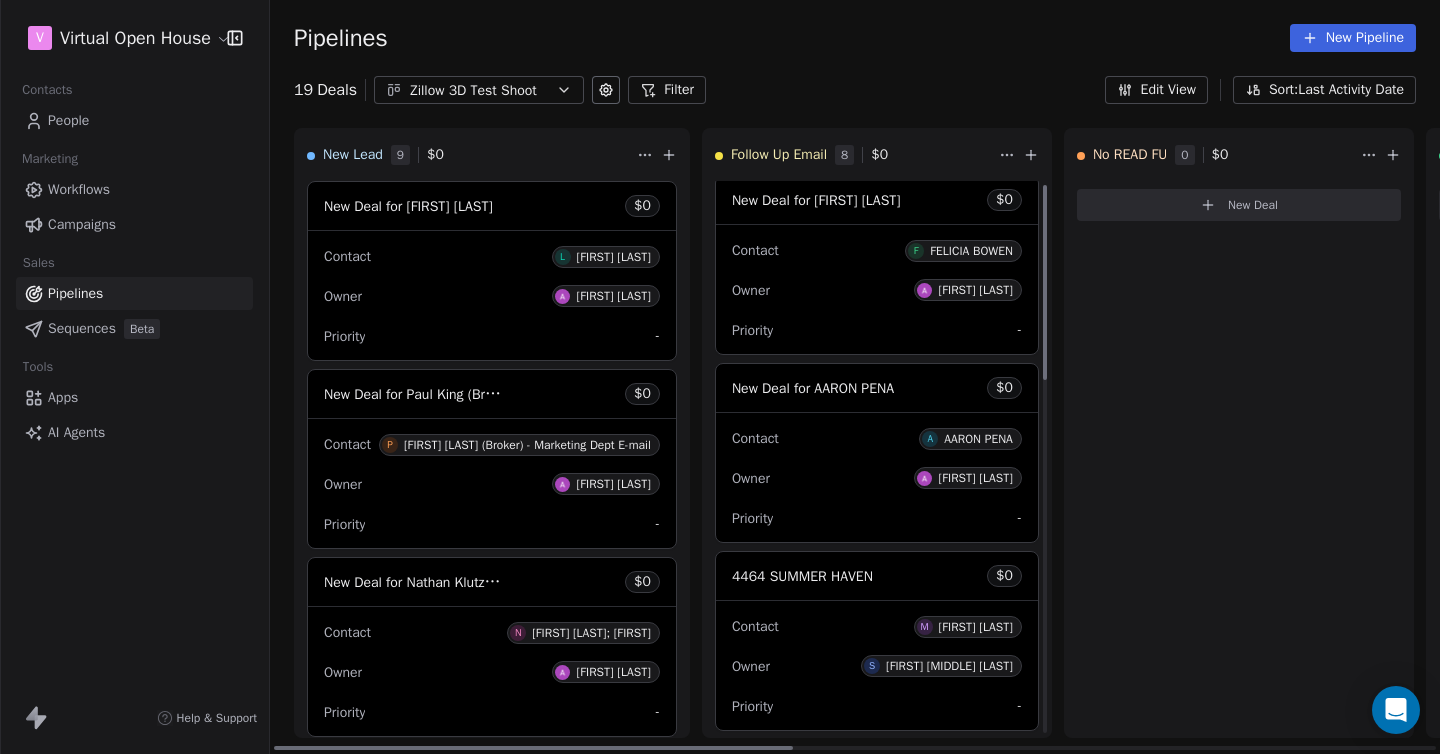 scroll, scrollTop: 0, scrollLeft: 0, axis: both 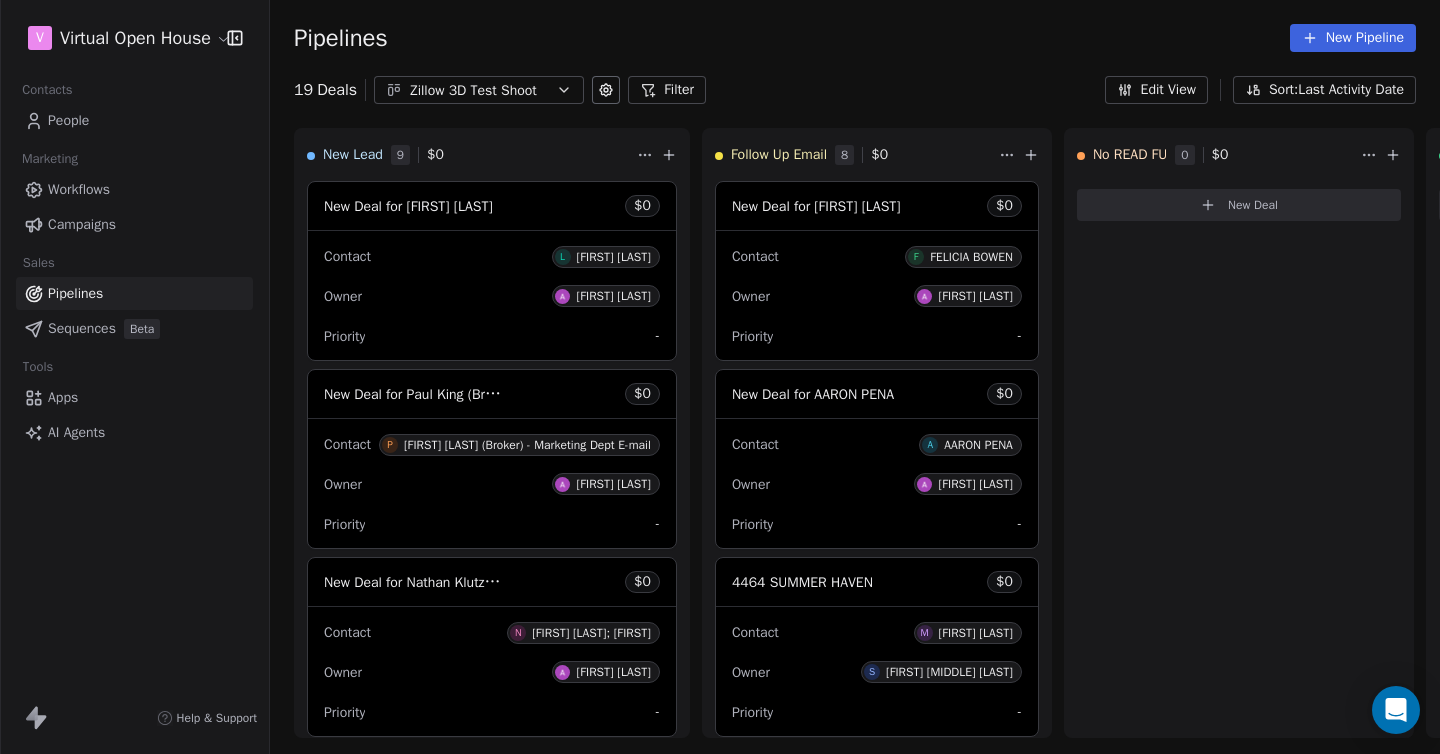 click on "Workflows" at bounding box center [79, 189] 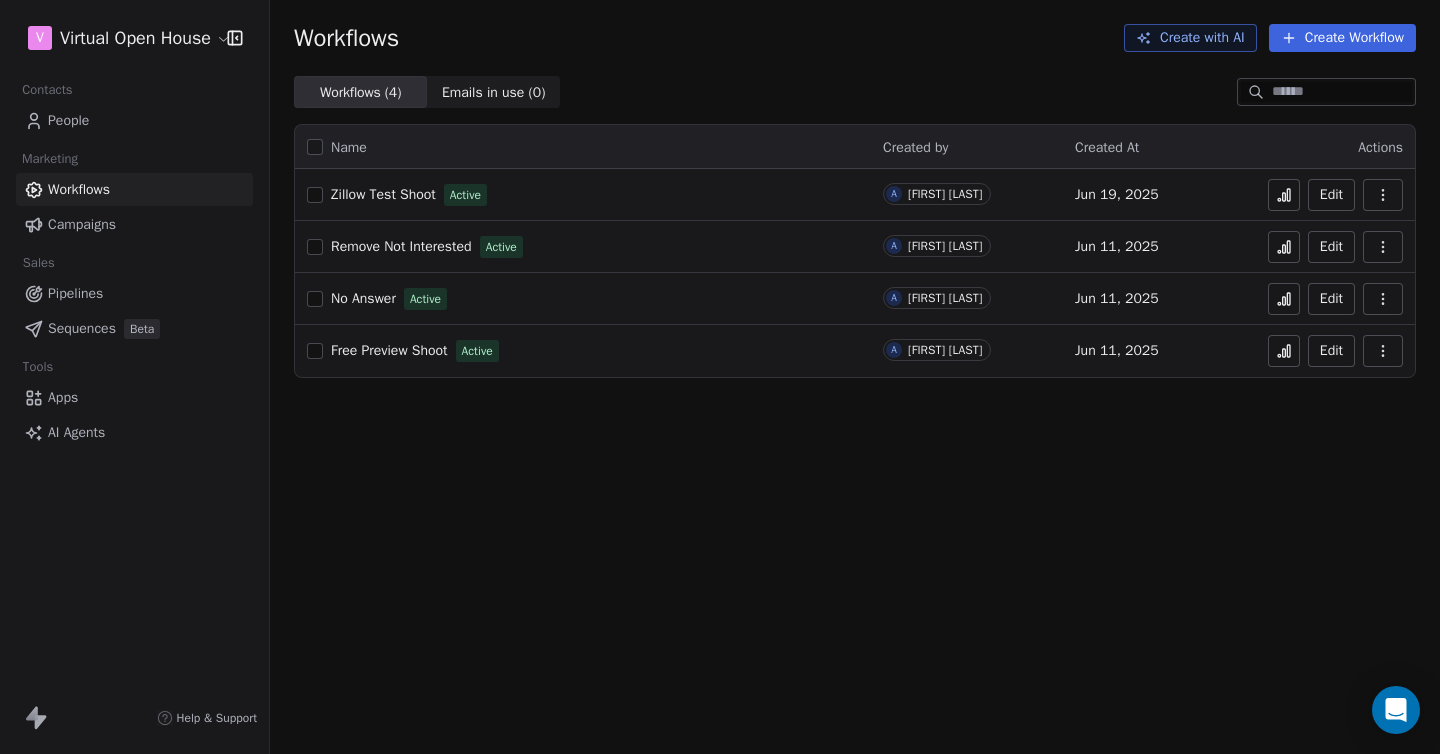 click on "People" at bounding box center (68, 120) 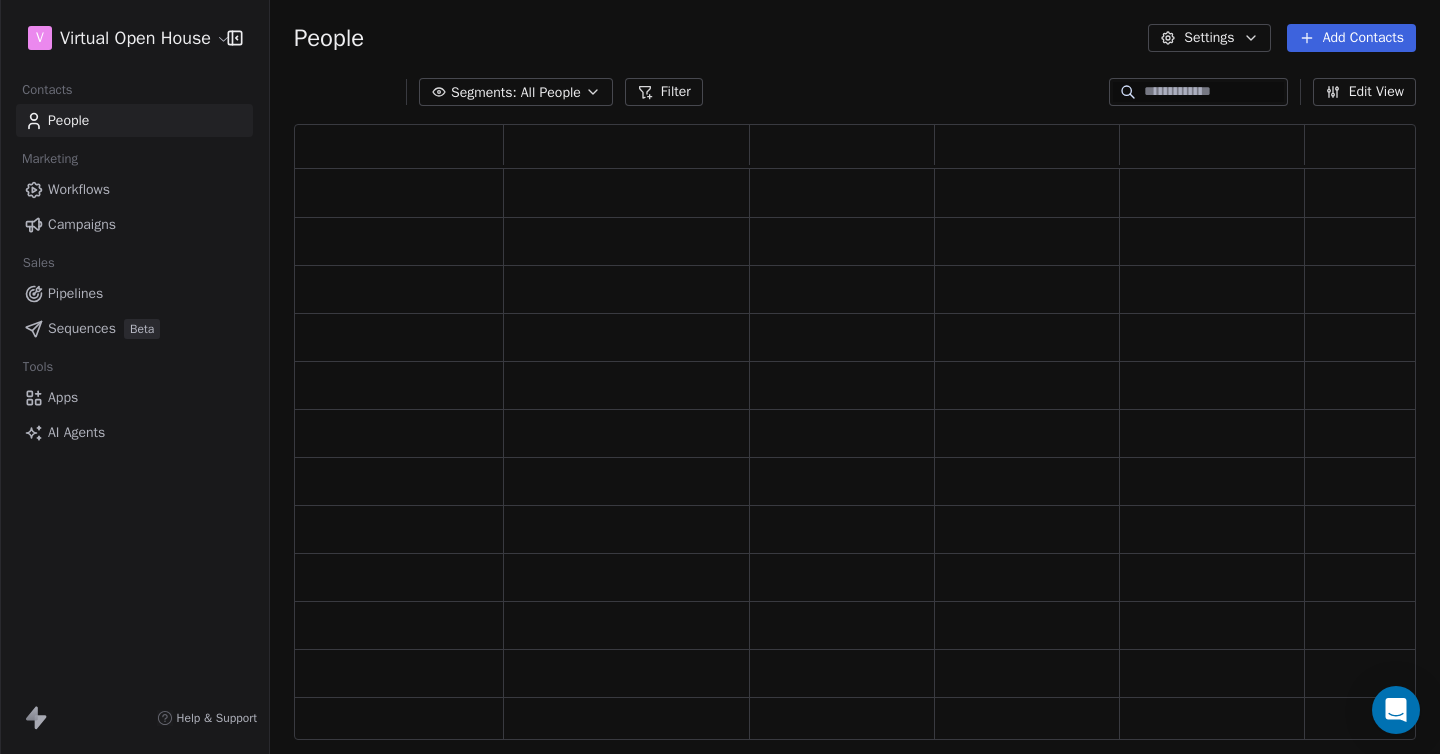 scroll, scrollTop: 1, scrollLeft: 1, axis: both 